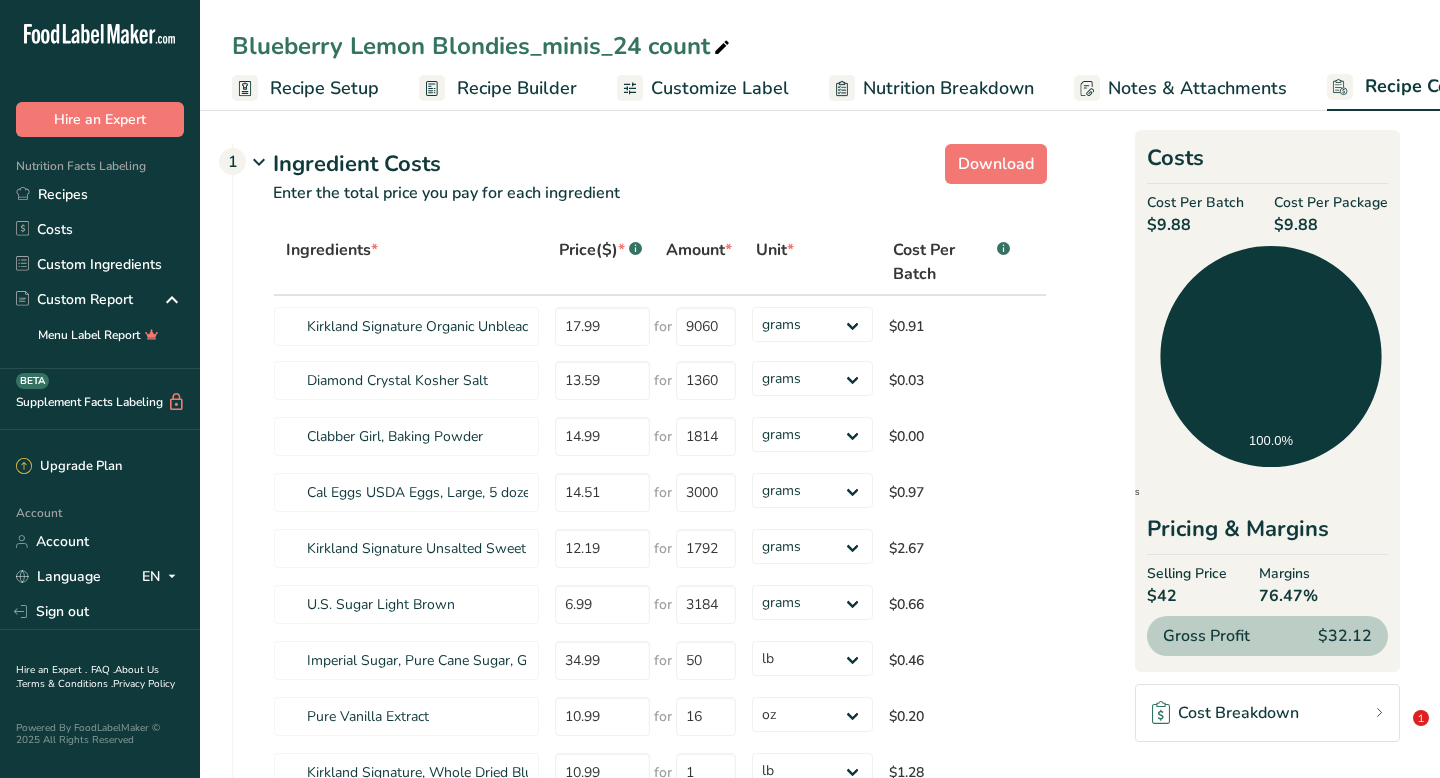 select on "12" 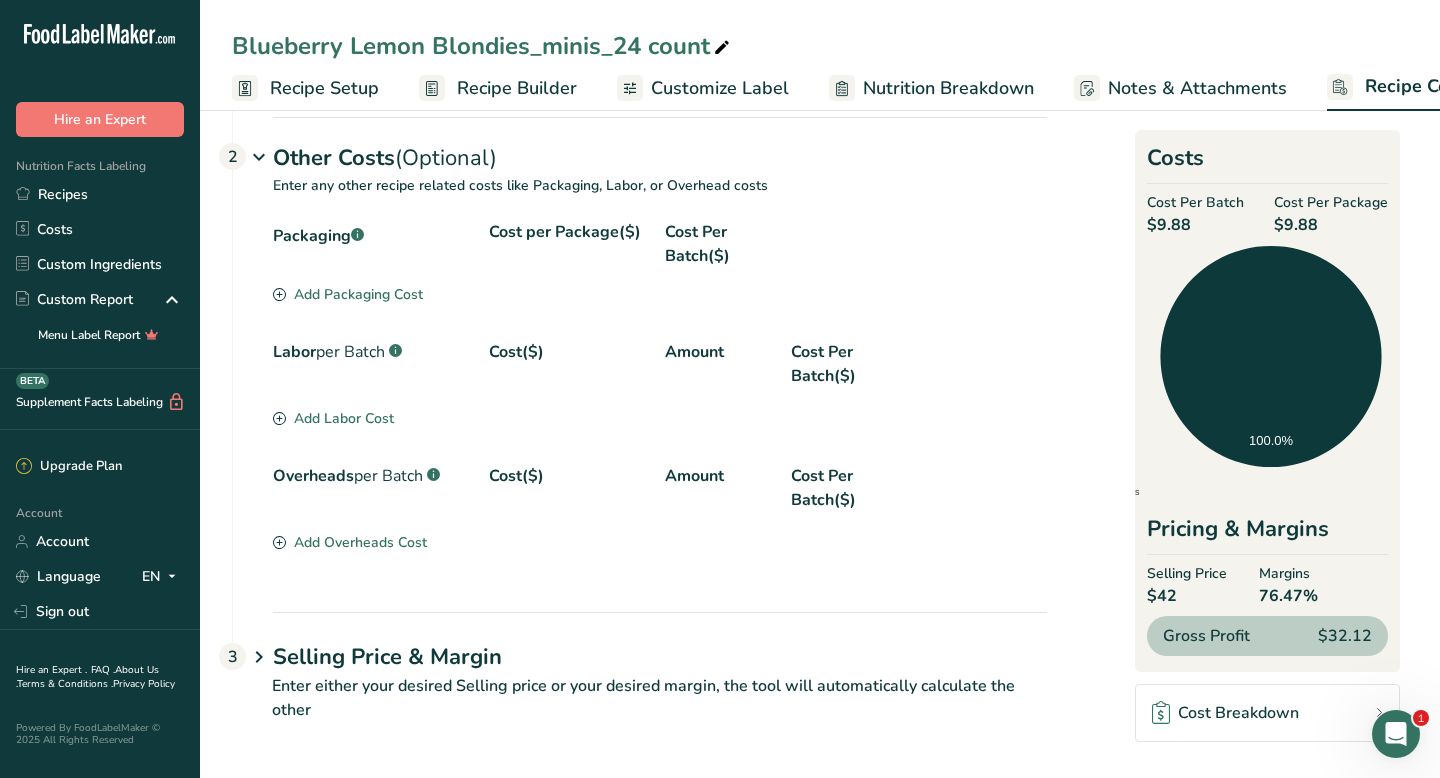 scroll, scrollTop: 0, scrollLeft: 81, axis: horizontal 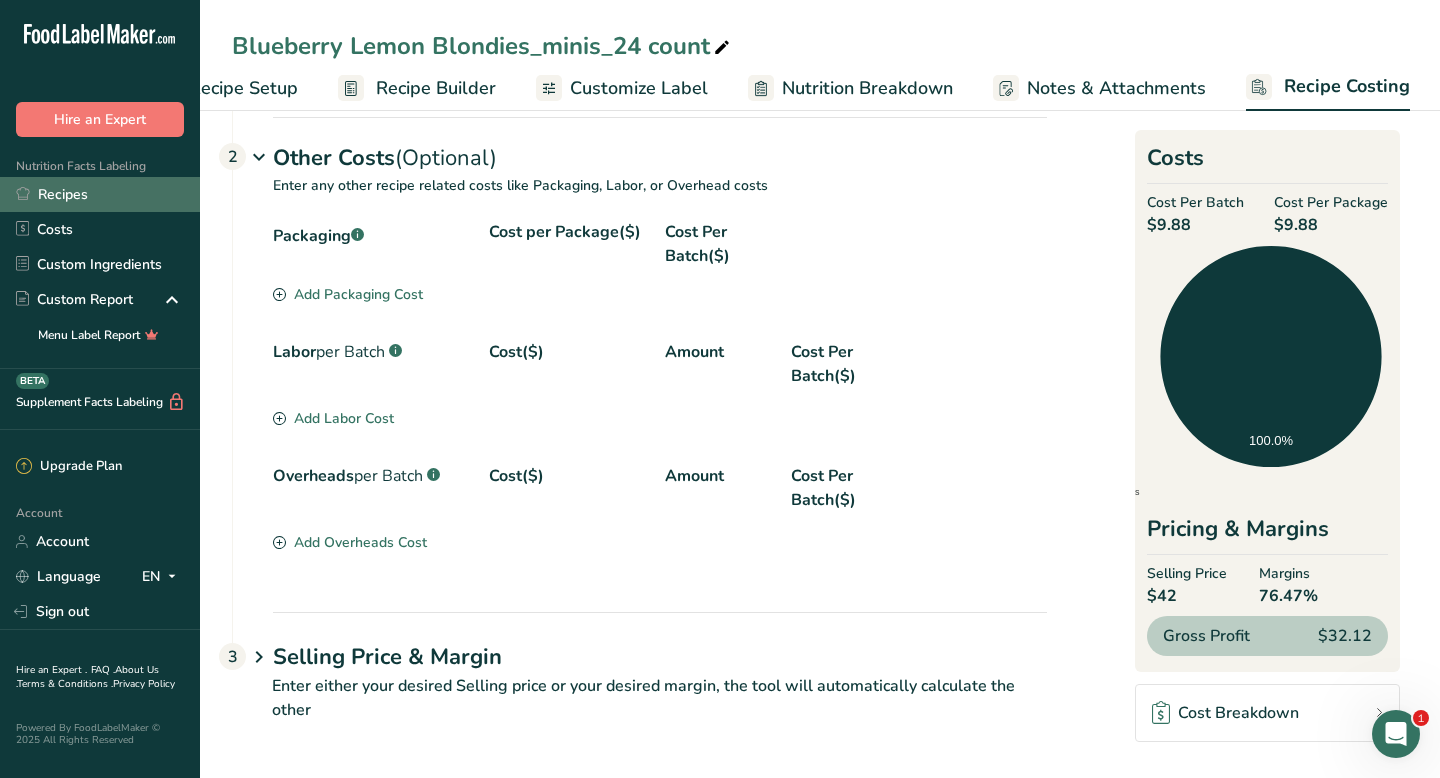 click on "Recipes" at bounding box center [100, 194] 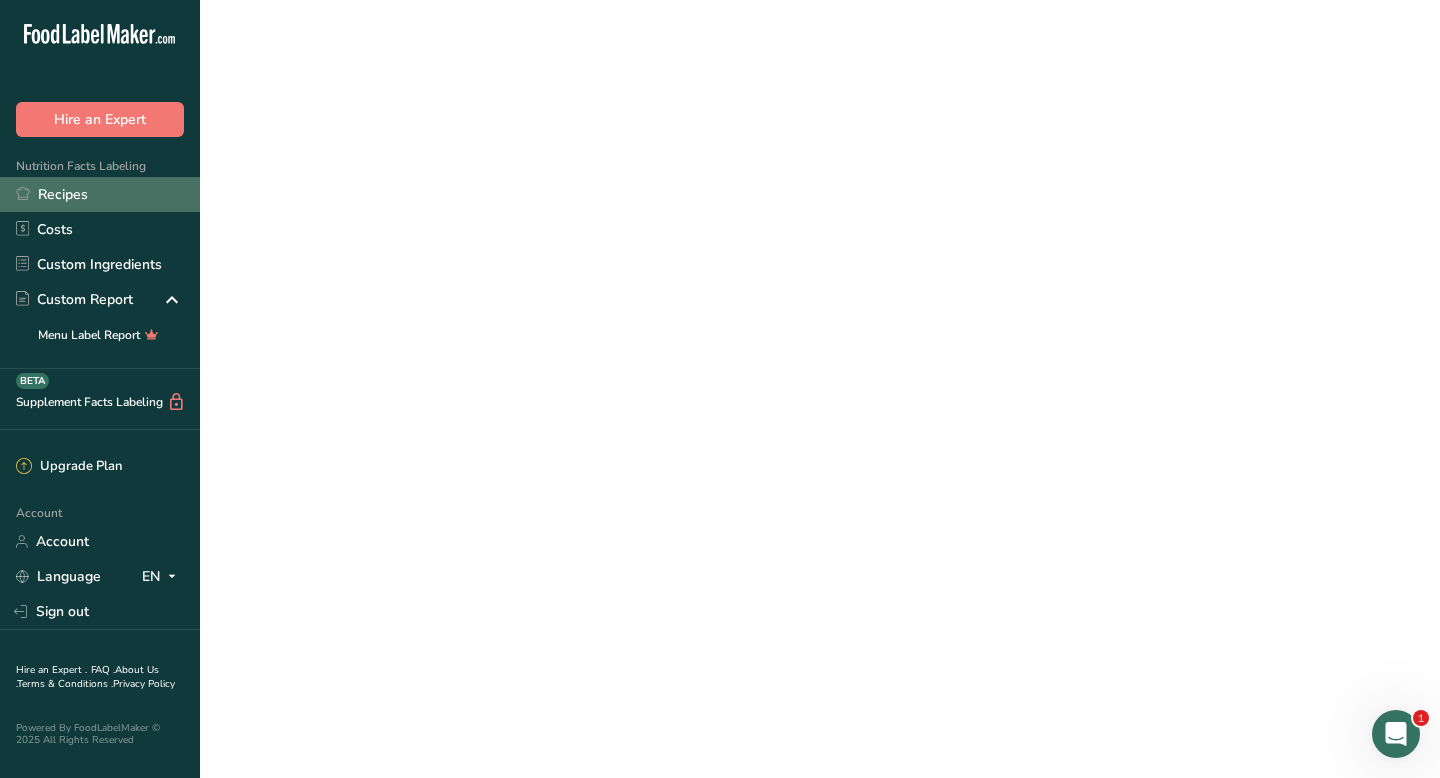 scroll, scrollTop: 0, scrollLeft: 0, axis: both 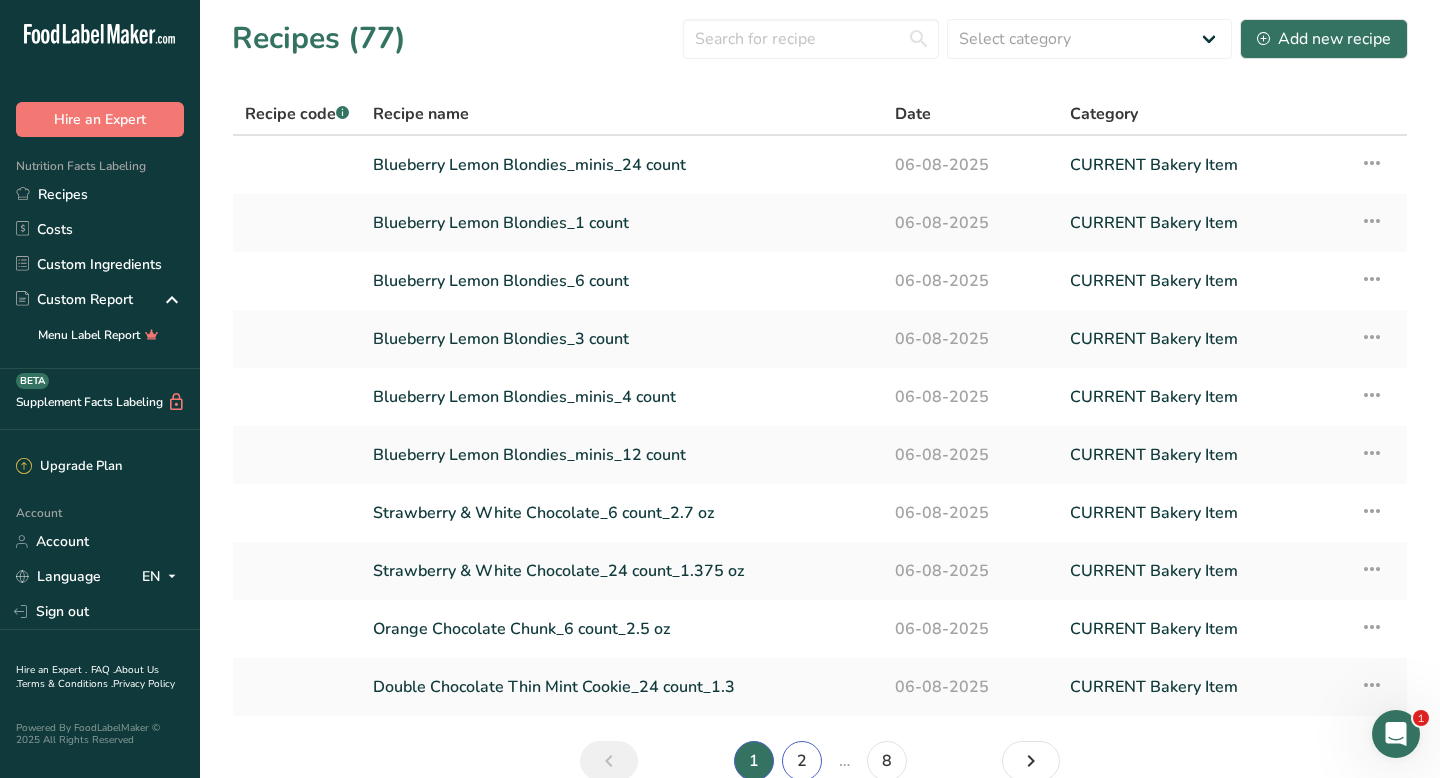 click on "2" at bounding box center (802, 761) 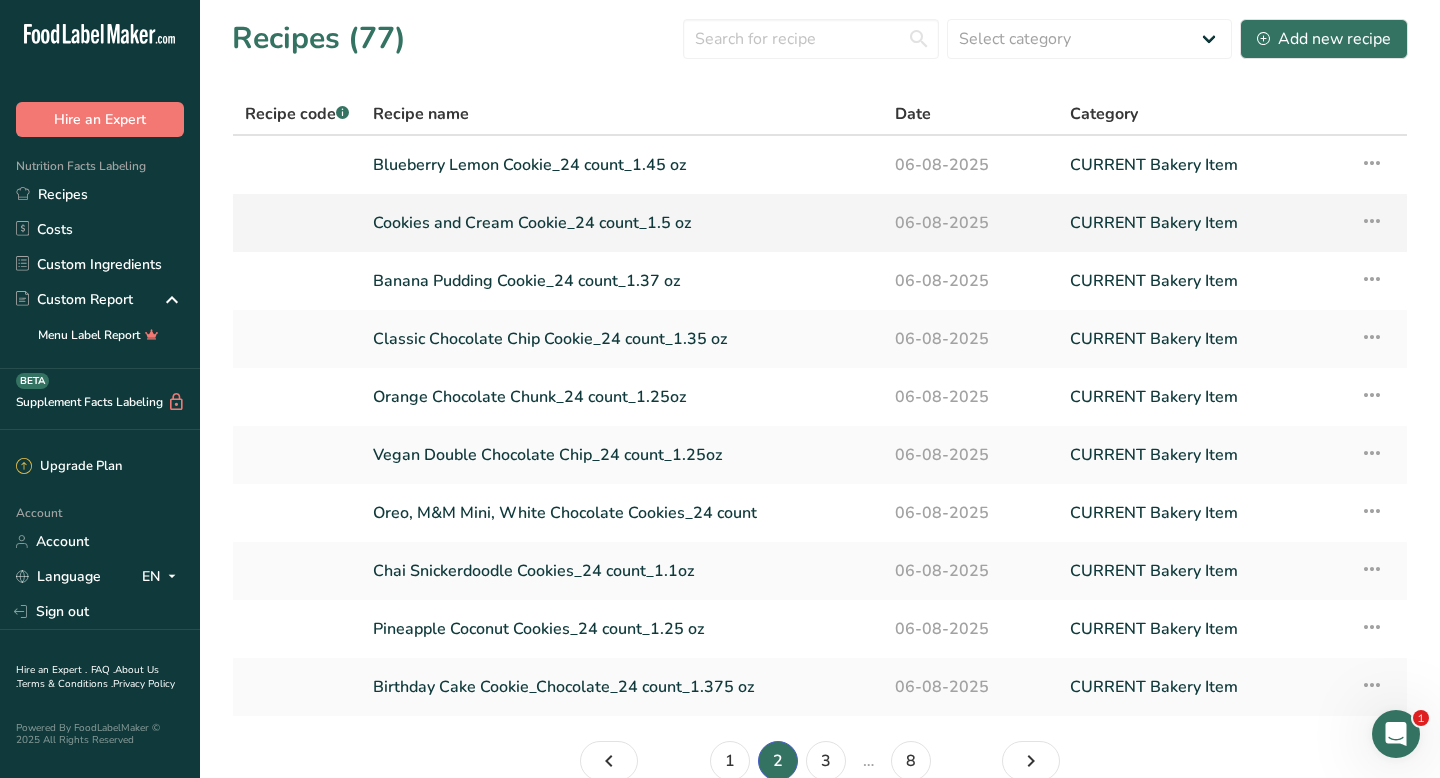 click on "Cookies and Cream Cookie_24 count_1.5 oz" at bounding box center (622, 223) 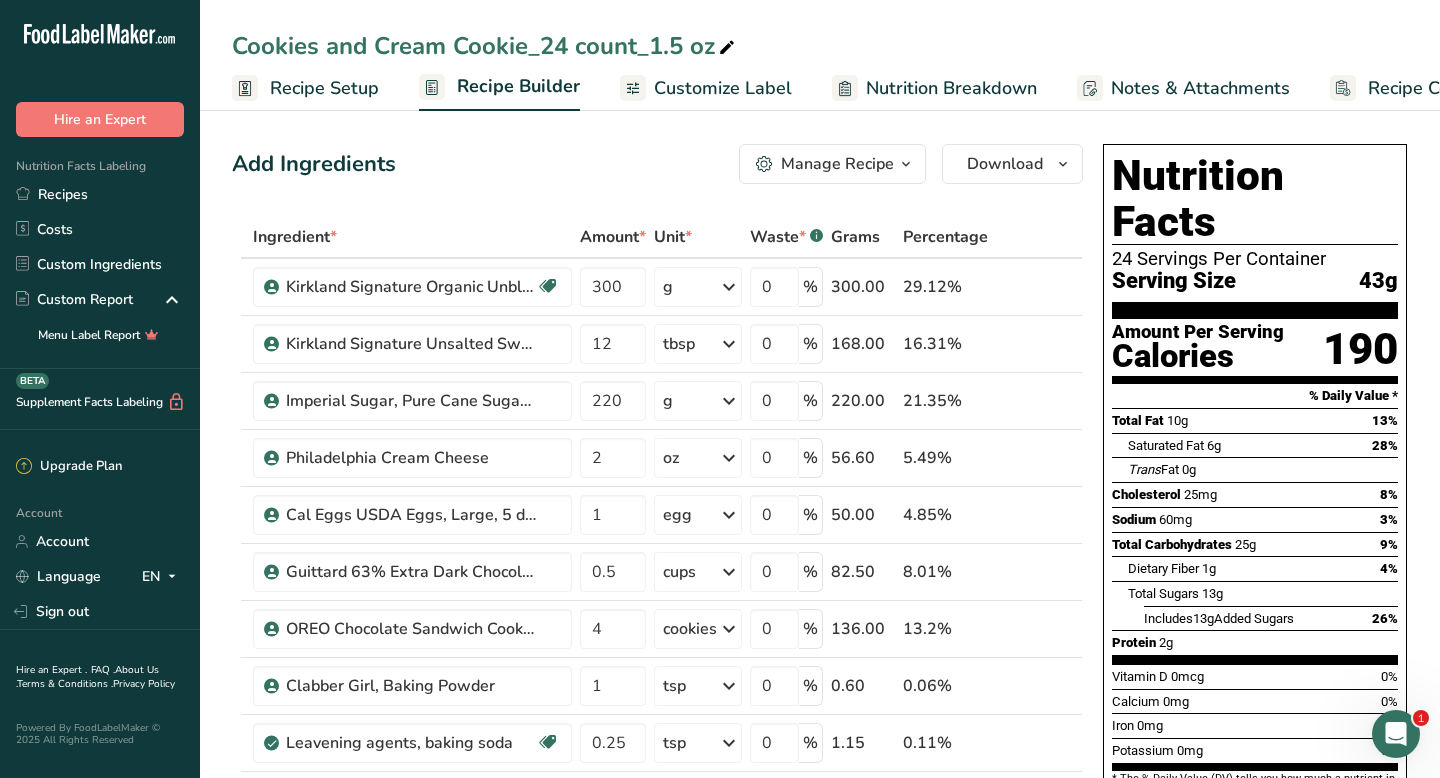 click on "Recipe Costing" at bounding box center [1429, 88] 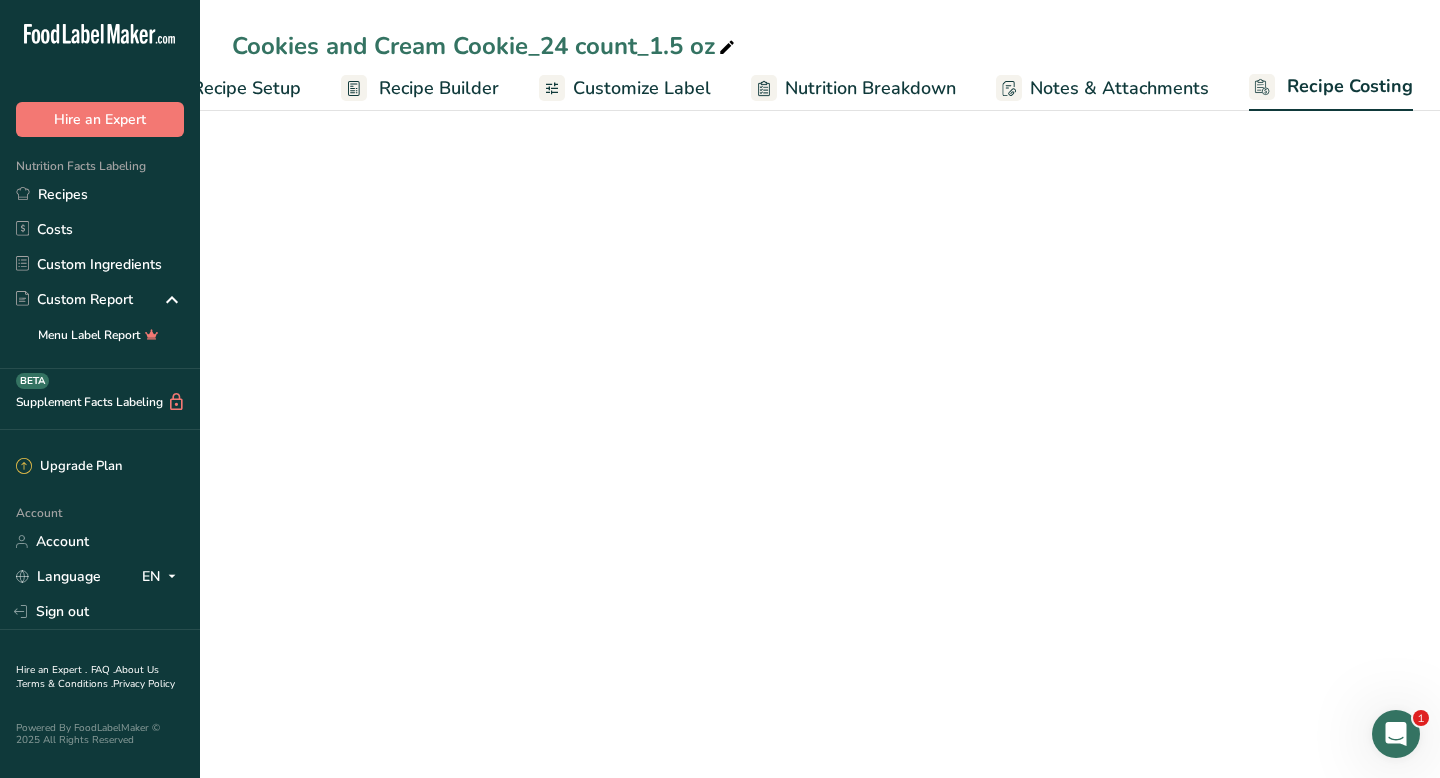 select on "12" 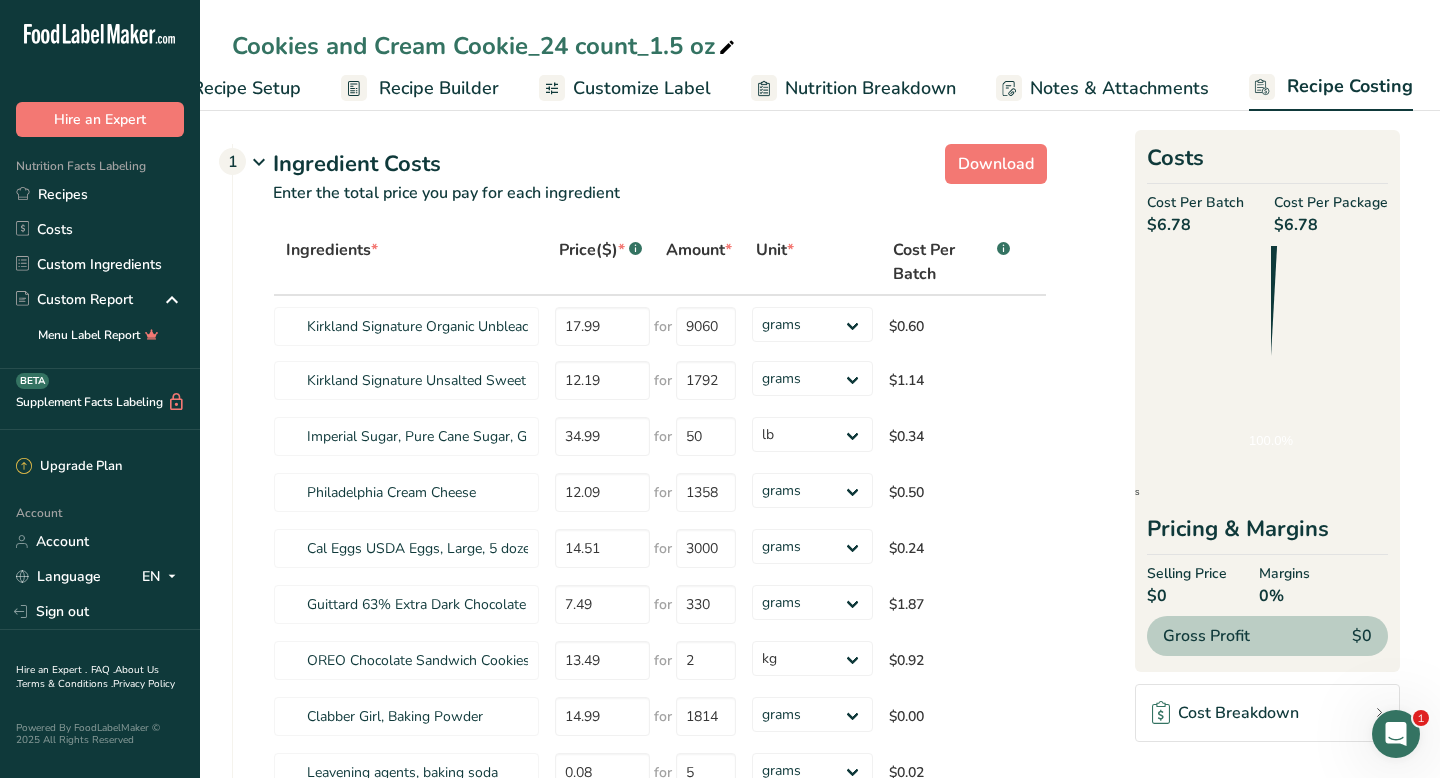 scroll, scrollTop: 0, scrollLeft: 81, axis: horizontal 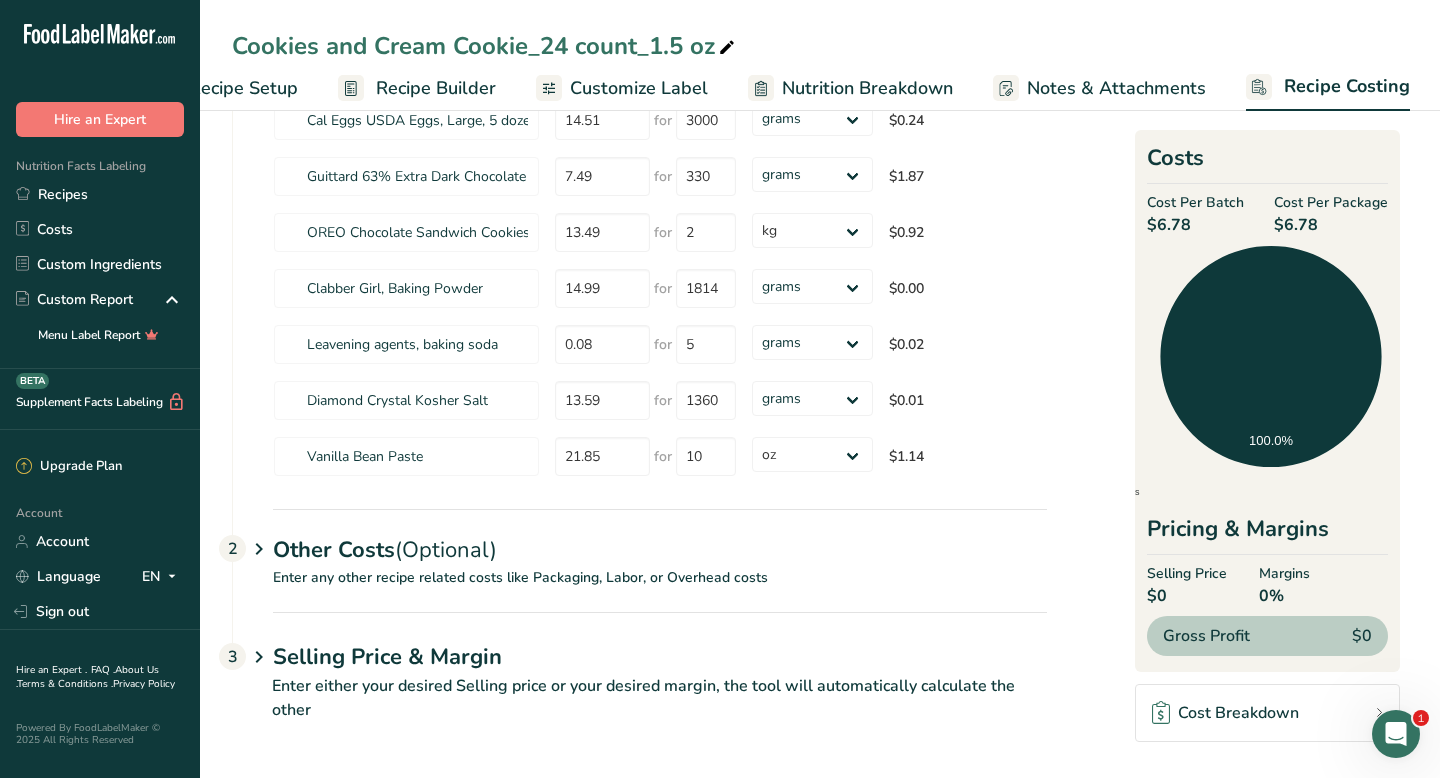 click on "3" at bounding box center (232, 656) 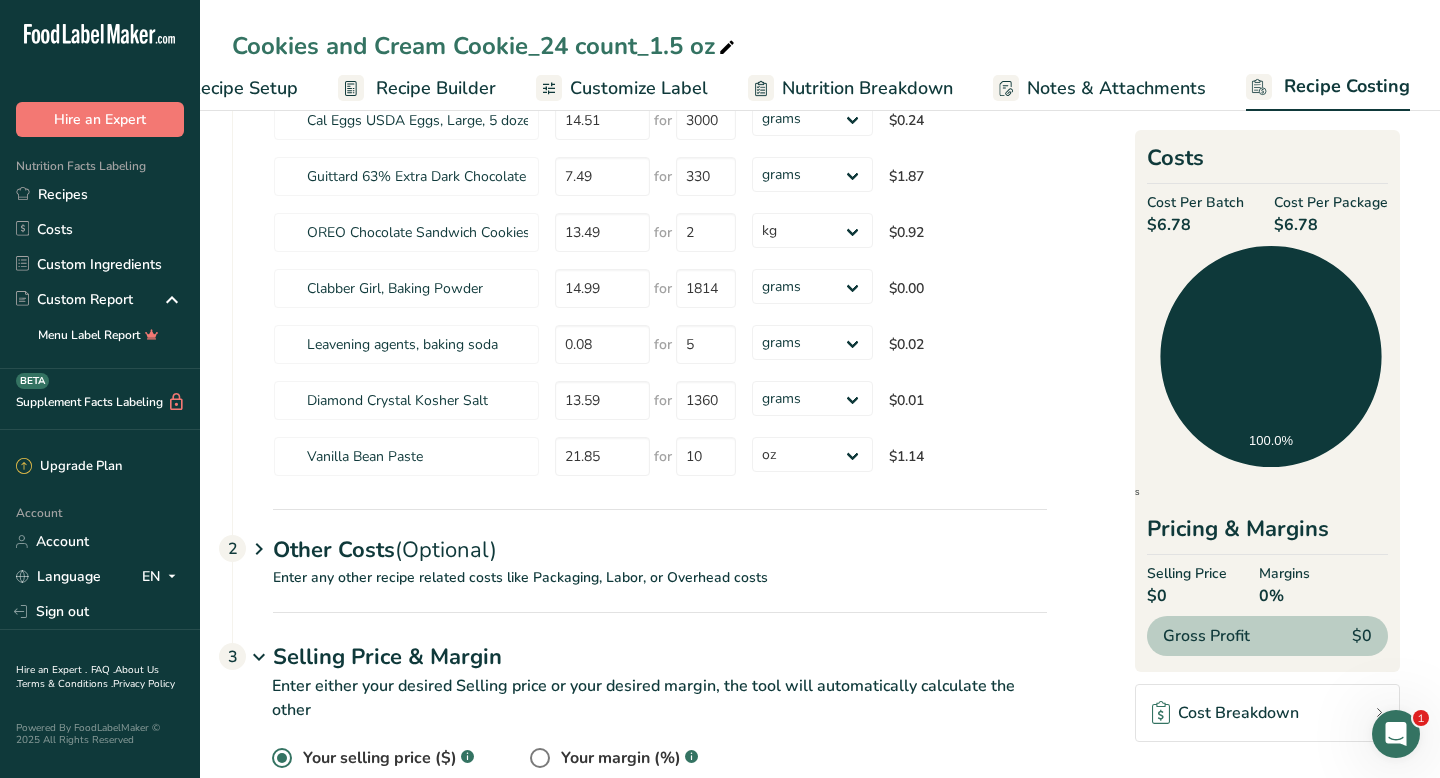 scroll, scrollTop: 524, scrollLeft: 0, axis: vertical 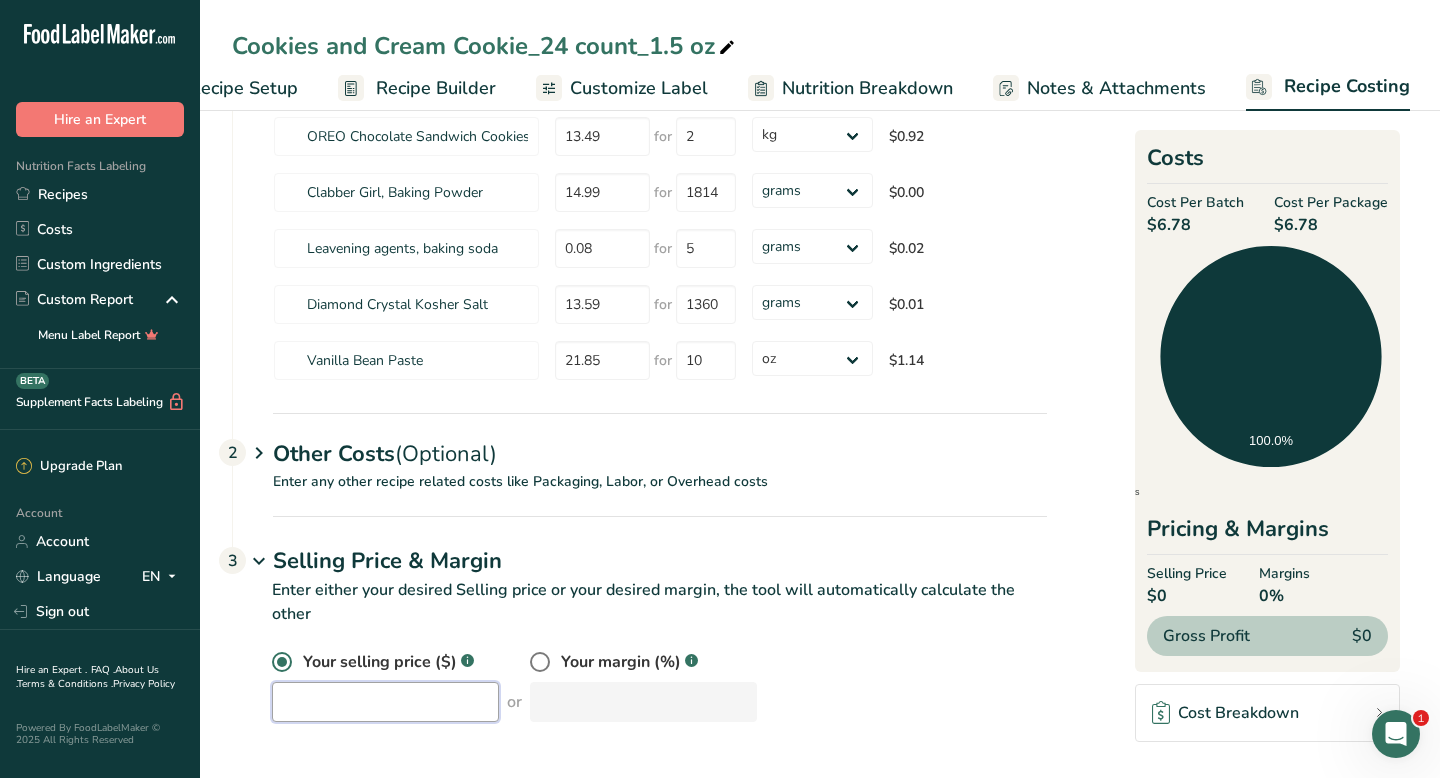 click at bounding box center (385, 702) 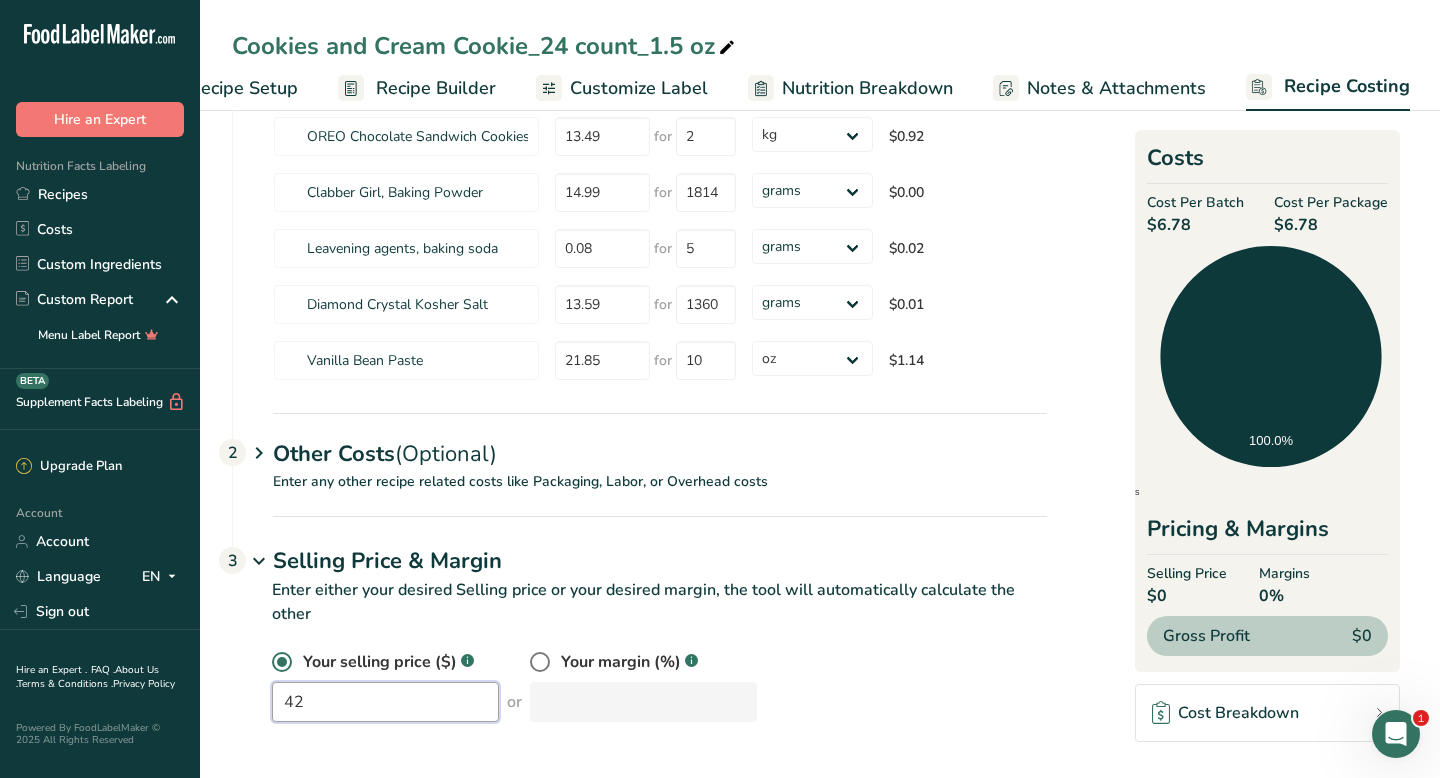 type on "42" 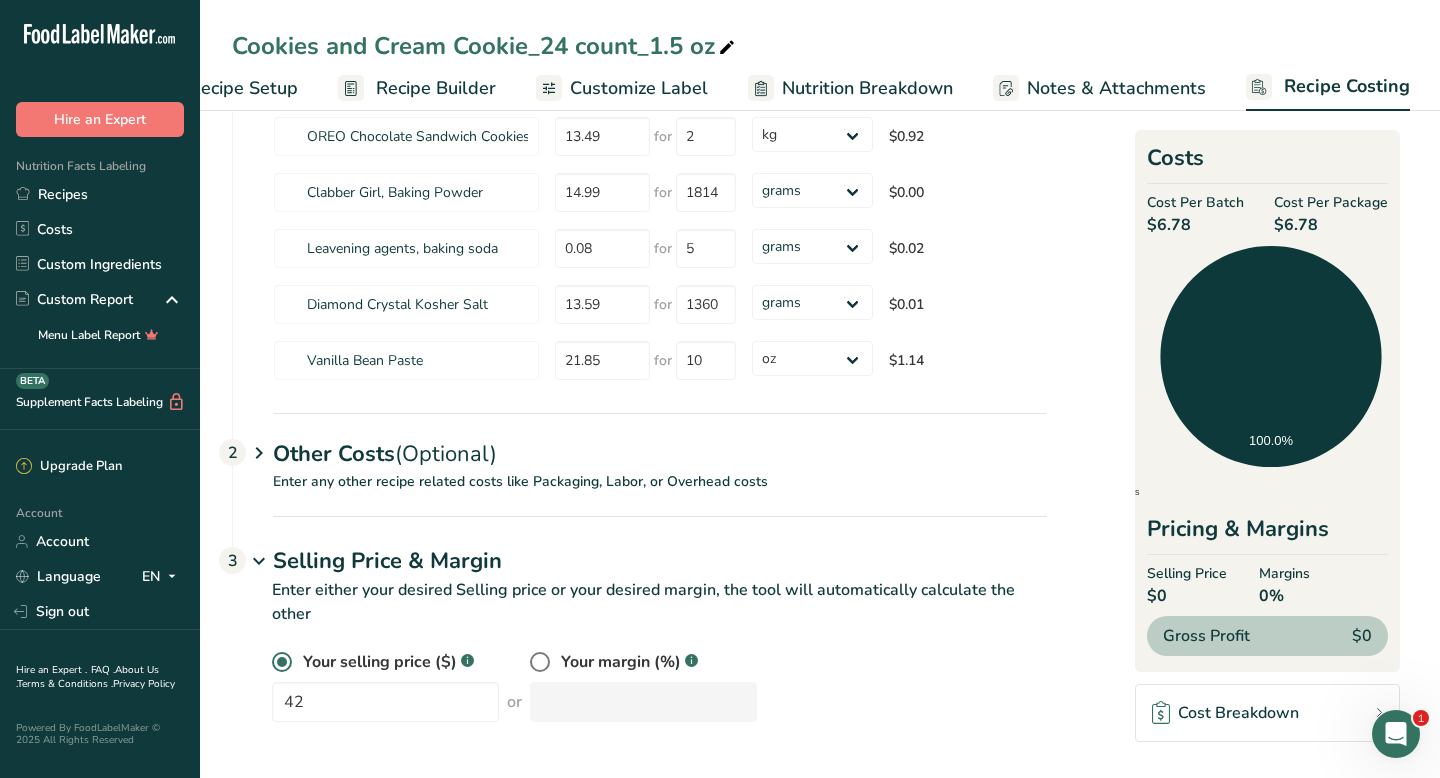 click on "Your selling price ($)
.a-a{fill:#347362;}.b-a{fill:#fff;}           42
or
Your margin (%)
.a-a{fill:#347362;}.b-a{fill:#fff;}" at bounding box center (639, 698) 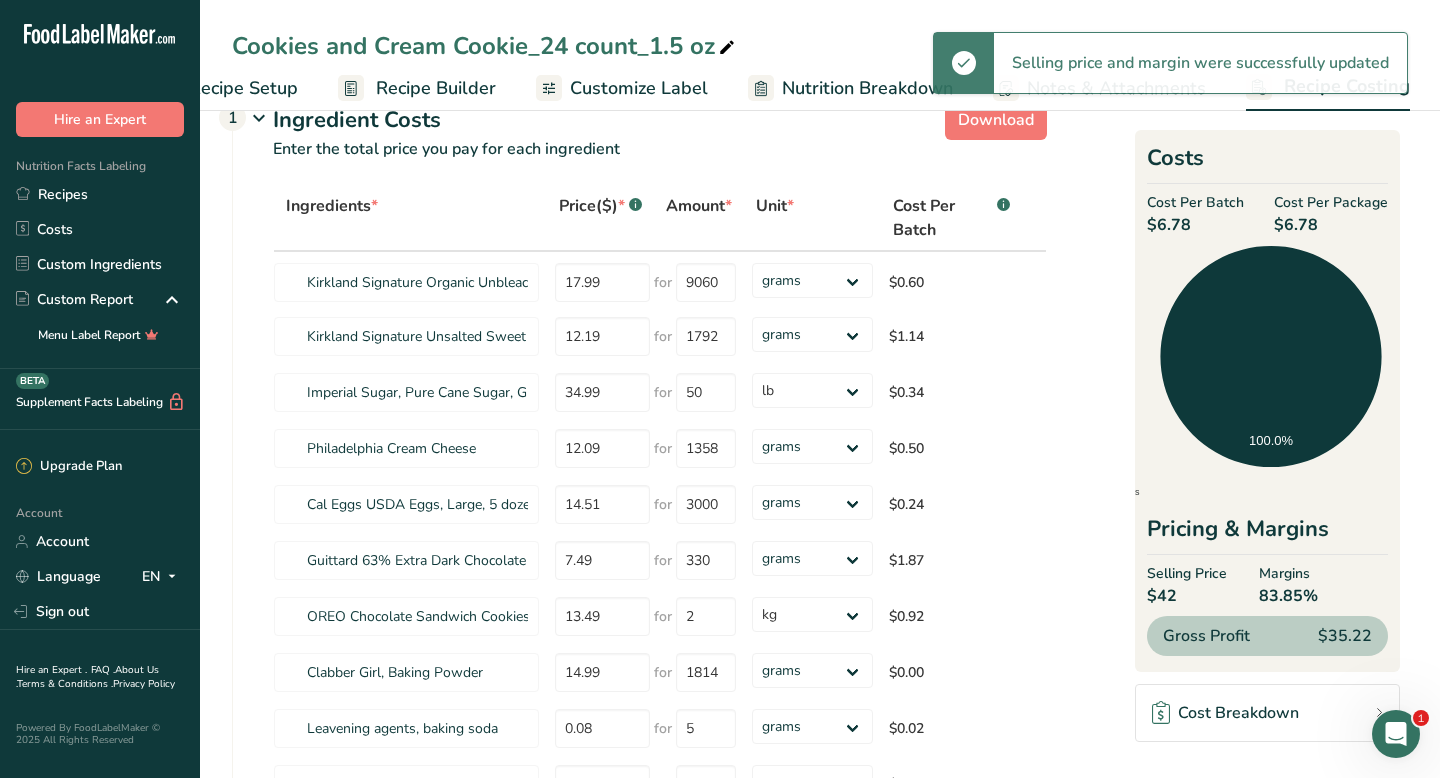 scroll, scrollTop: 0, scrollLeft: 0, axis: both 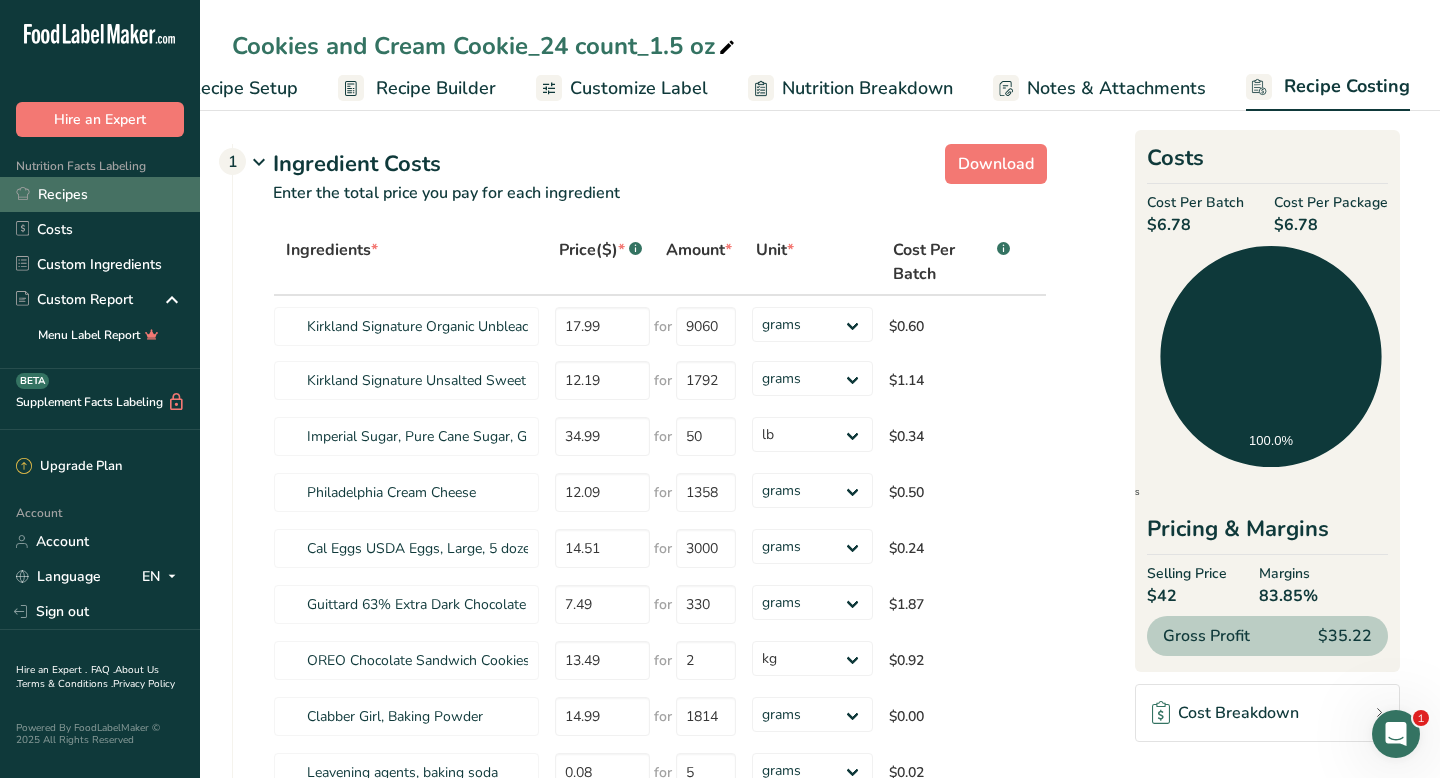 click on "Recipes" at bounding box center (100, 194) 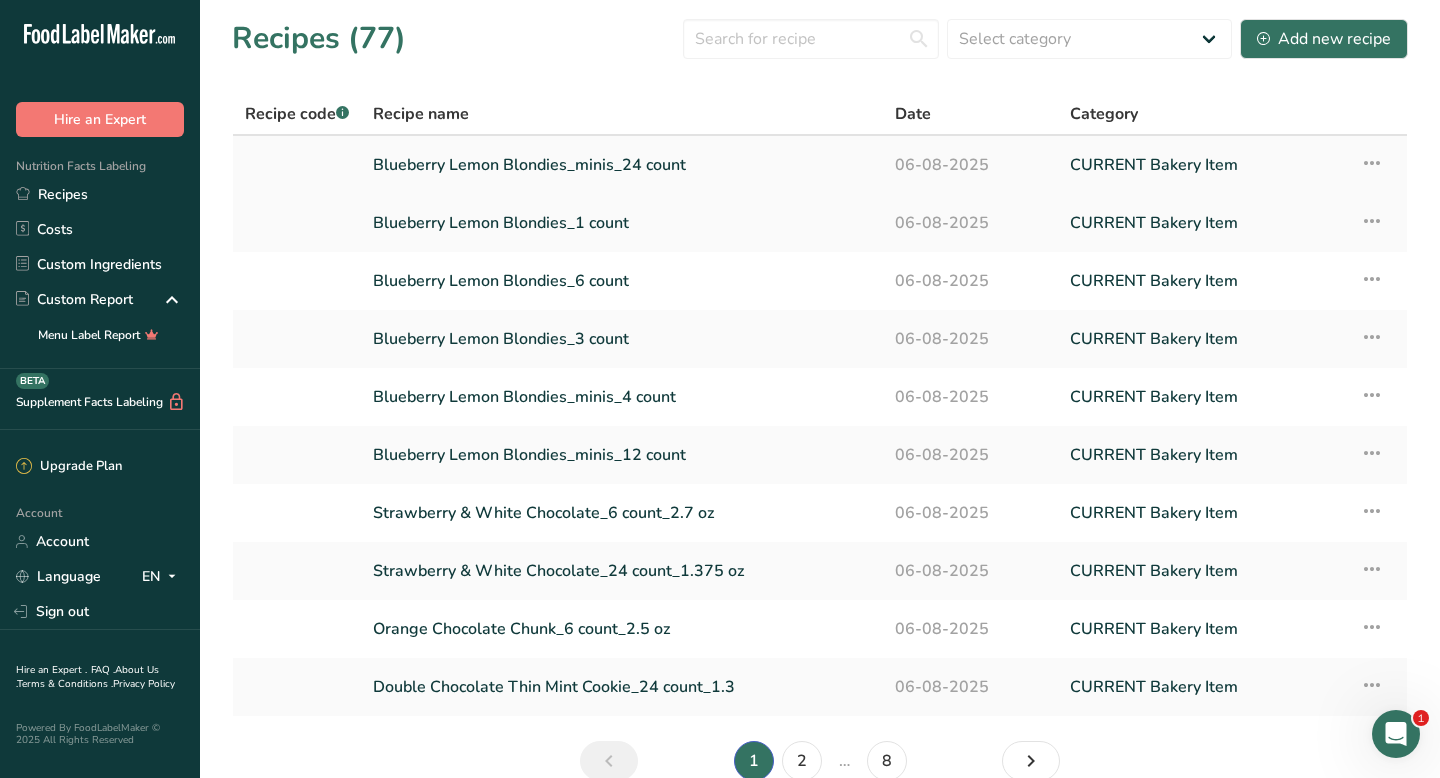 click on "Blueberry Lemon Blondies_minis_24 count" at bounding box center (622, 165) 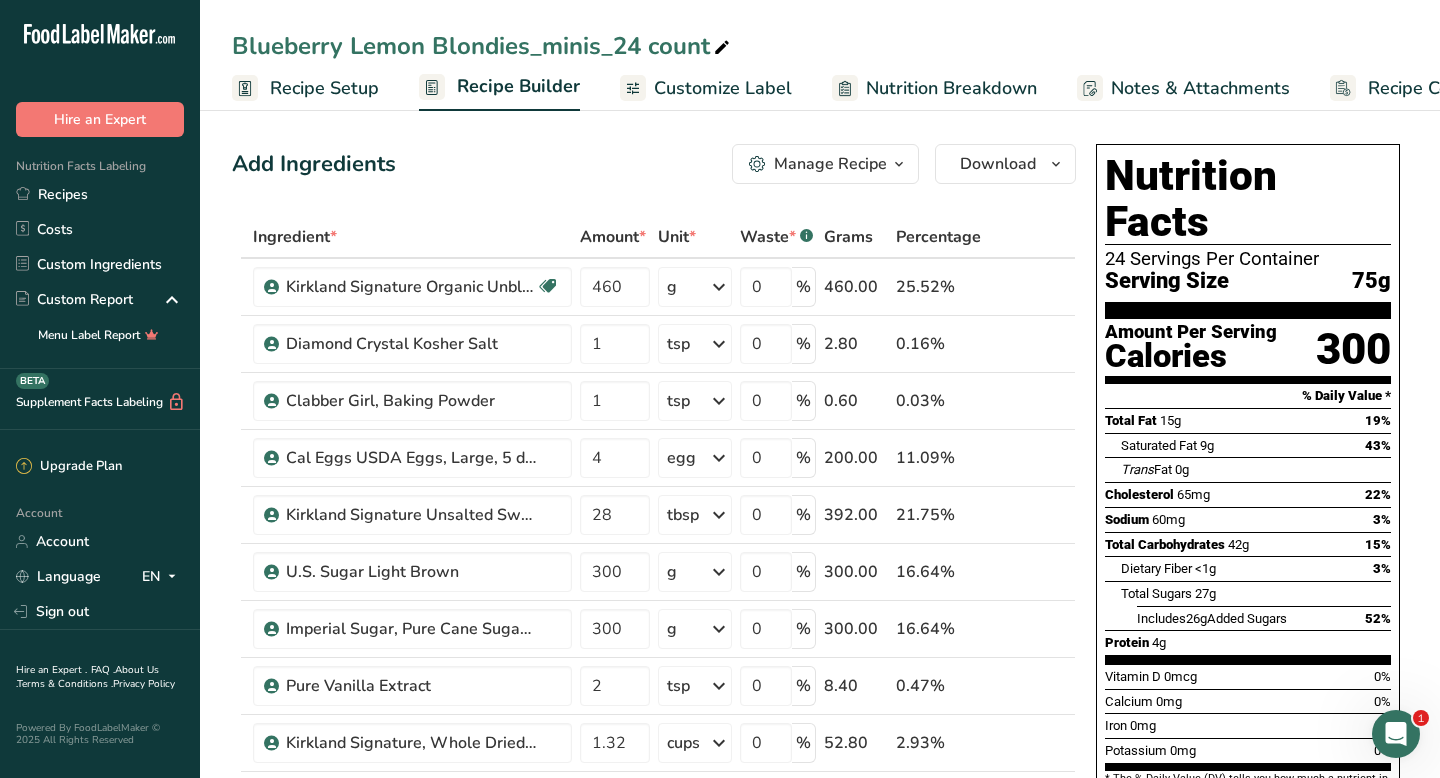 click on "Recipe Costing" at bounding box center (1429, 88) 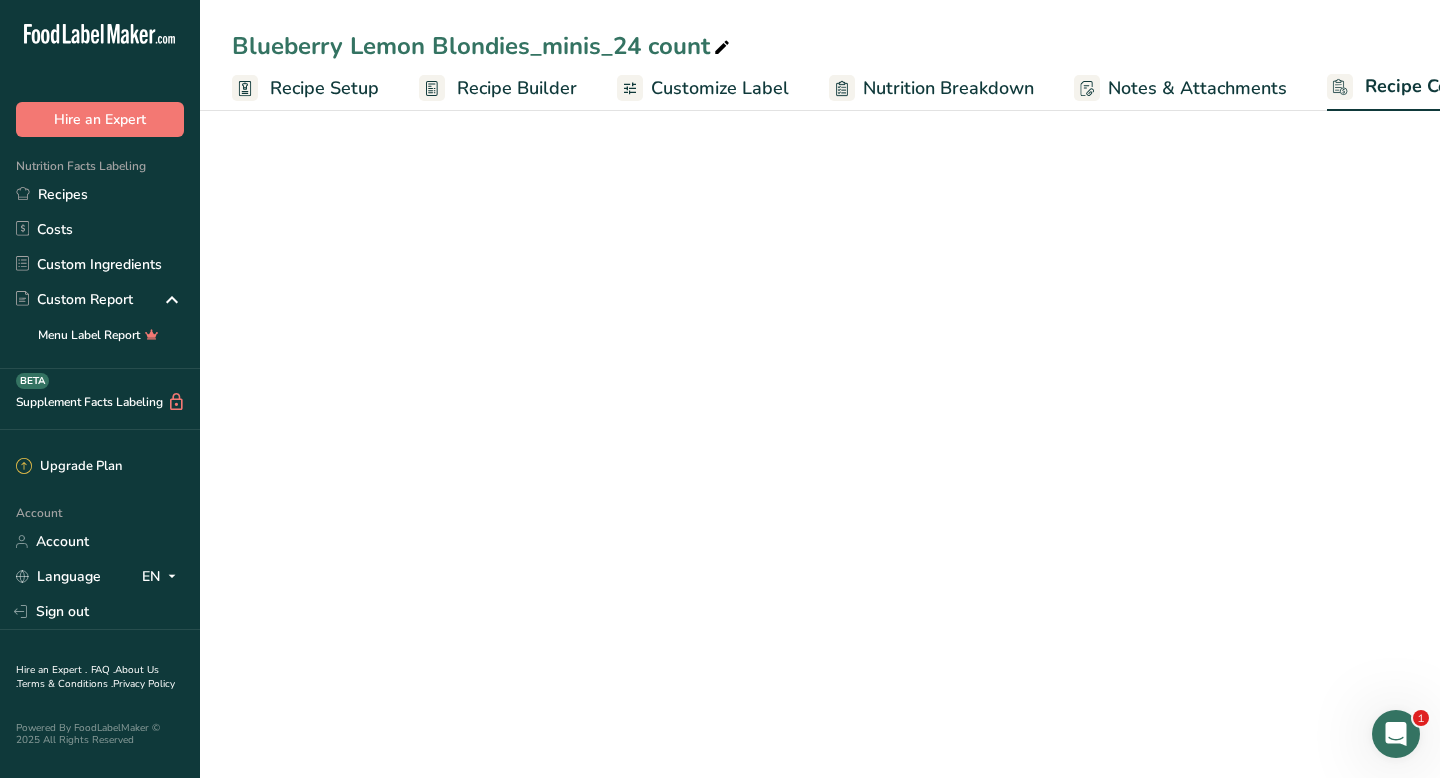 select on "12" 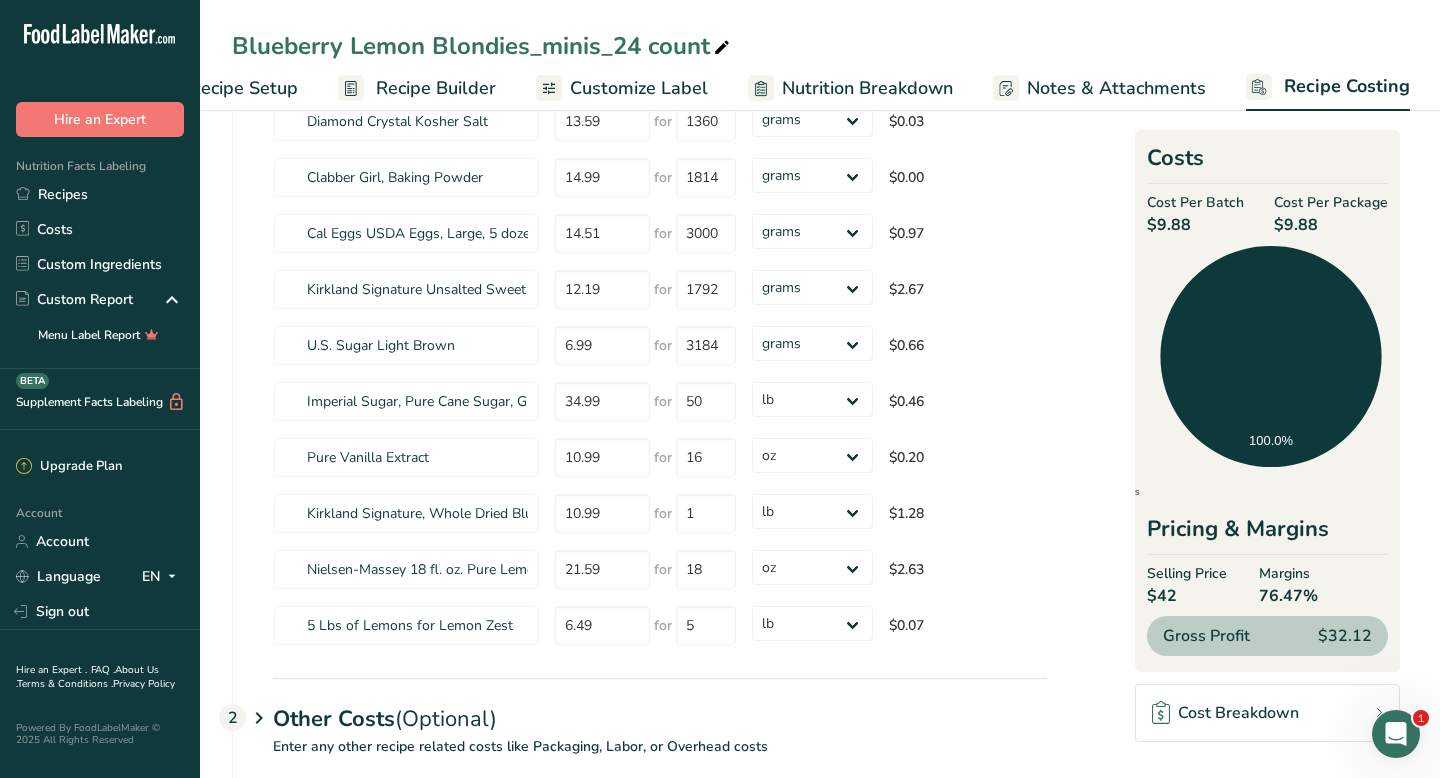 scroll, scrollTop: 428, scrollLeft: 0, axis: vertical 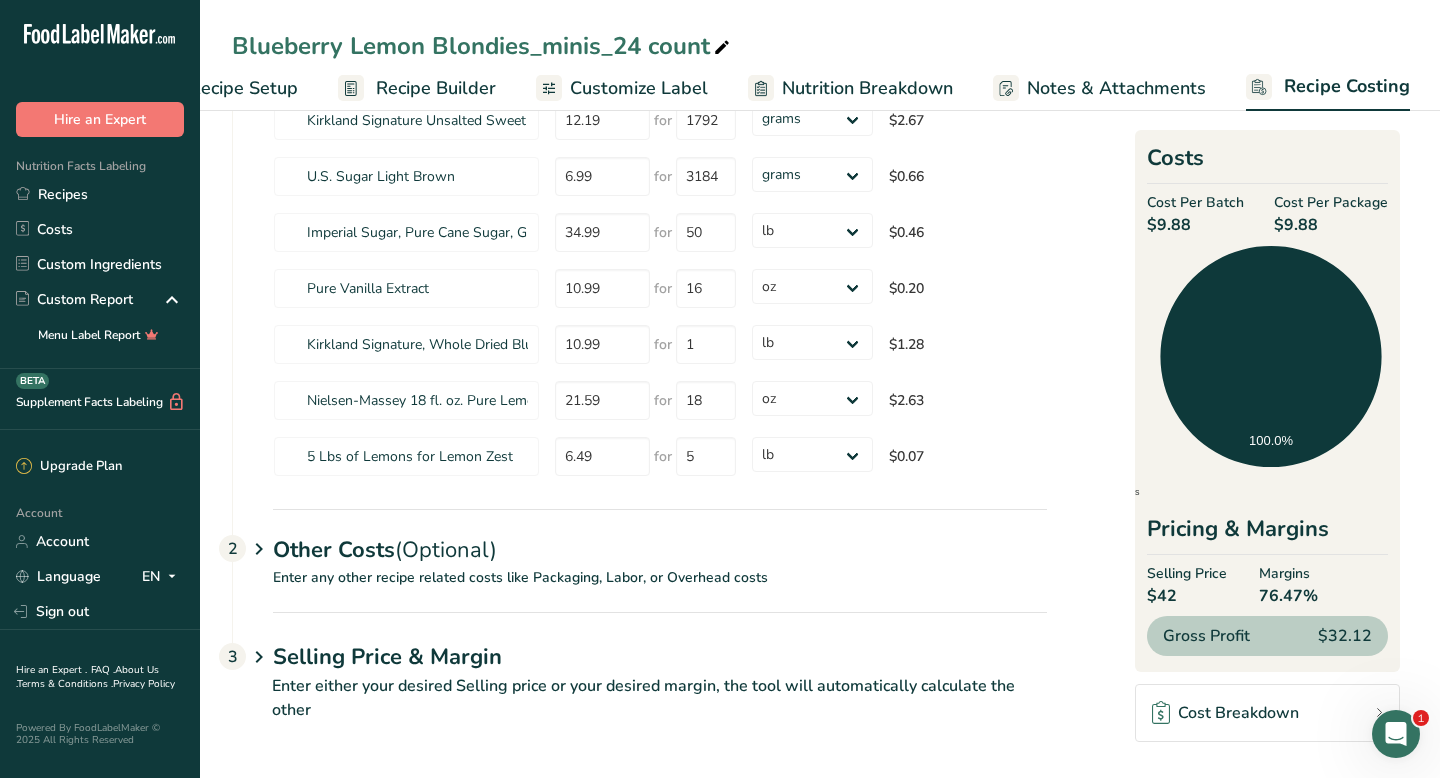 click on "Selling Price & Margin" at bounding box center [660, 657] 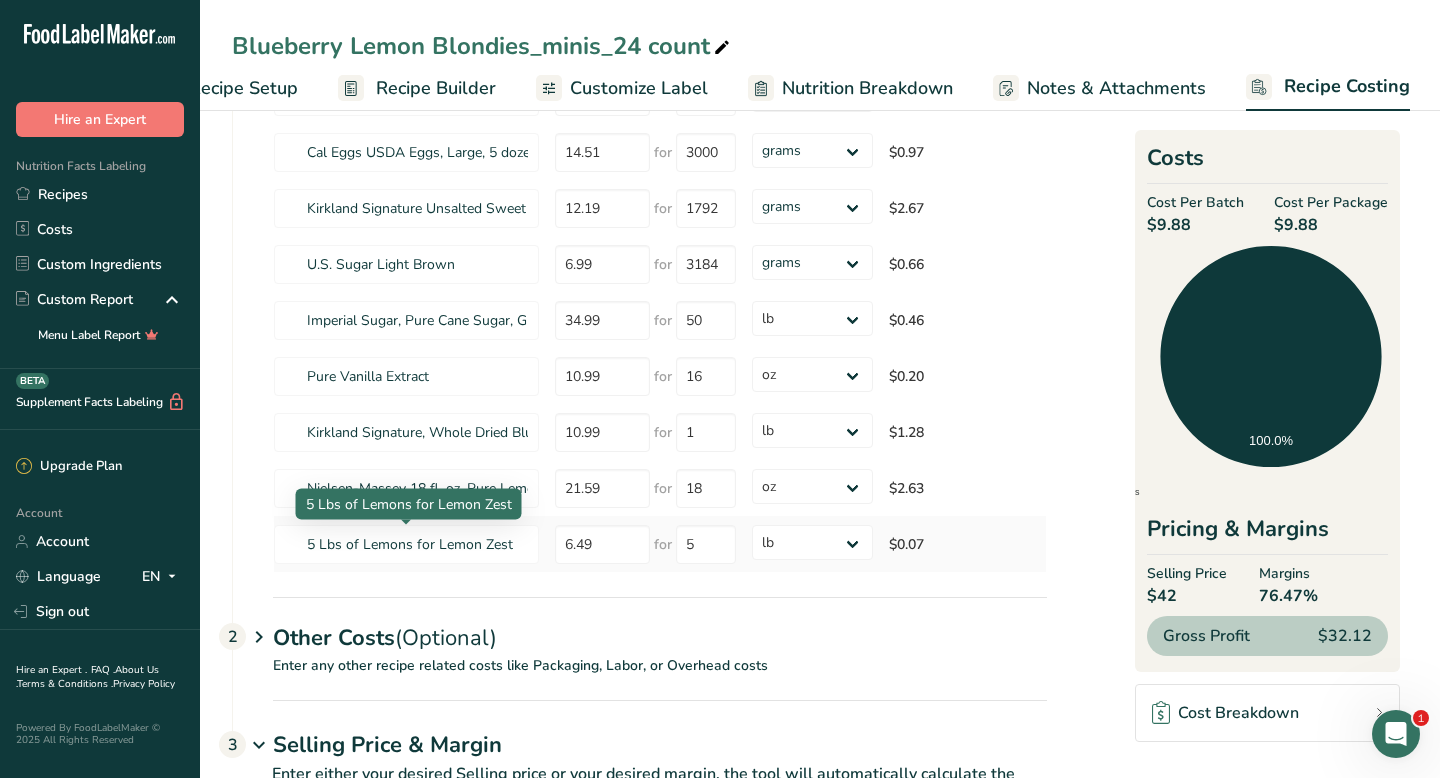 scroll, scrollTop: 0, scrollLeft: 0, axis: both 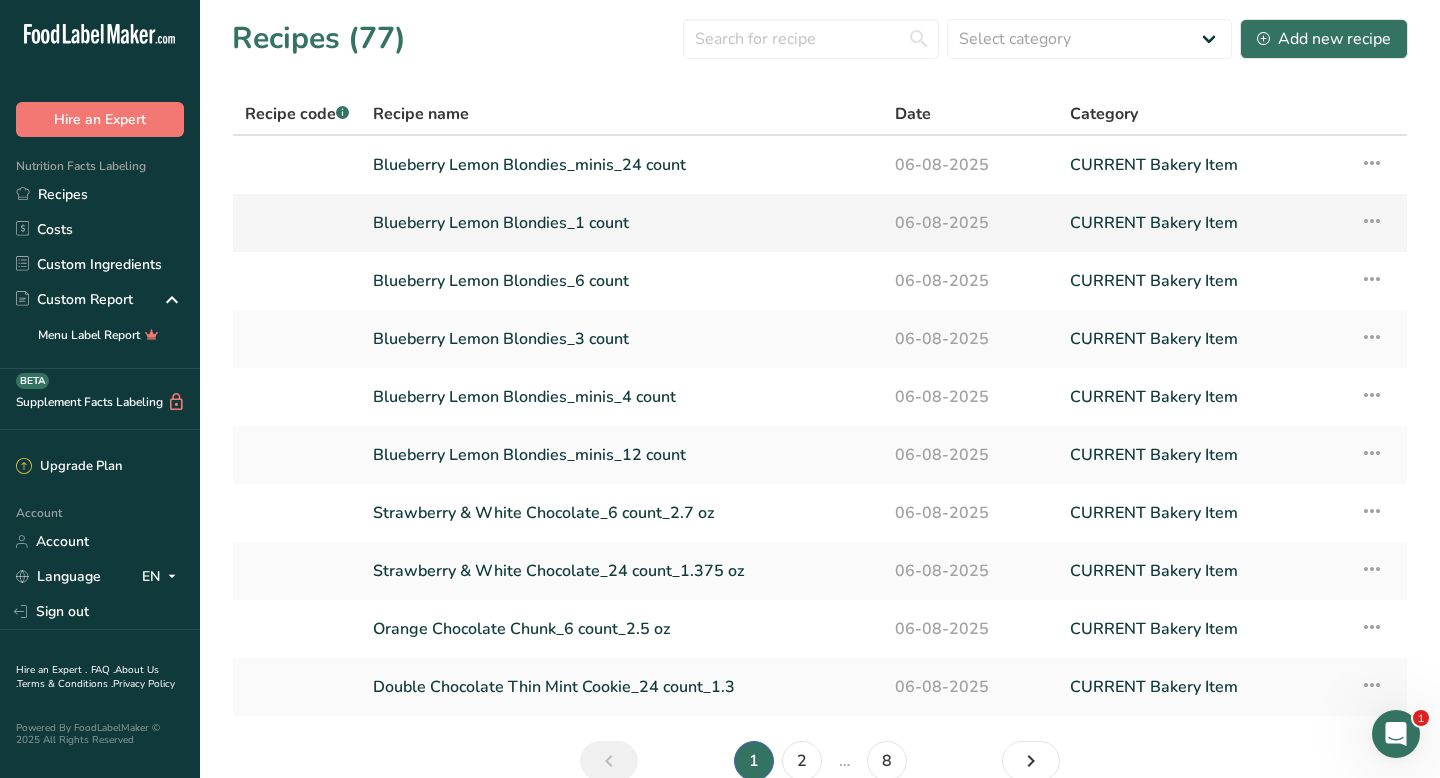 click on "Blueberry Lemon Blondies_1 count" at bounding box center (622, 223) 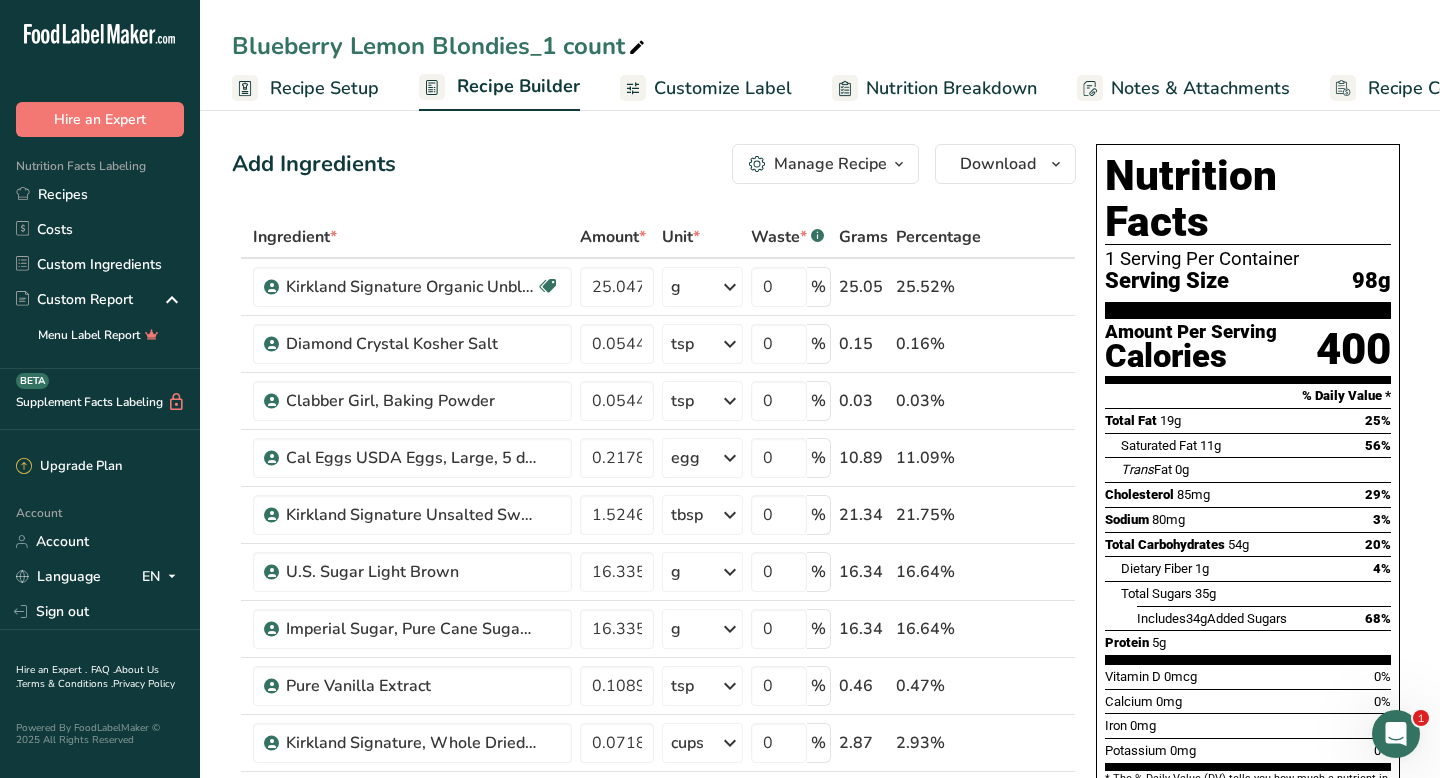 click on "Recipe Costing" at bounding box center [1429, 88] 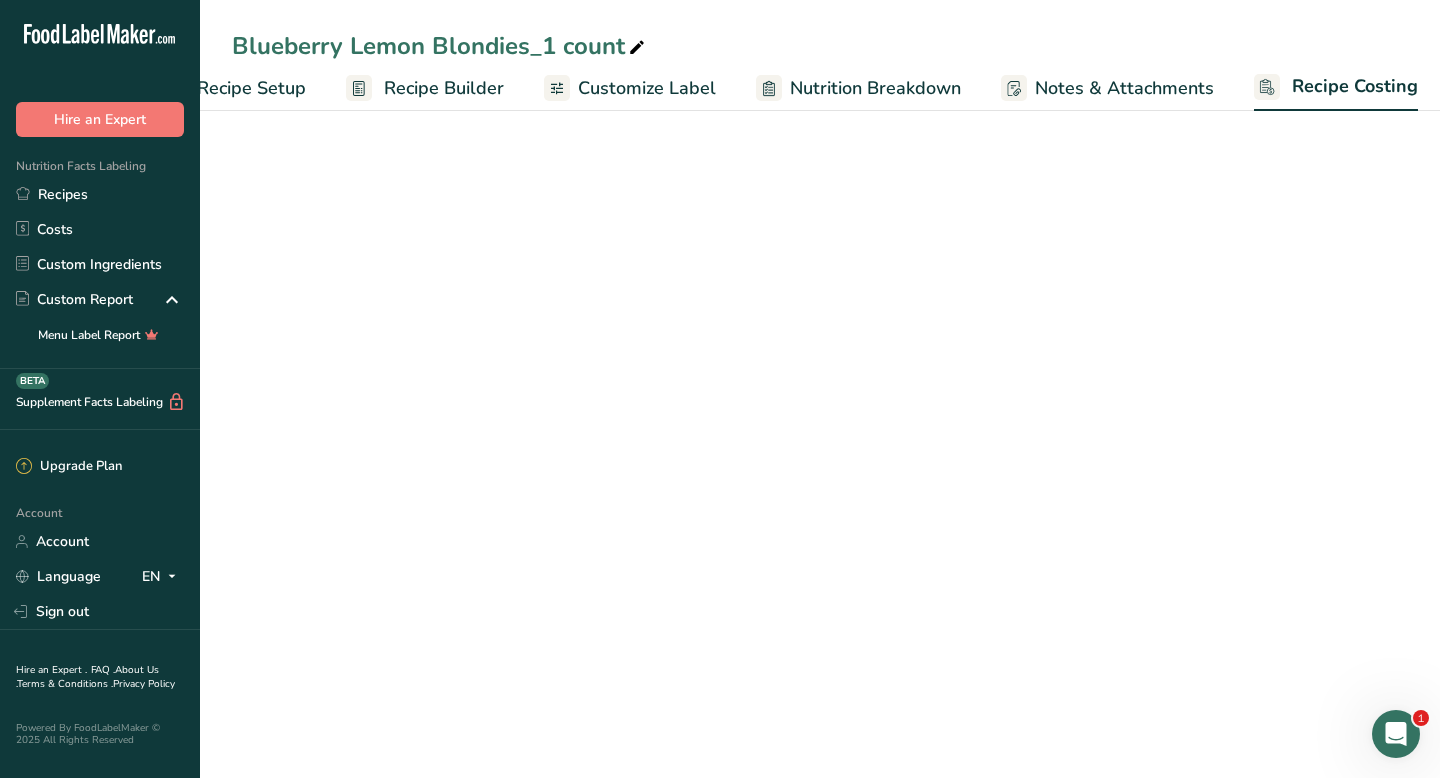 select on "12" 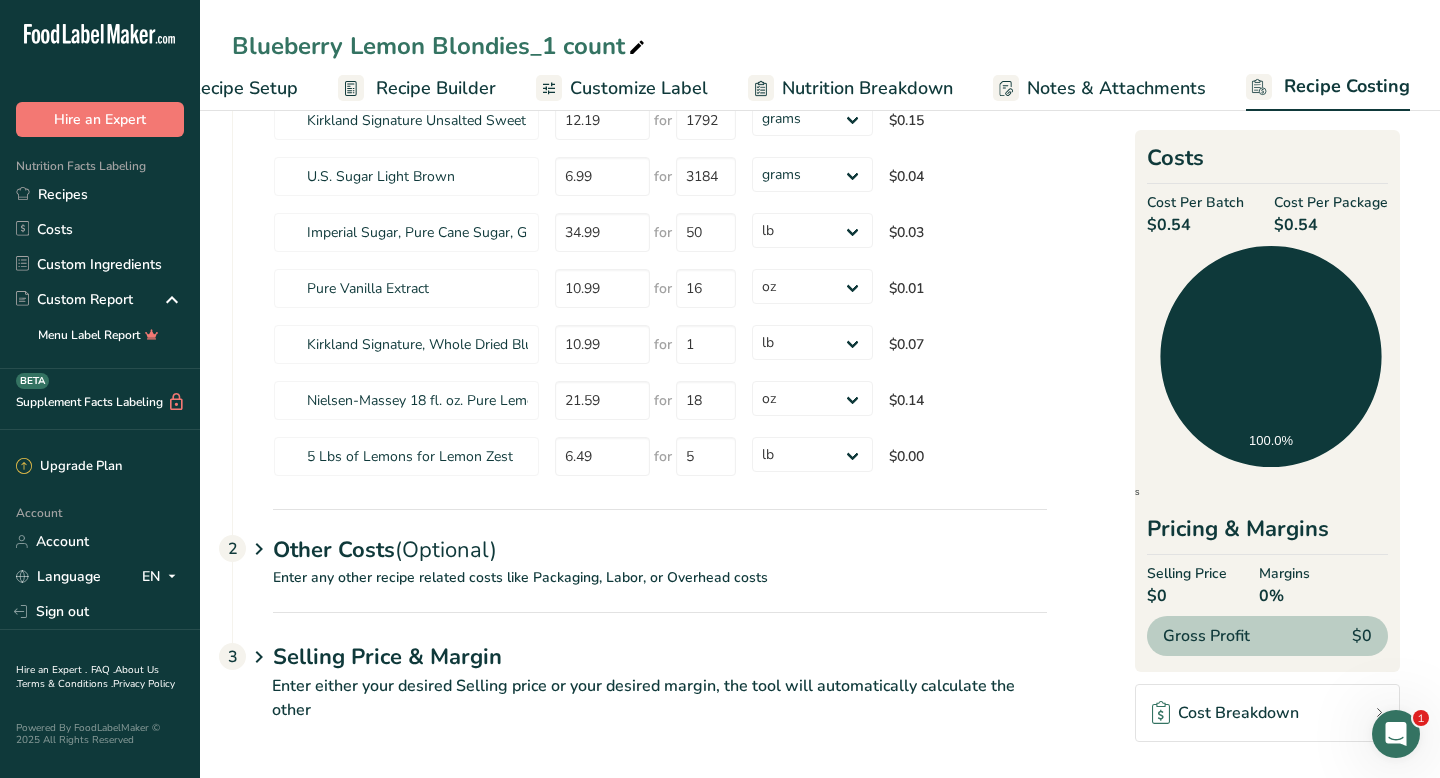 scroll, scrollTop: 0, scrollLeft: 0, axis: both 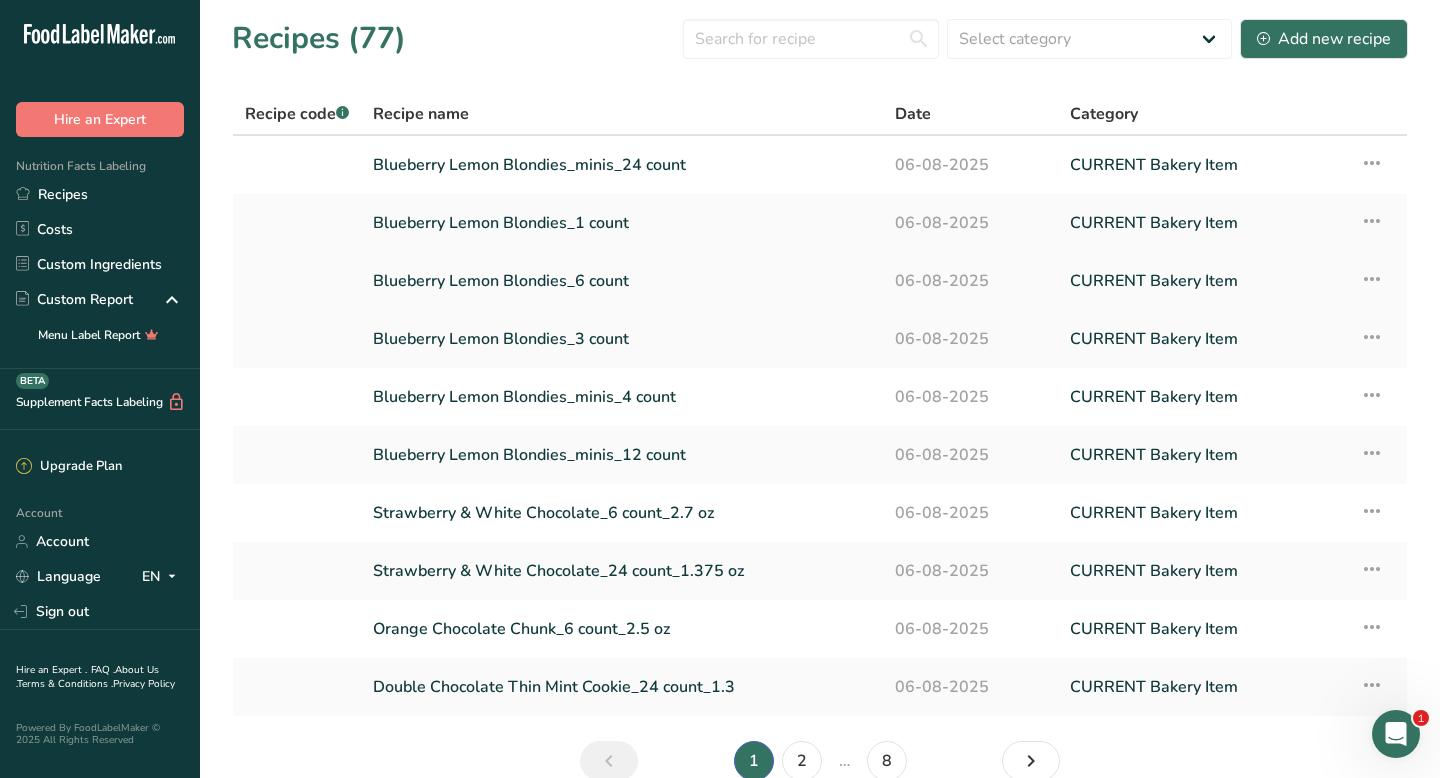 click on "Blueberry Lemon Blondies_6 count" at bounding box center [622, 281] 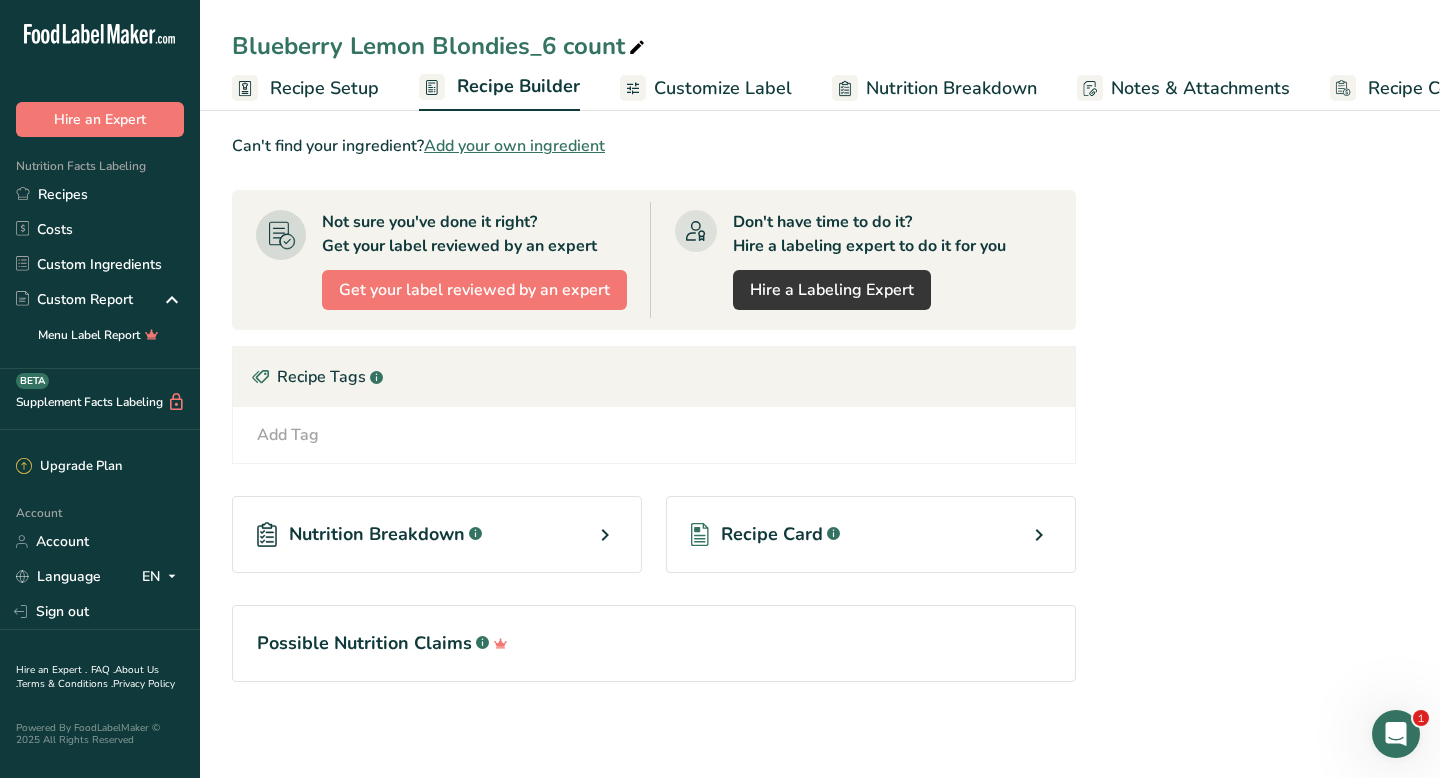 scroll, scrollTop: 0, scrollLeft: 0, axis: both 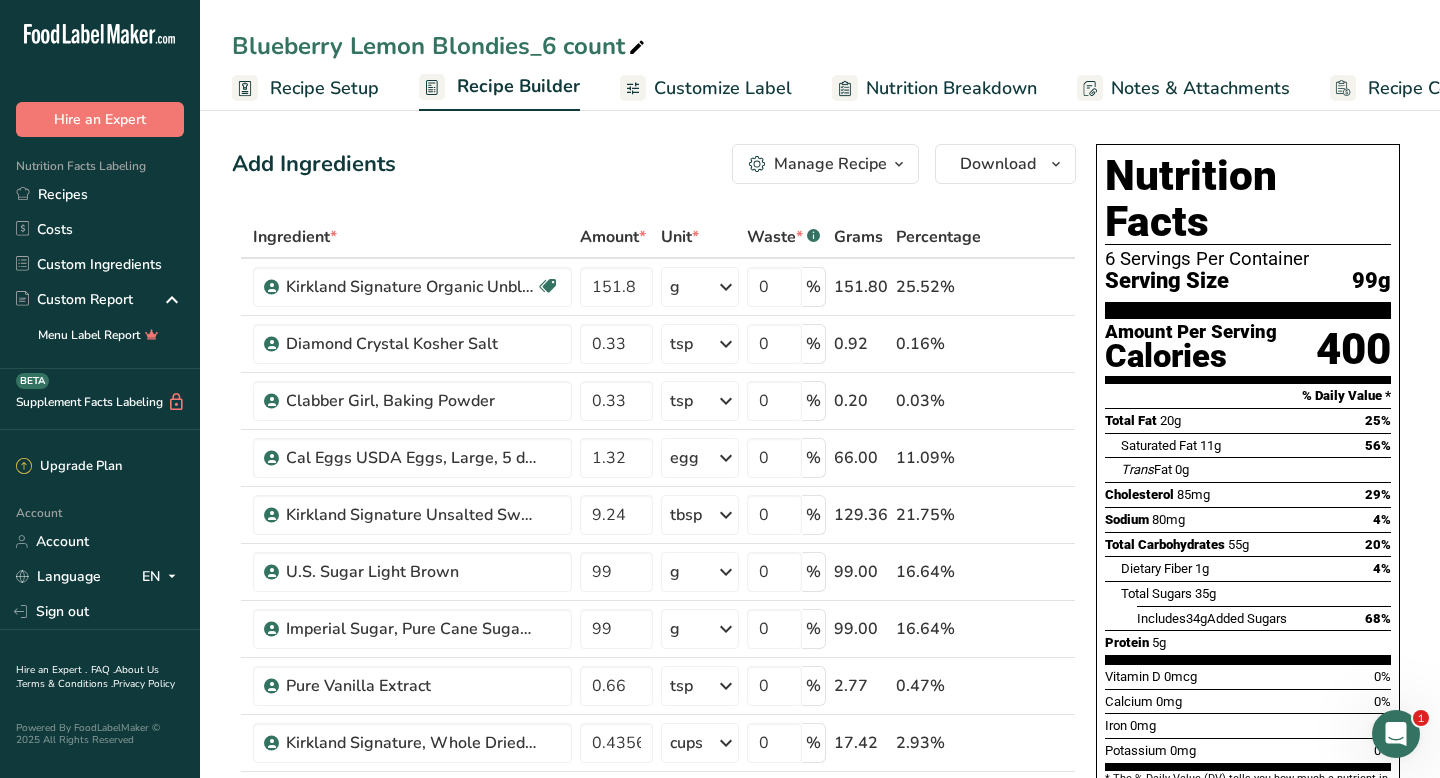 click on "Recipe Costing" at bounding box center [1429, 88] 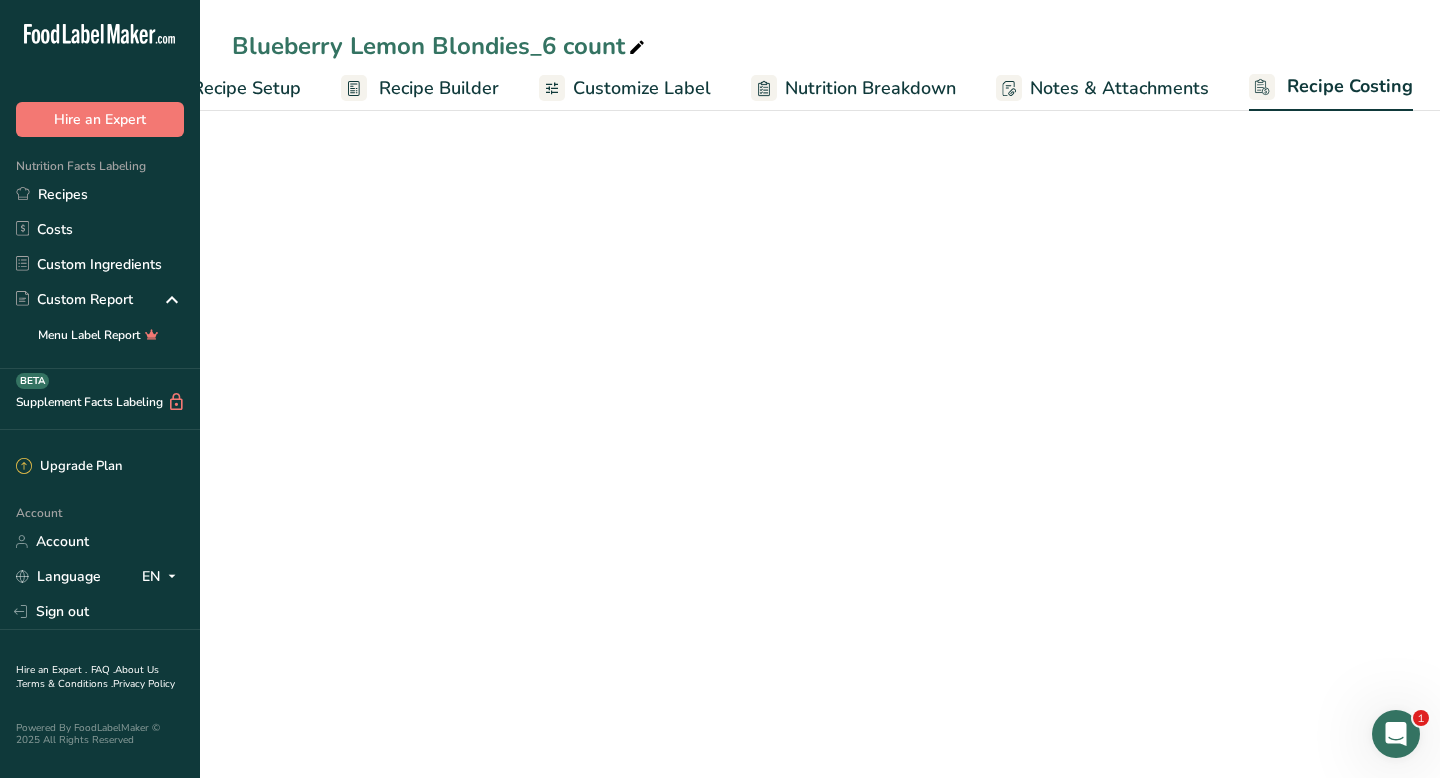 select on "12" 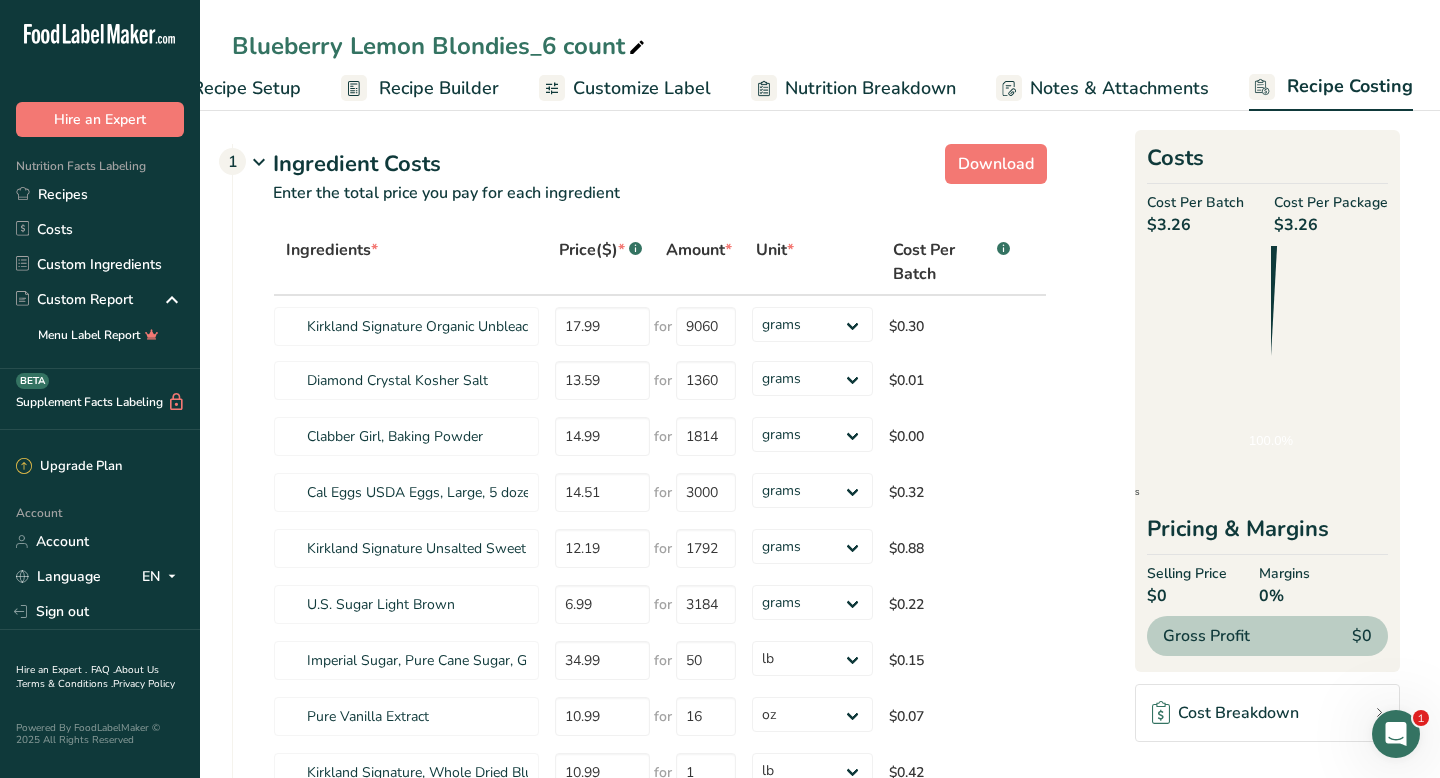 scroll, scrollTop: 0, scrollLeft: 81, axis: horizontal 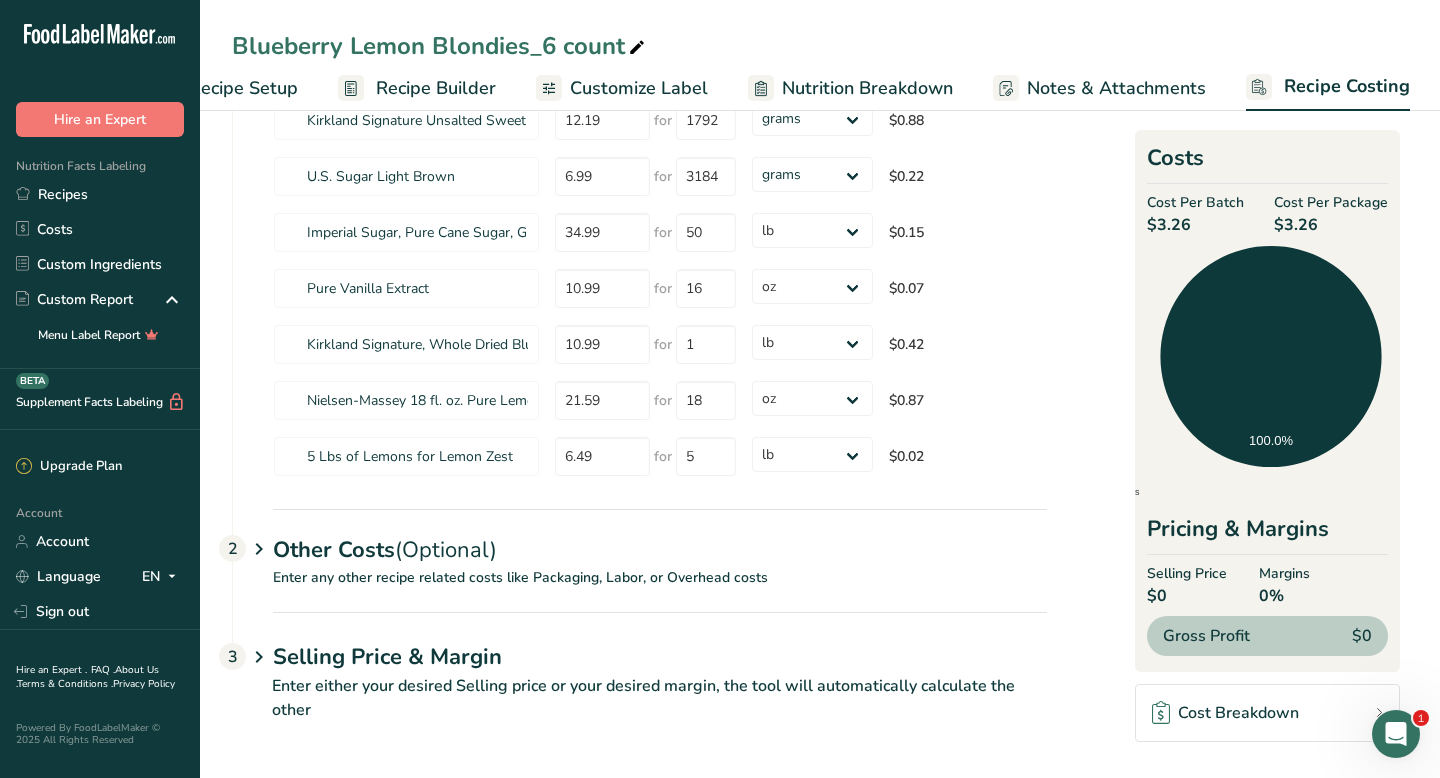 click on "Enter either your desired Selling price or your desired margin, the tool will automatically calculate the other" at bounding box center [639, 710] 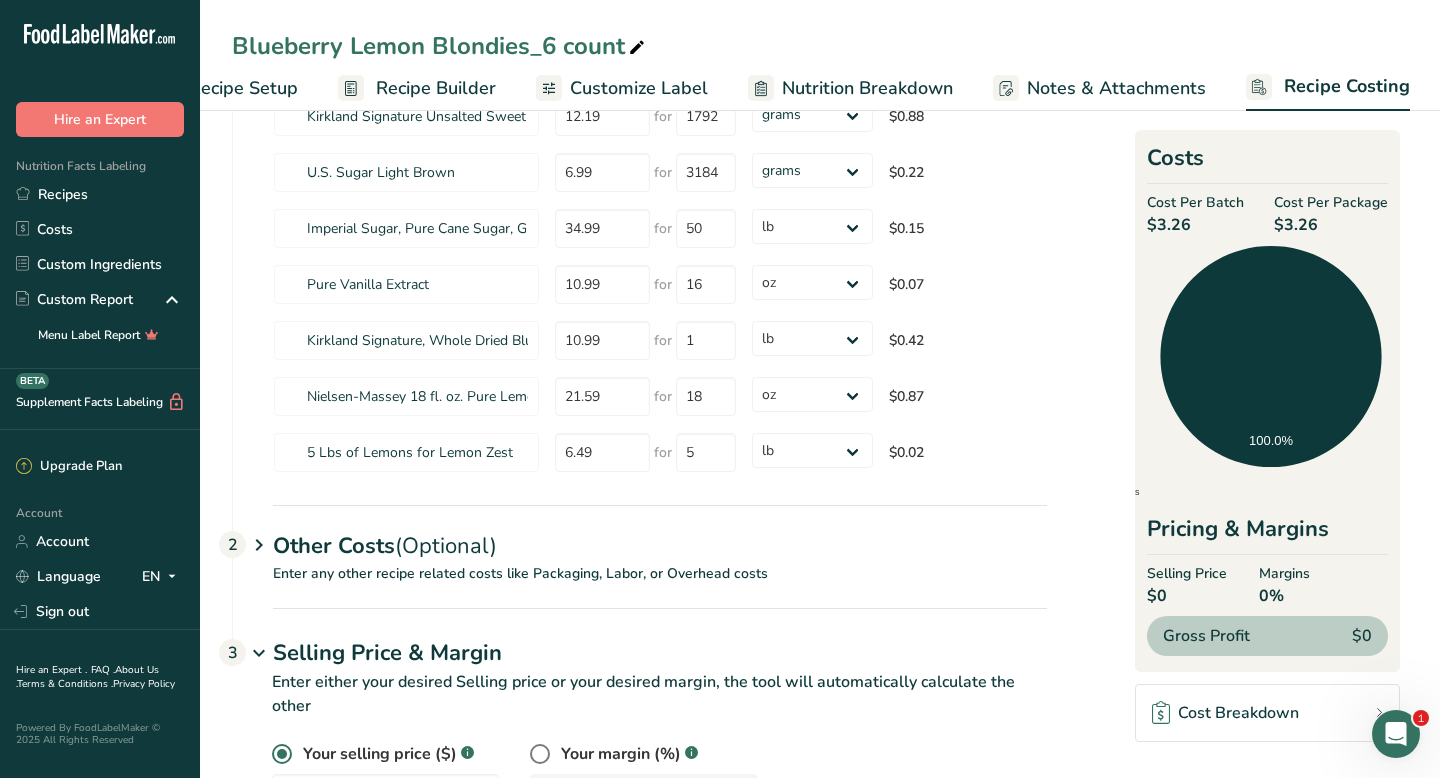 scroll, scrollTop: 524, scrollLeft: 0, axis: vertical 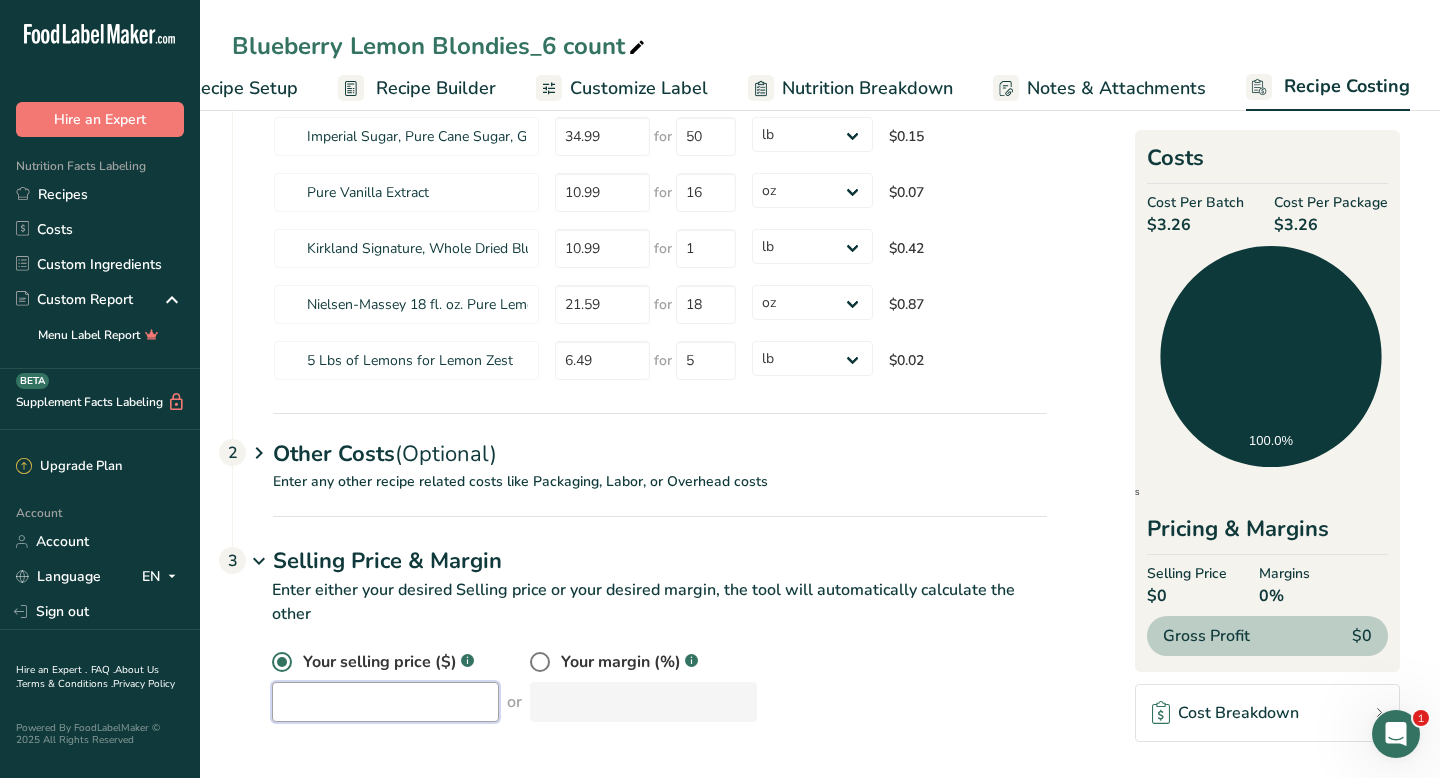 click at bounding box center [385, 702] 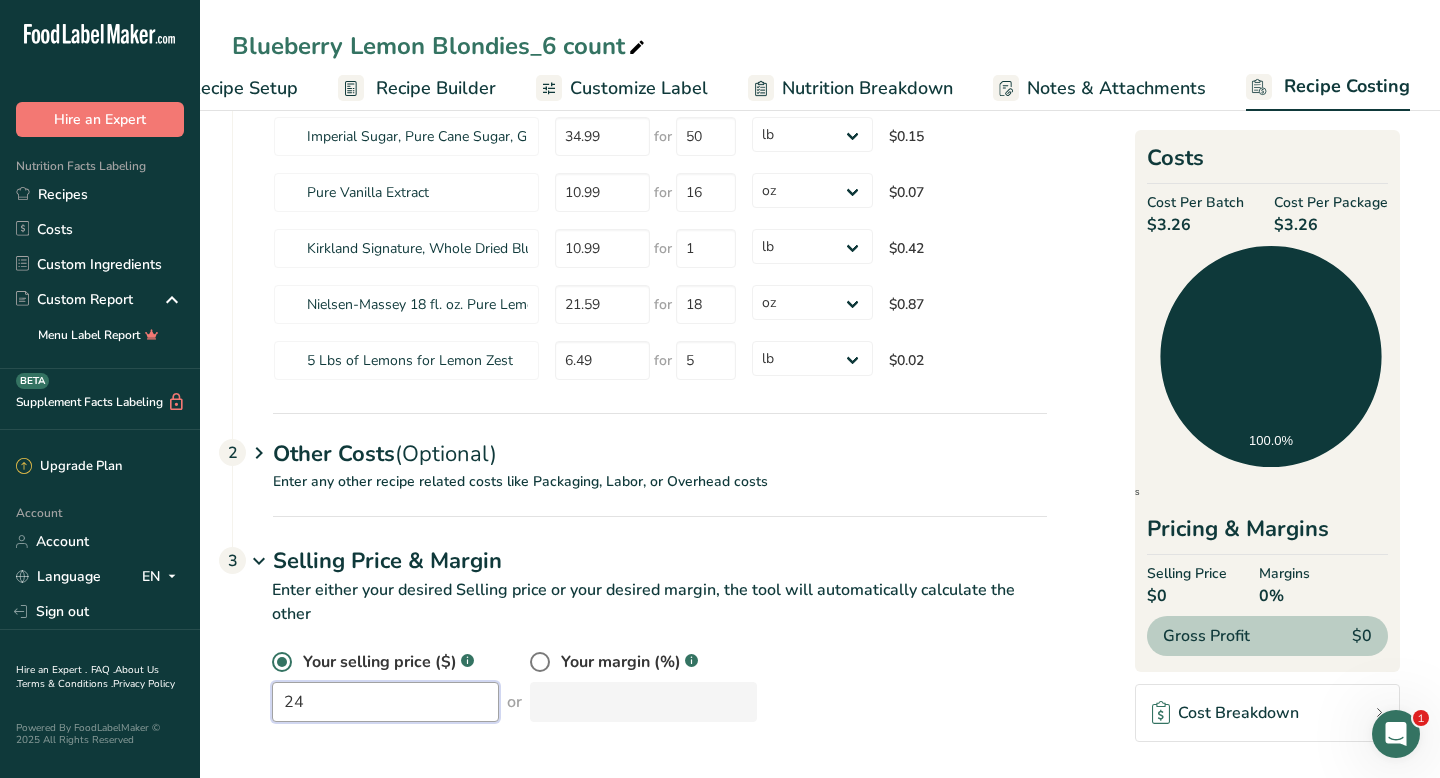 type on "24" 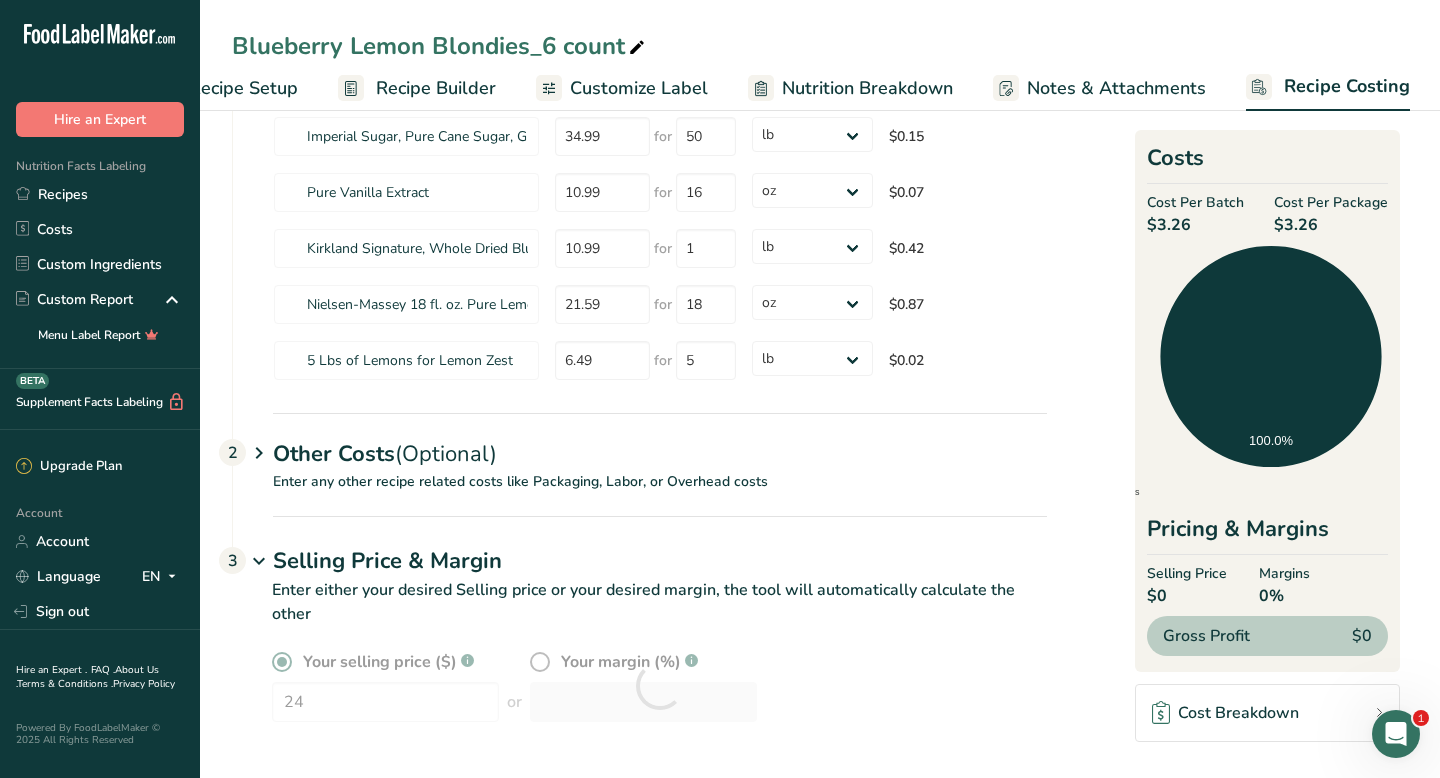 click on "Your selling price ($)
.a-a{fill:#347362;}.b-a{fill:#fff;}           24
or
Your margin (%)
.a-a{fill:#347362;}.b-a{fill:#fff;}" at bounding box center [659, 686] 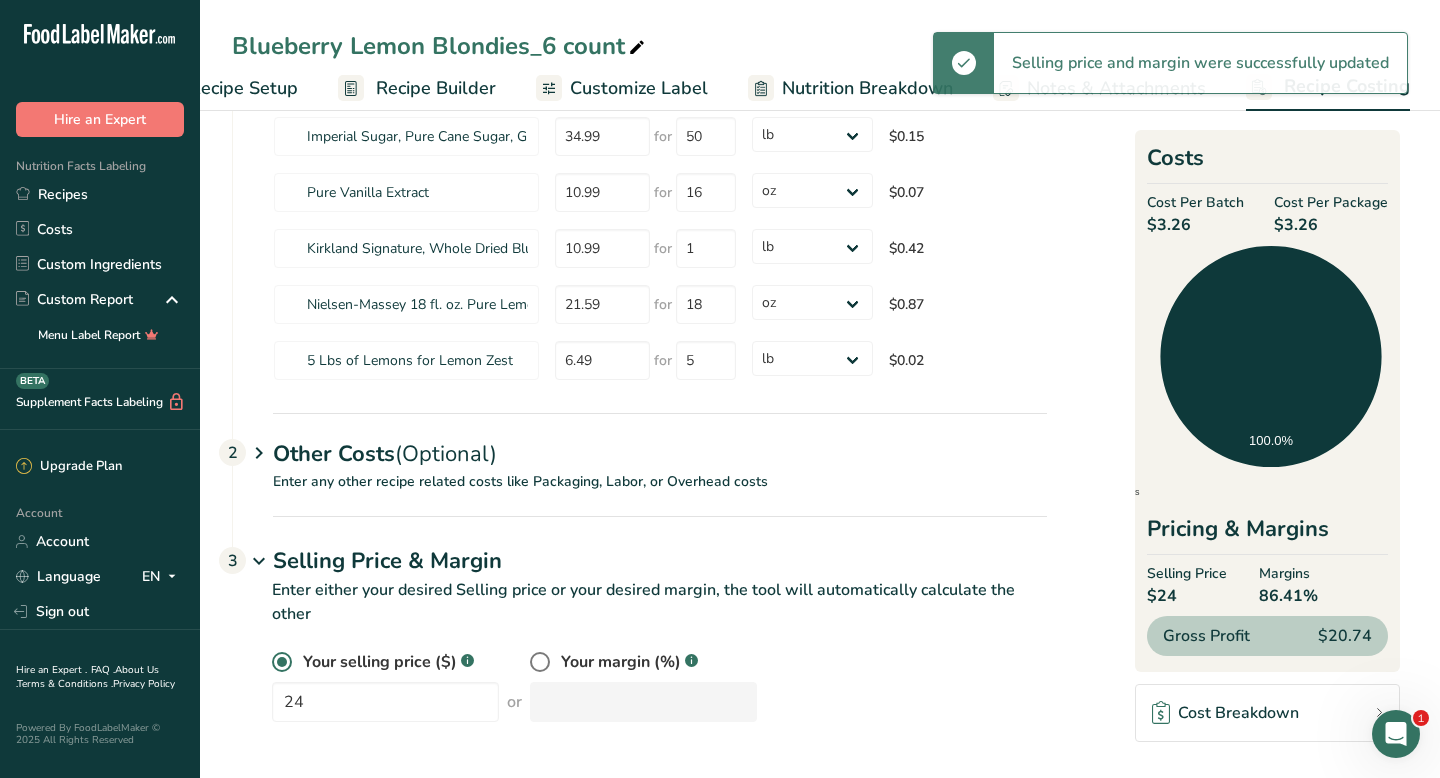 scroll, scrollTop: 0, scrollLeft: 0, axis: both 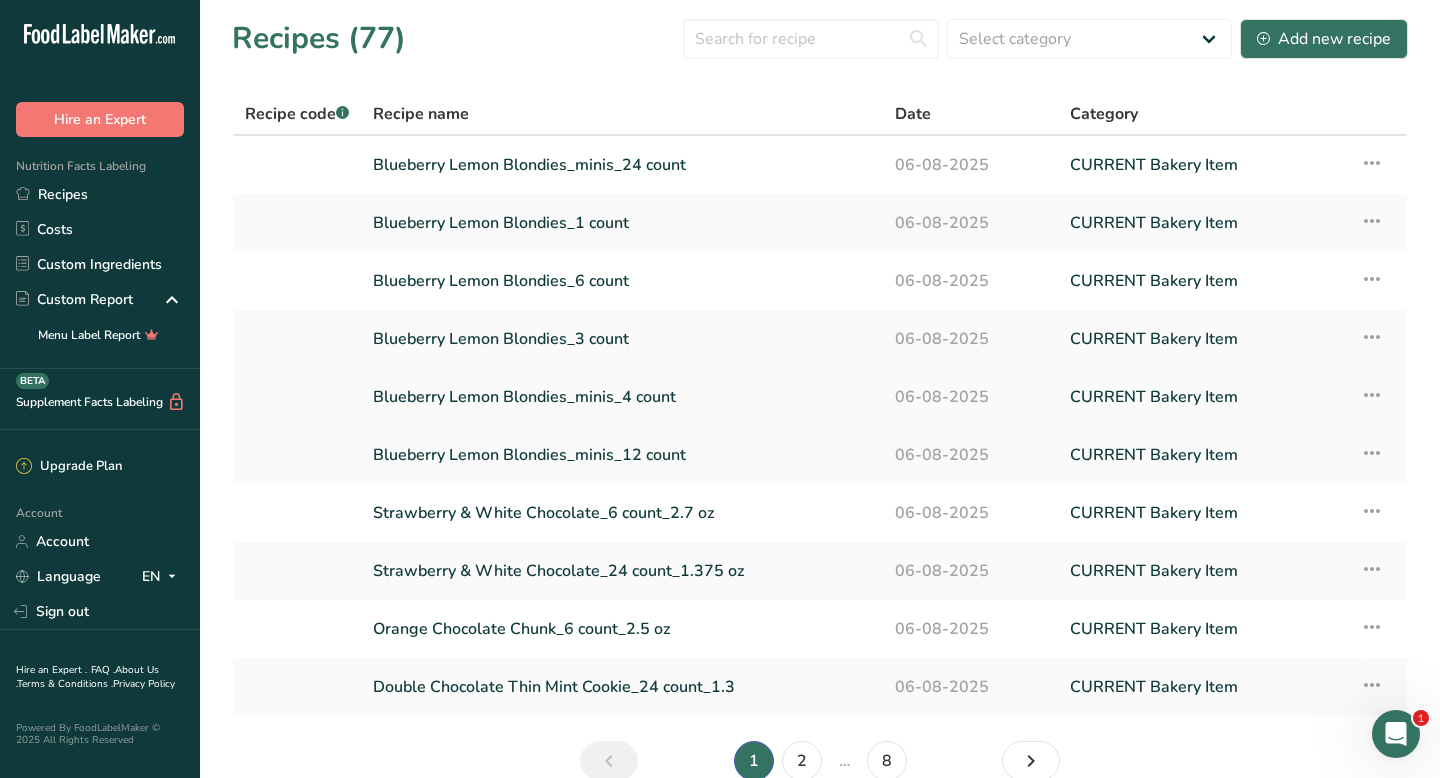 click on "Blueberry Lemon Blondies_minis_4 count" at bounding box center [622, 397] 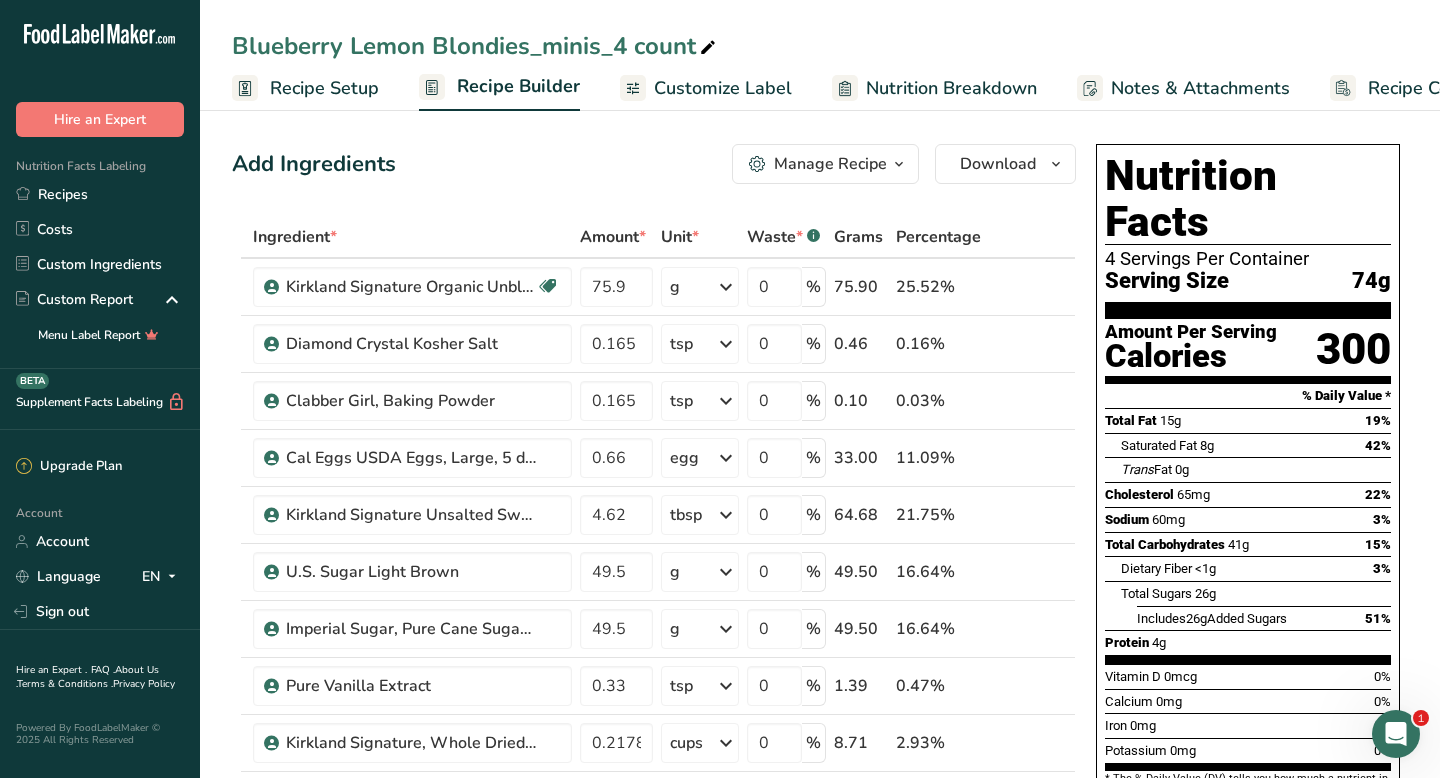 click on "Recipe Costing" at bounding box center [1410, 88] 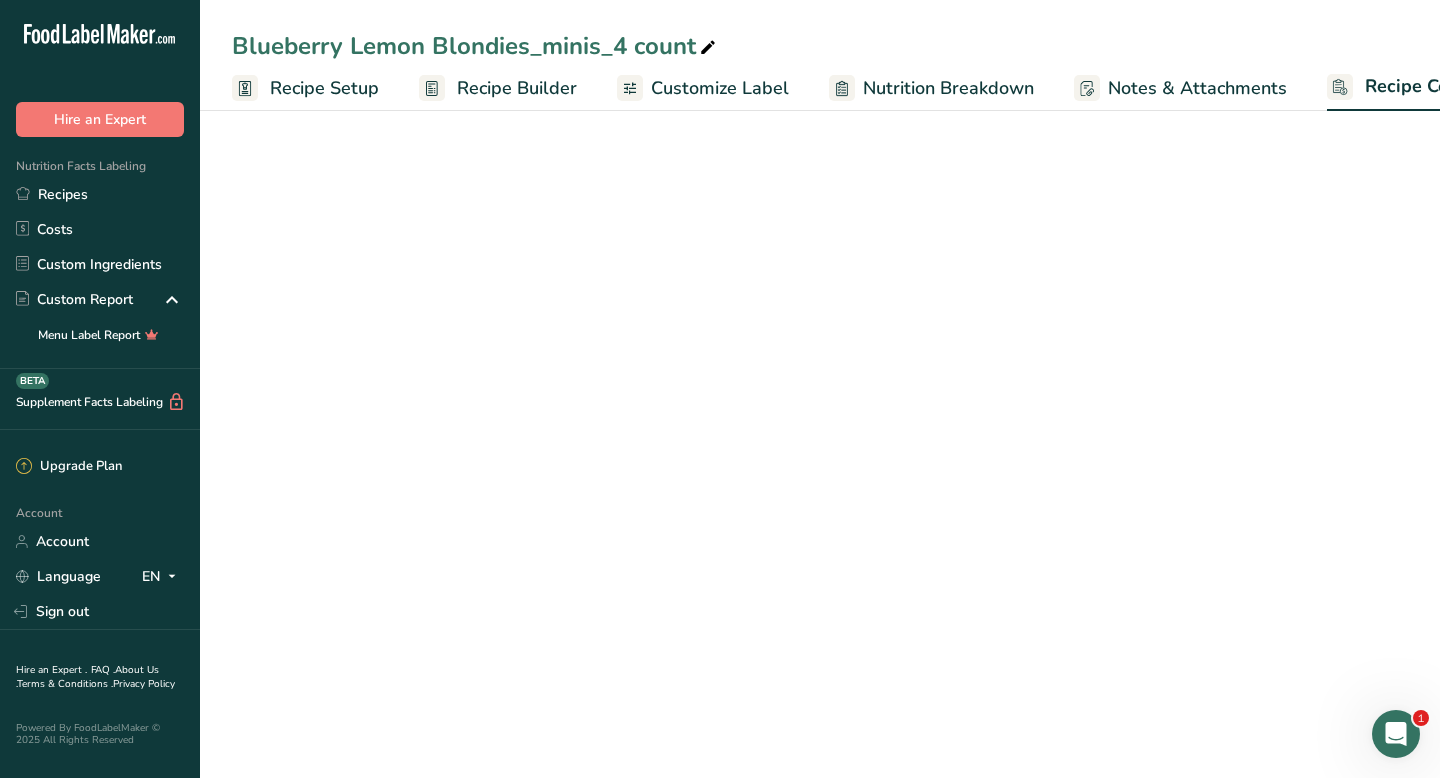 select on "12" 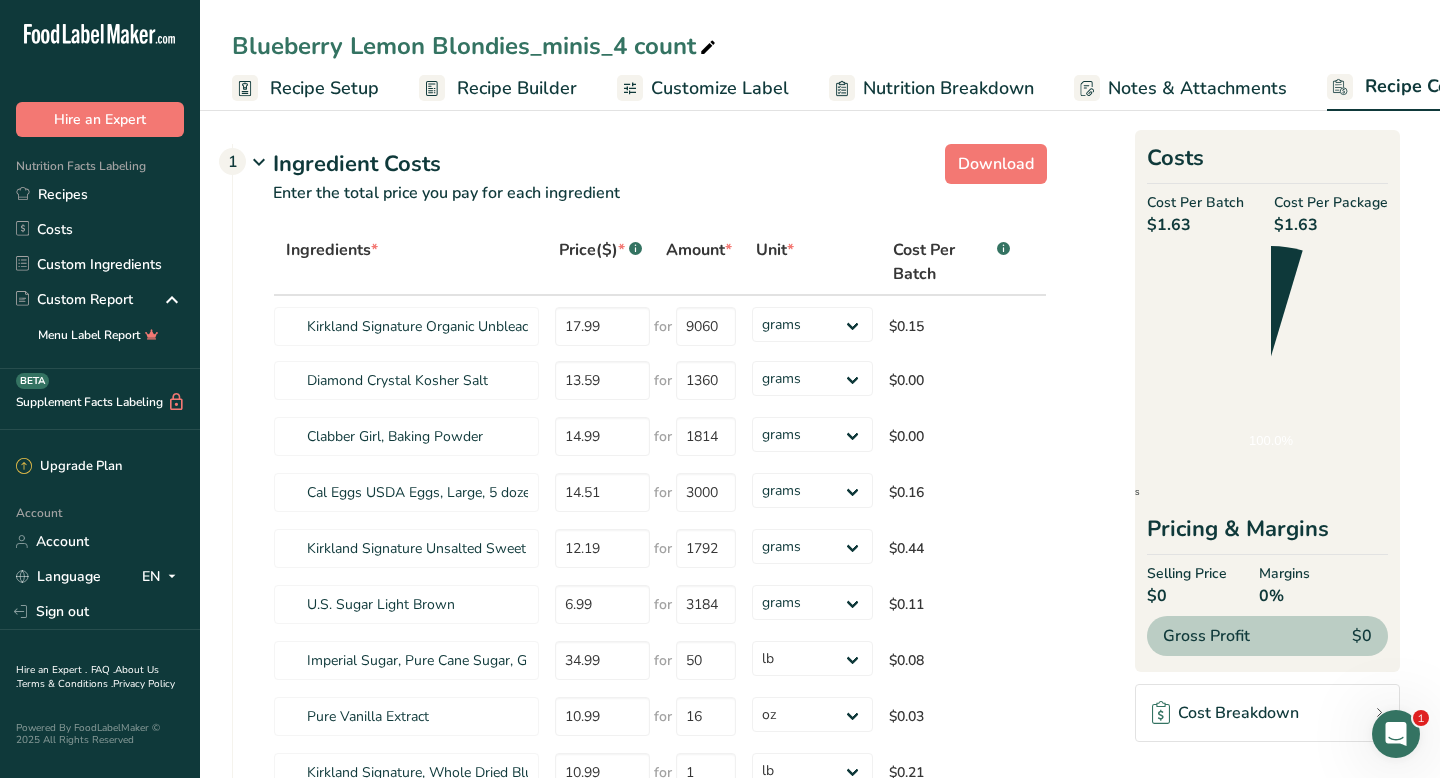 scroll, scrollTop: 0, scrollLeft: 81, axis: horizontal 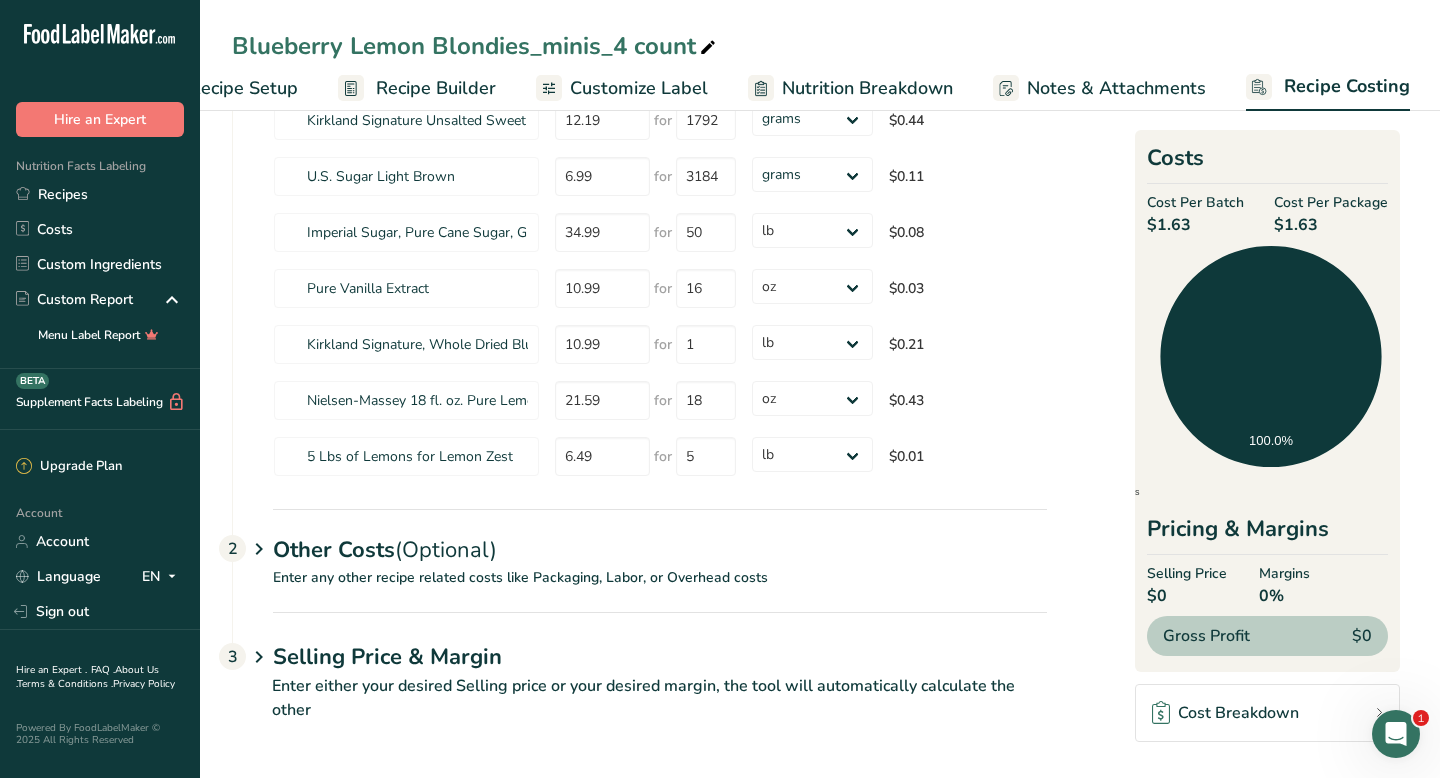click on "Selling Price & Margin" at bounding box center [660, 657] 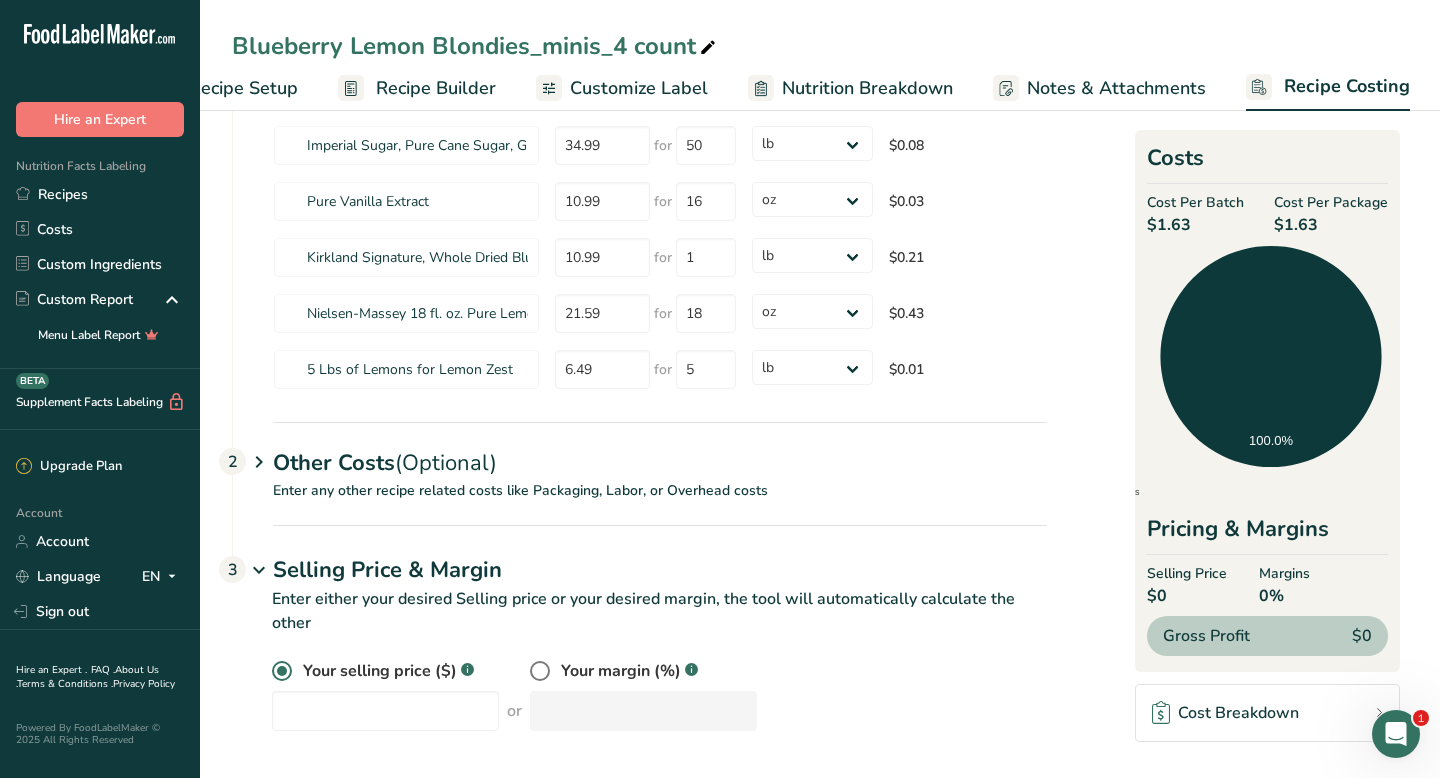 scroll, scrollTop: 524, scrollLeft: 0, axis: vertical 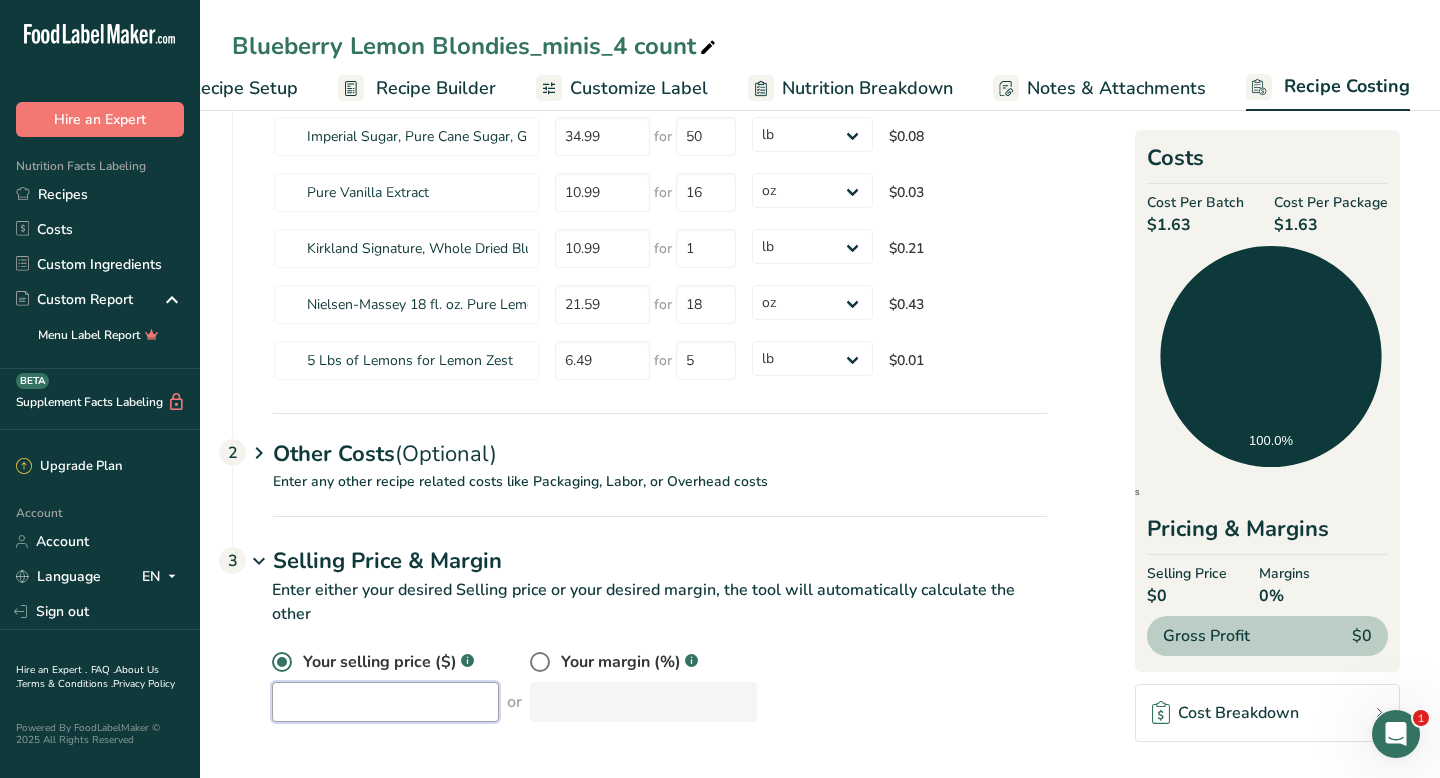 click at bounding box center (385, 702) 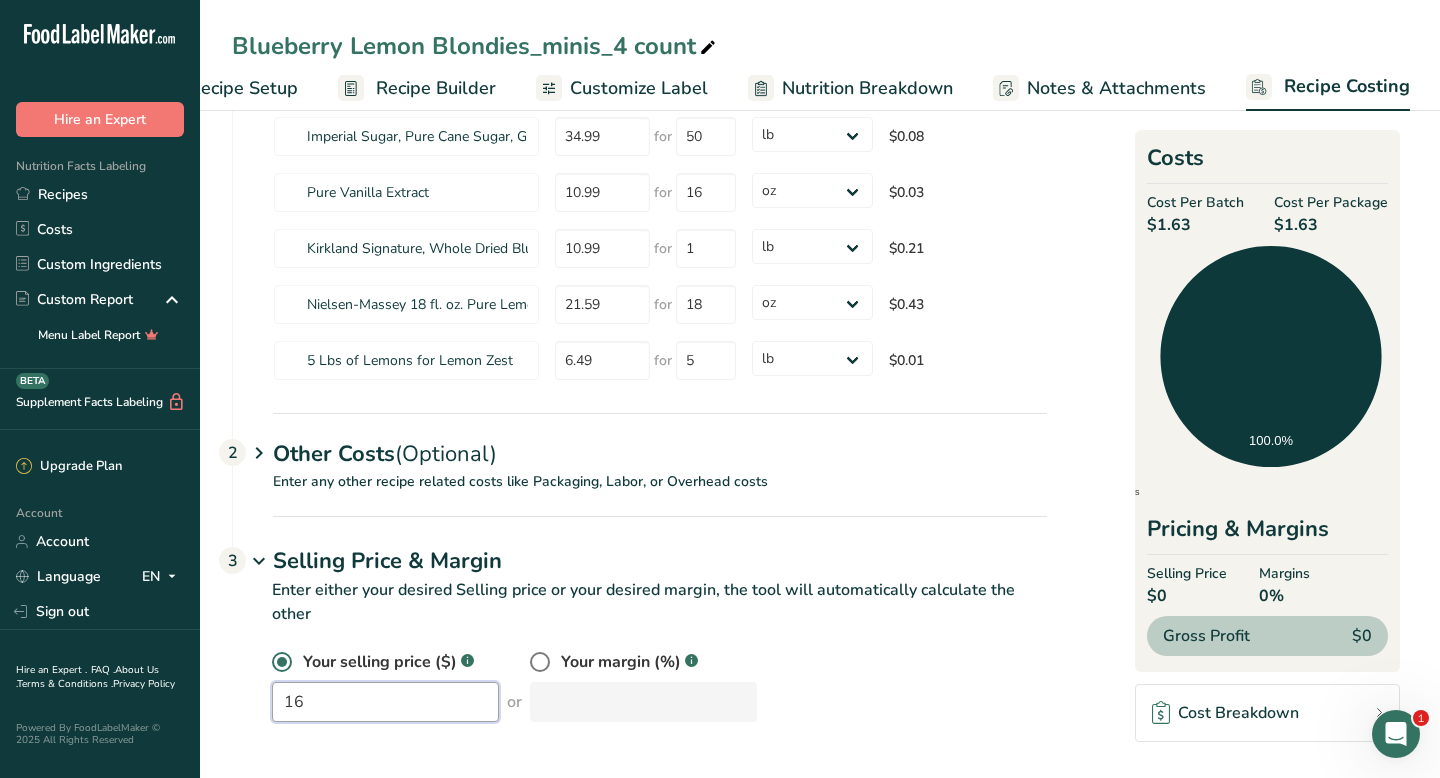 type on "16" 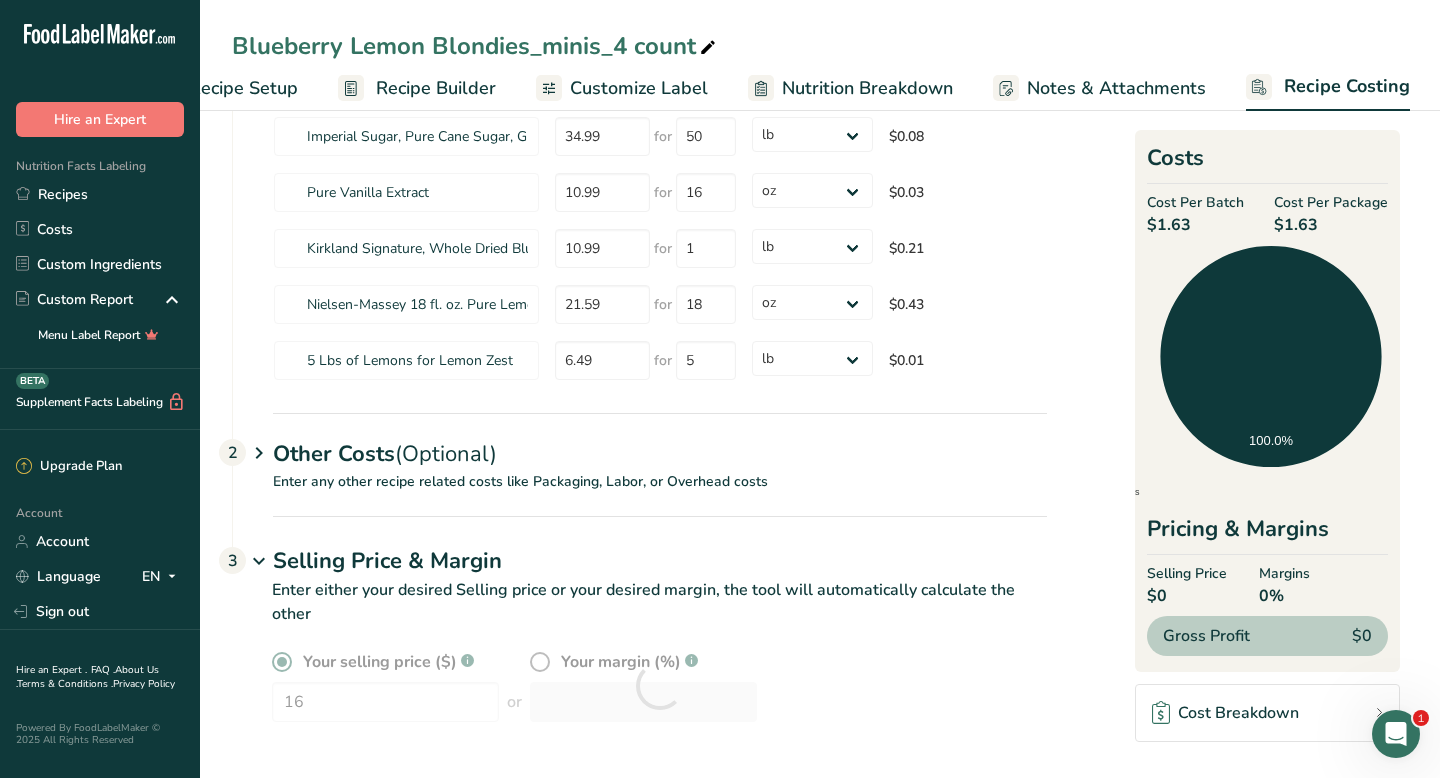 click on "Your selling price ($)
.a-a{fill:#347362;}.b-a{fill:#fff;}           16
or
Your margin (%)
.a-a{fill:#347362;}.b-a{fill:#fff;}" at bounding box center (659, 686) 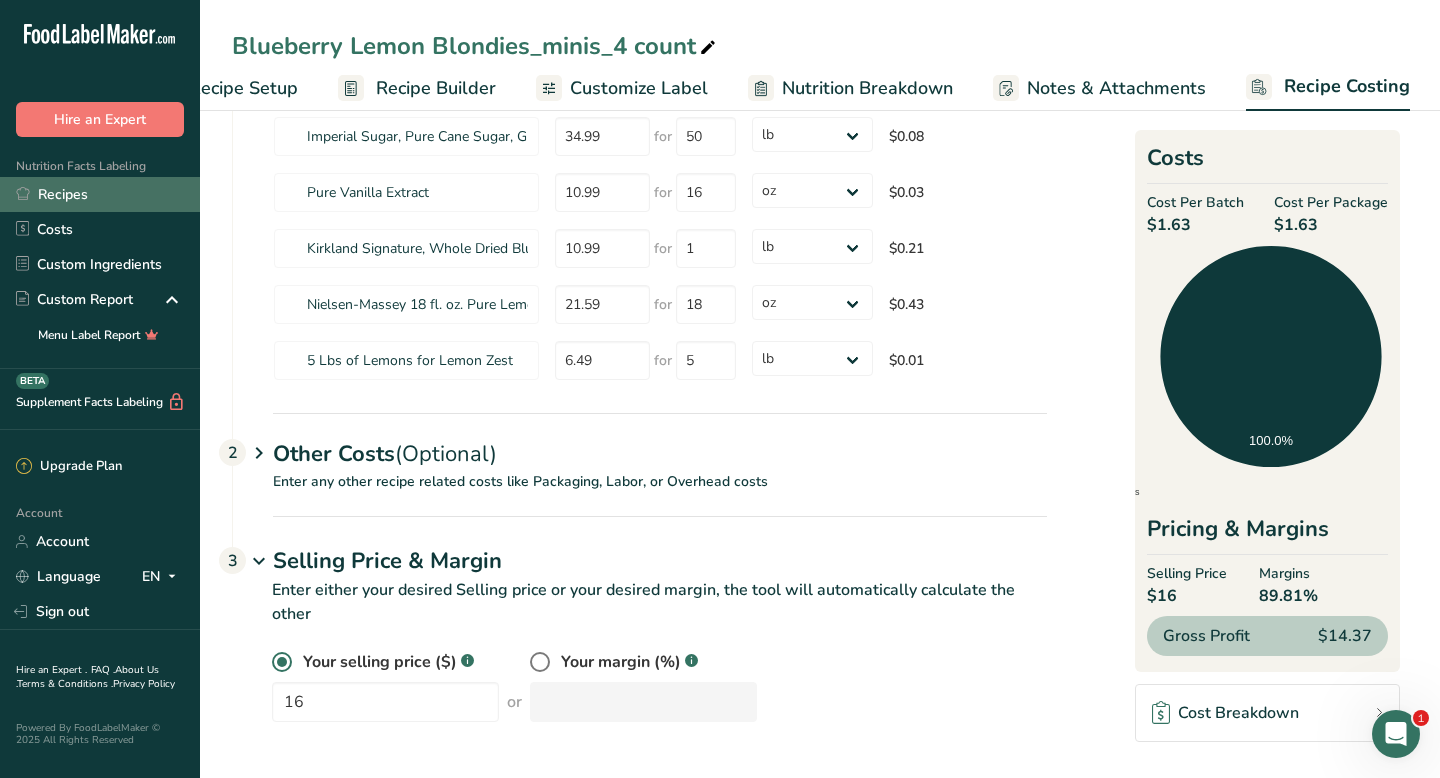 click on "Recipes" at bounding box center (100, 194) 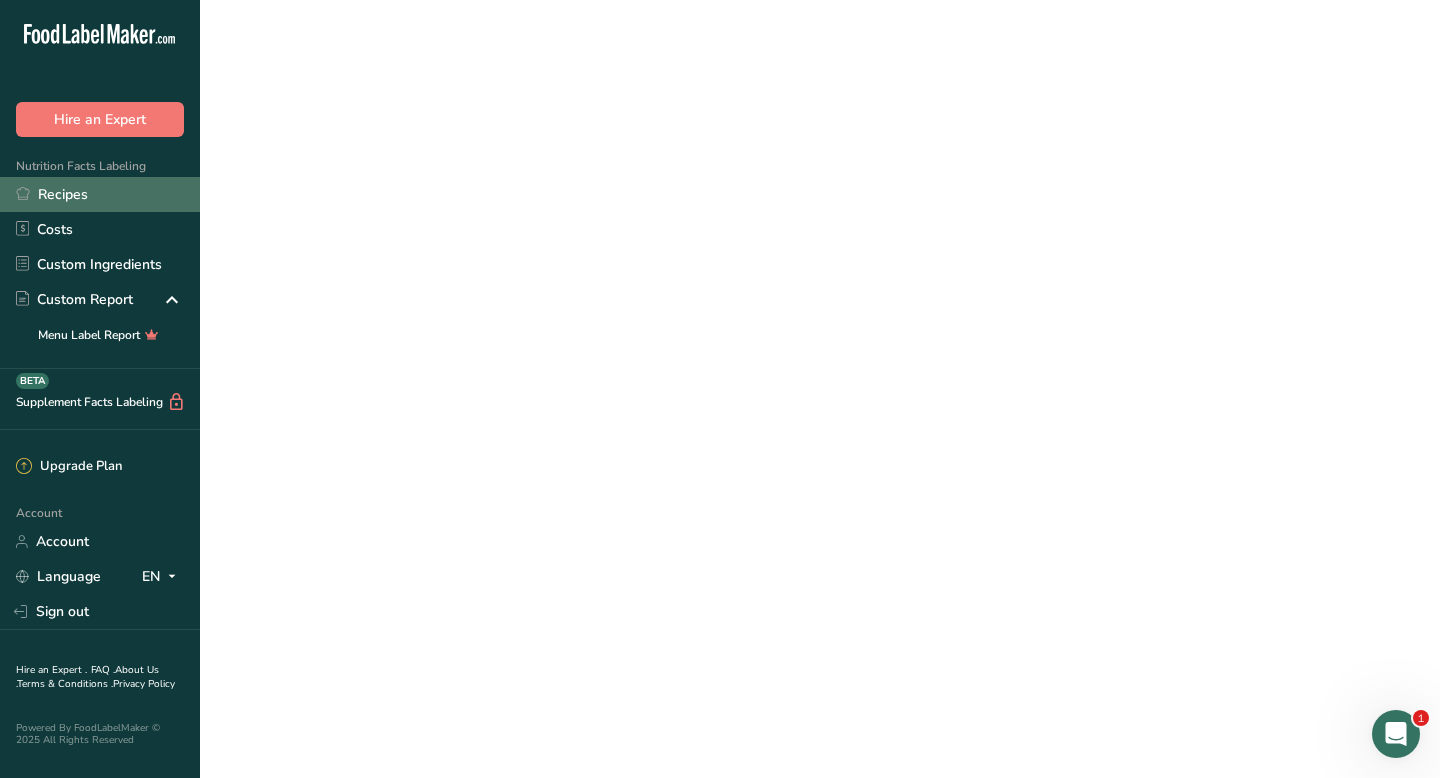 scroll, scrollTop: 0, scrollLeft: 0, axis: both 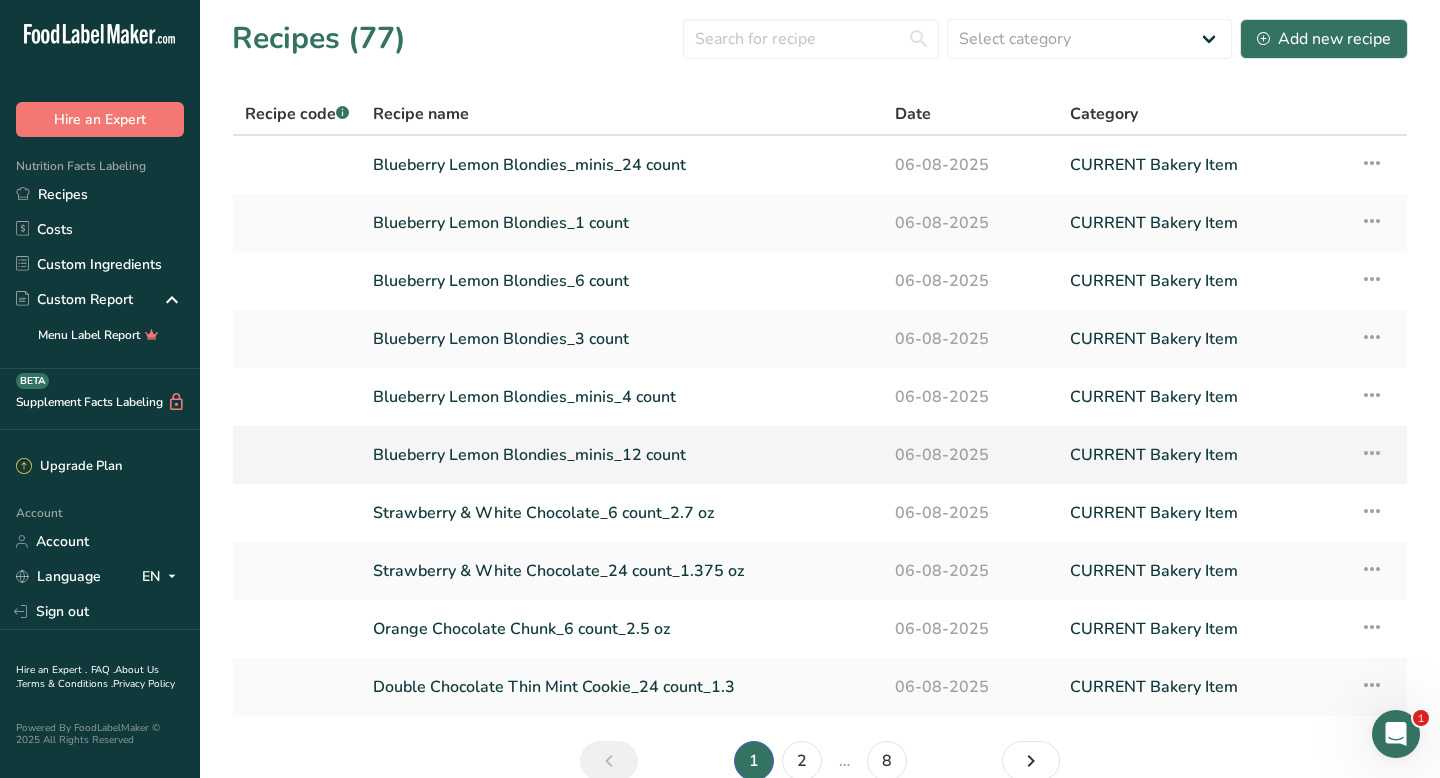 click on "Blueberry Lemon Blondies_minis_12 count" at bounding box center [622, 455] 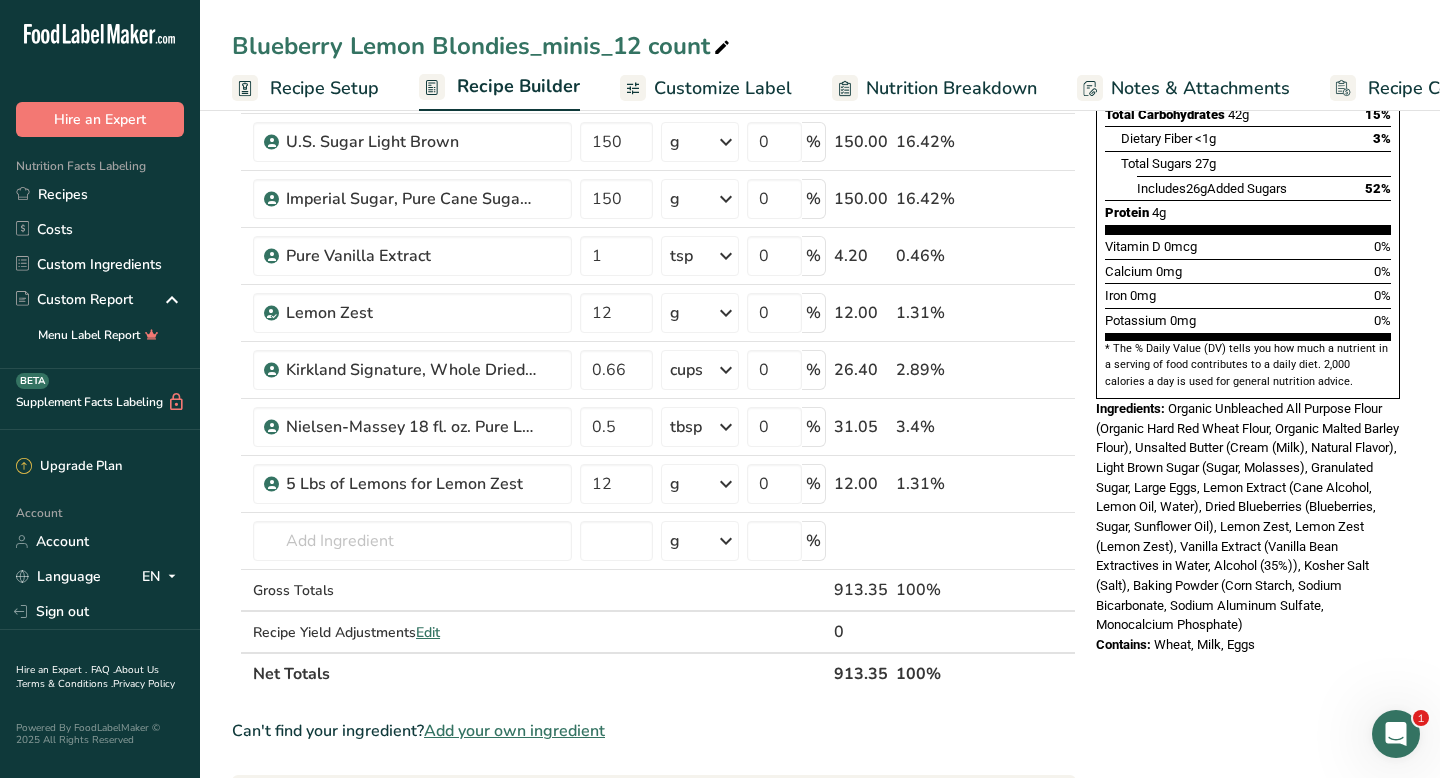 scroll, scrollTop: 0, scrollLeft: 0, axis: both 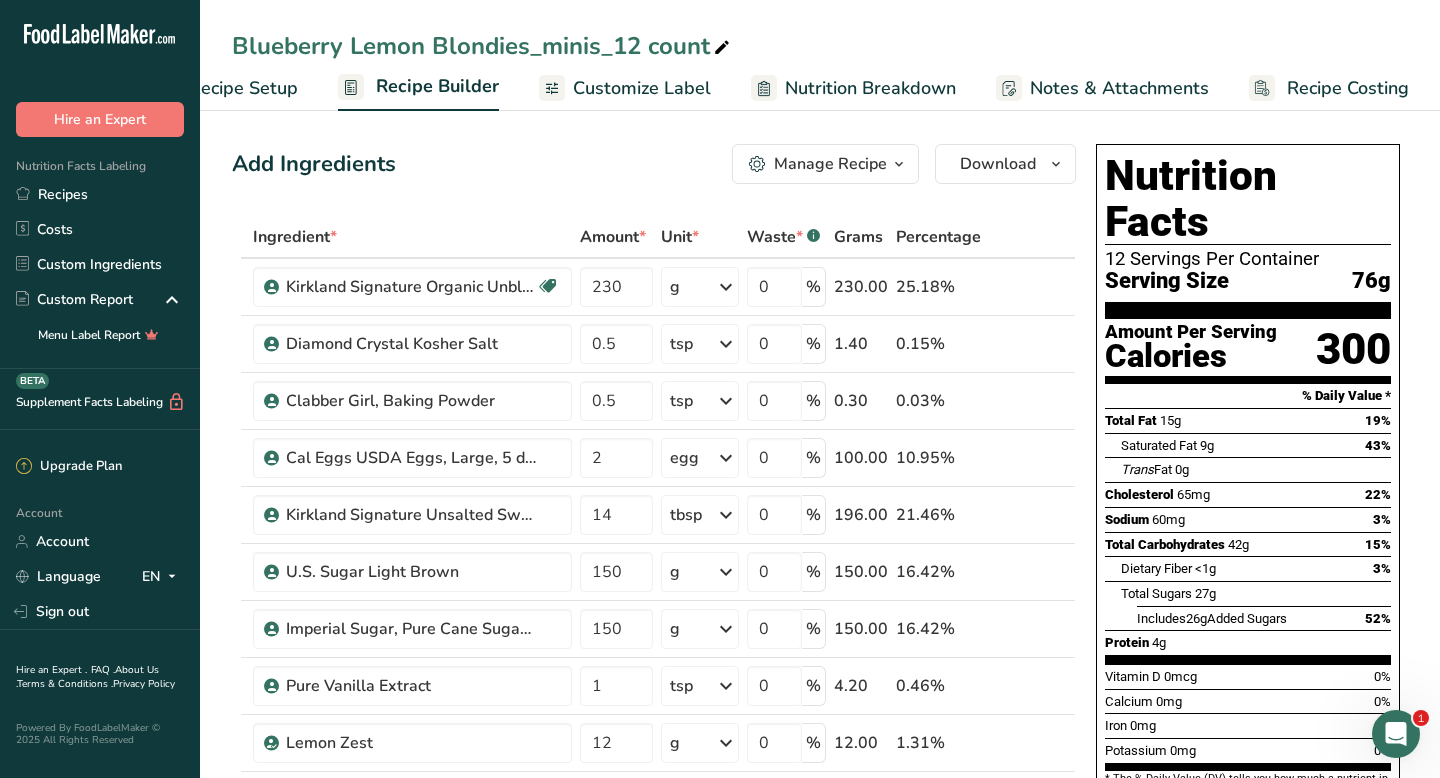 click on "Recipe Costing" at bounding box center (1348, 88) 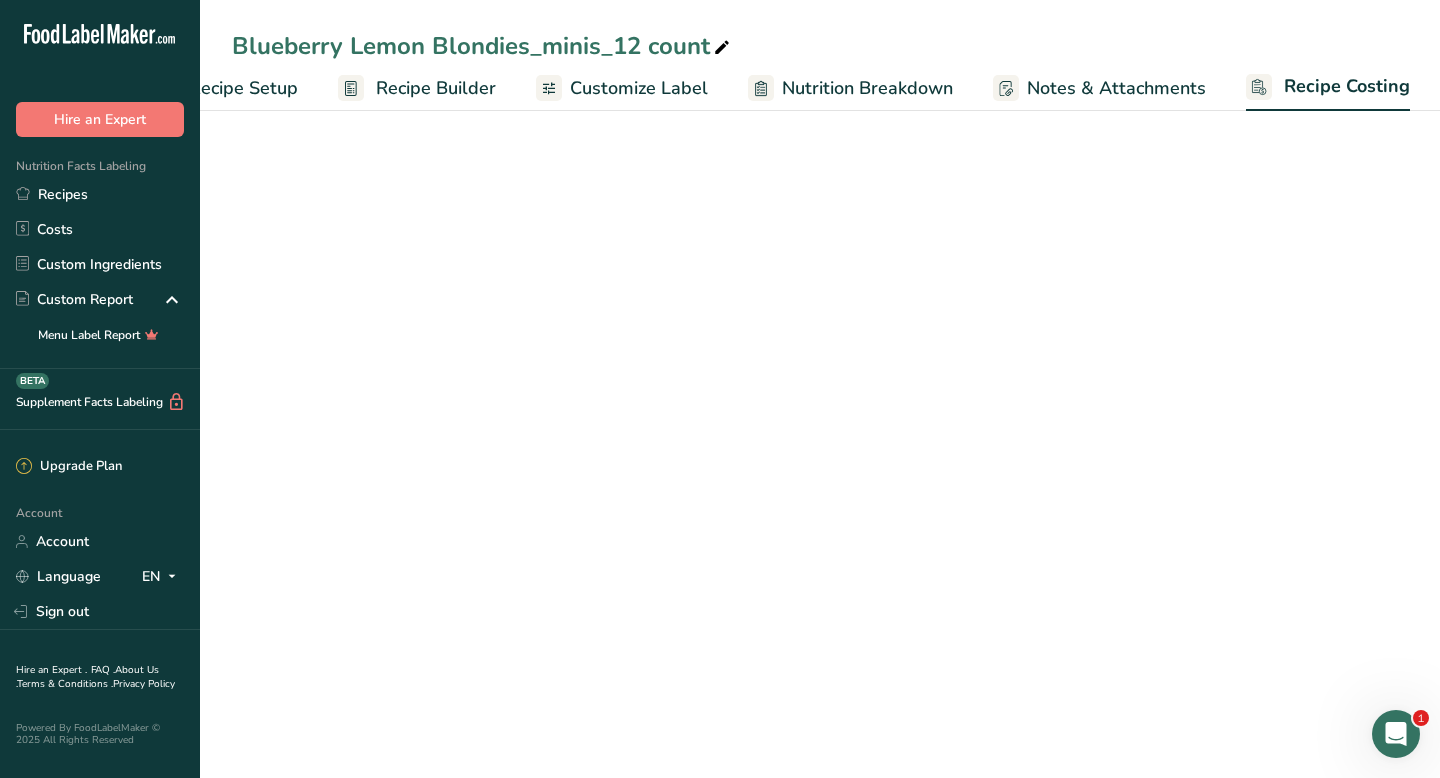 select on "12" 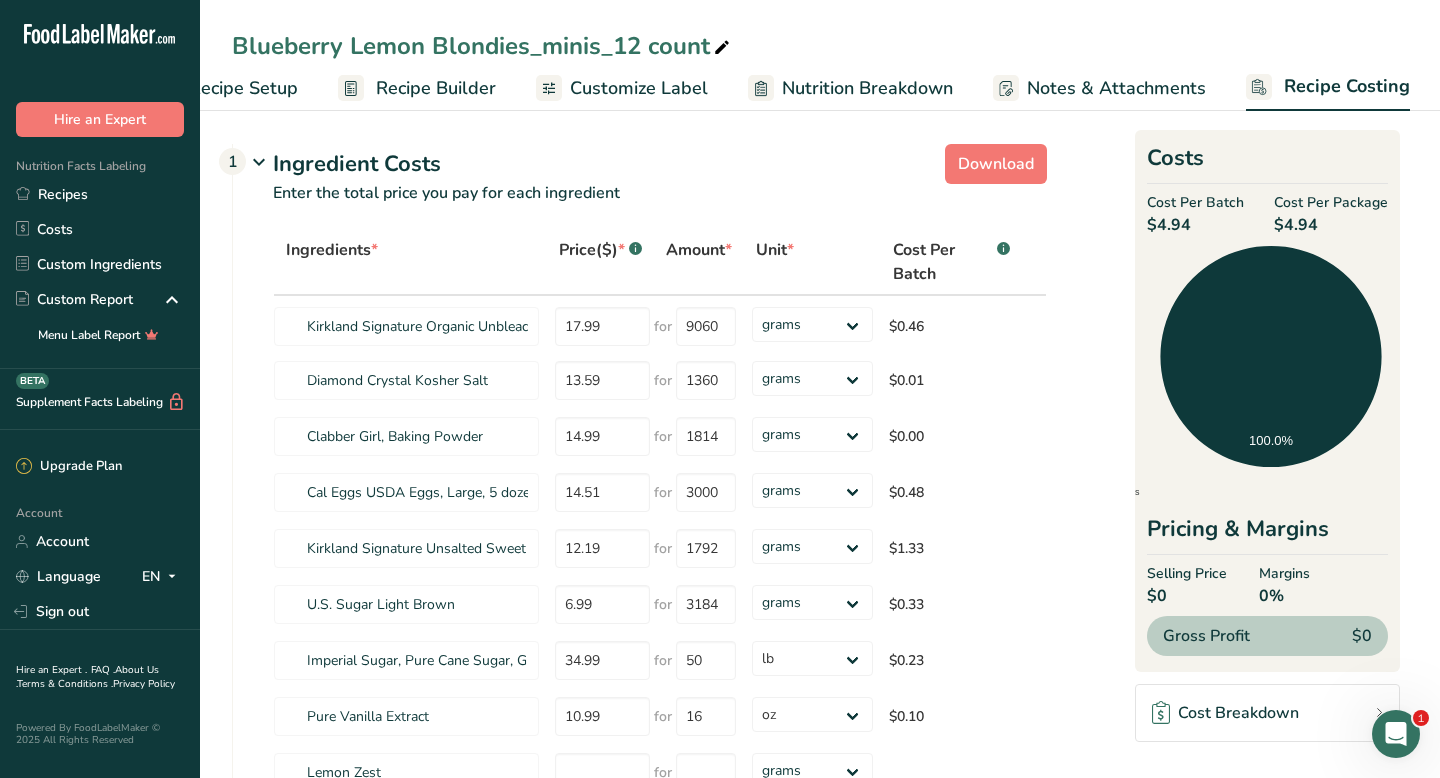 scroll, scrollTop: 484, scrollLeft: 0, axis: vertical 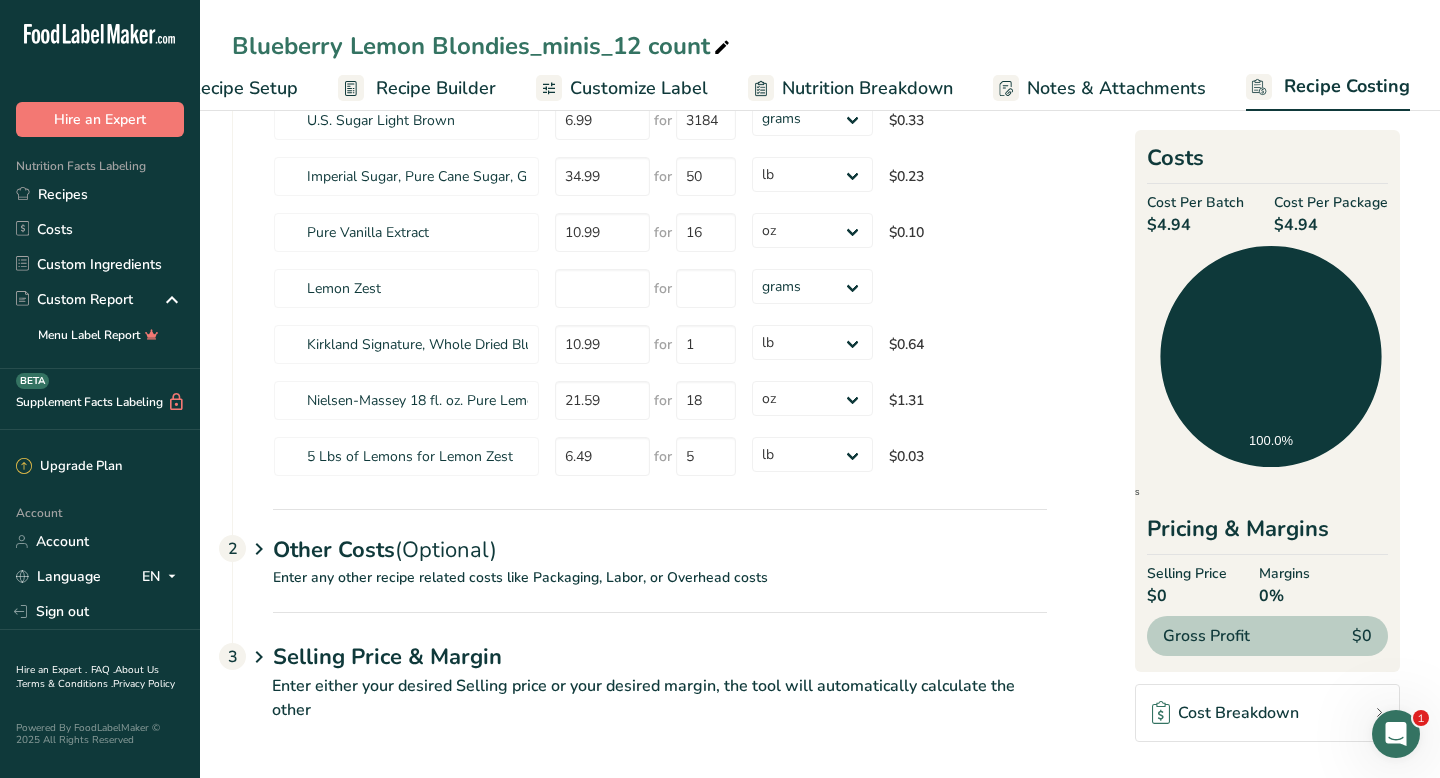 click on "Enter either your desired Selling price or your desired margin, the tool will automatically calculate the other" at bounding box center (639, 710) 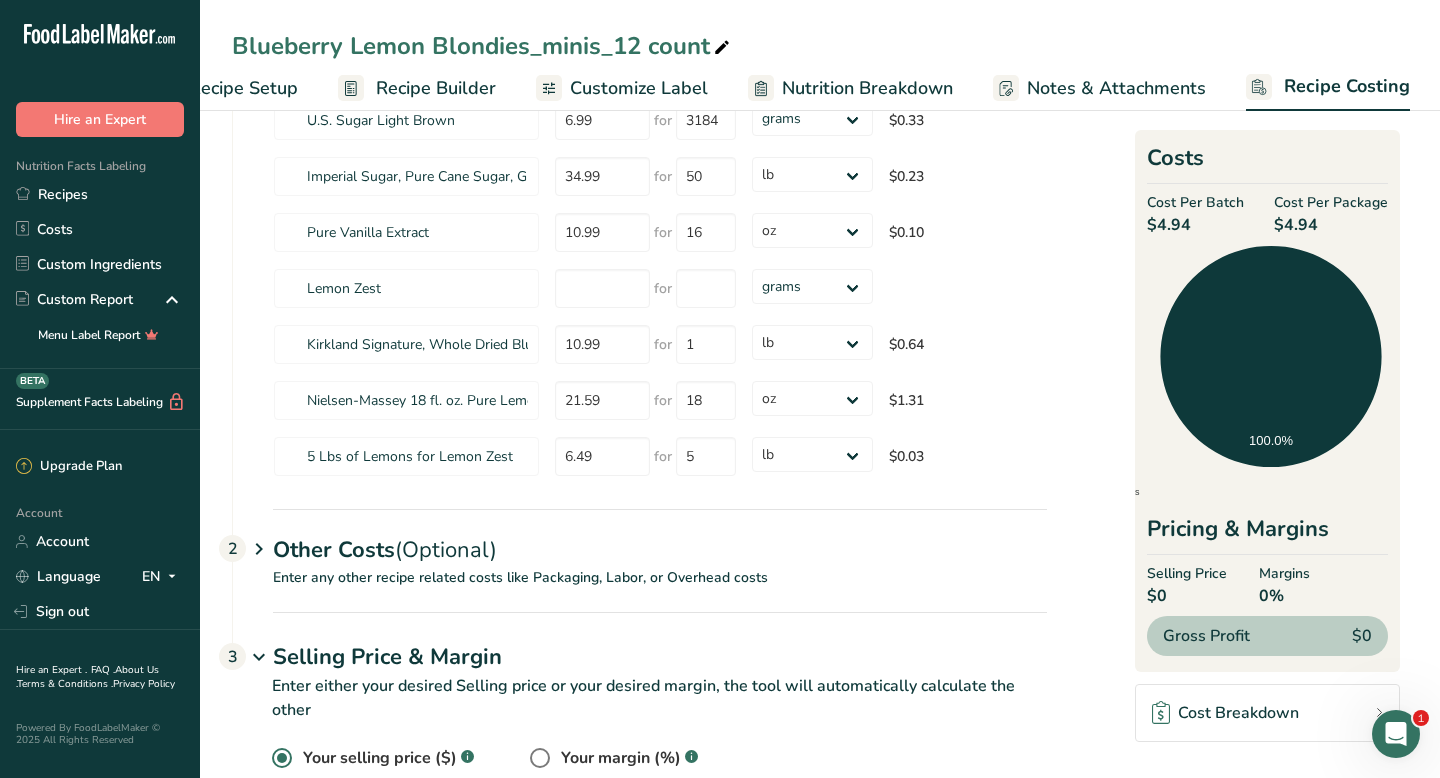 scroll, scrollTop: 580, scrollLeft: 0, axis: vertical 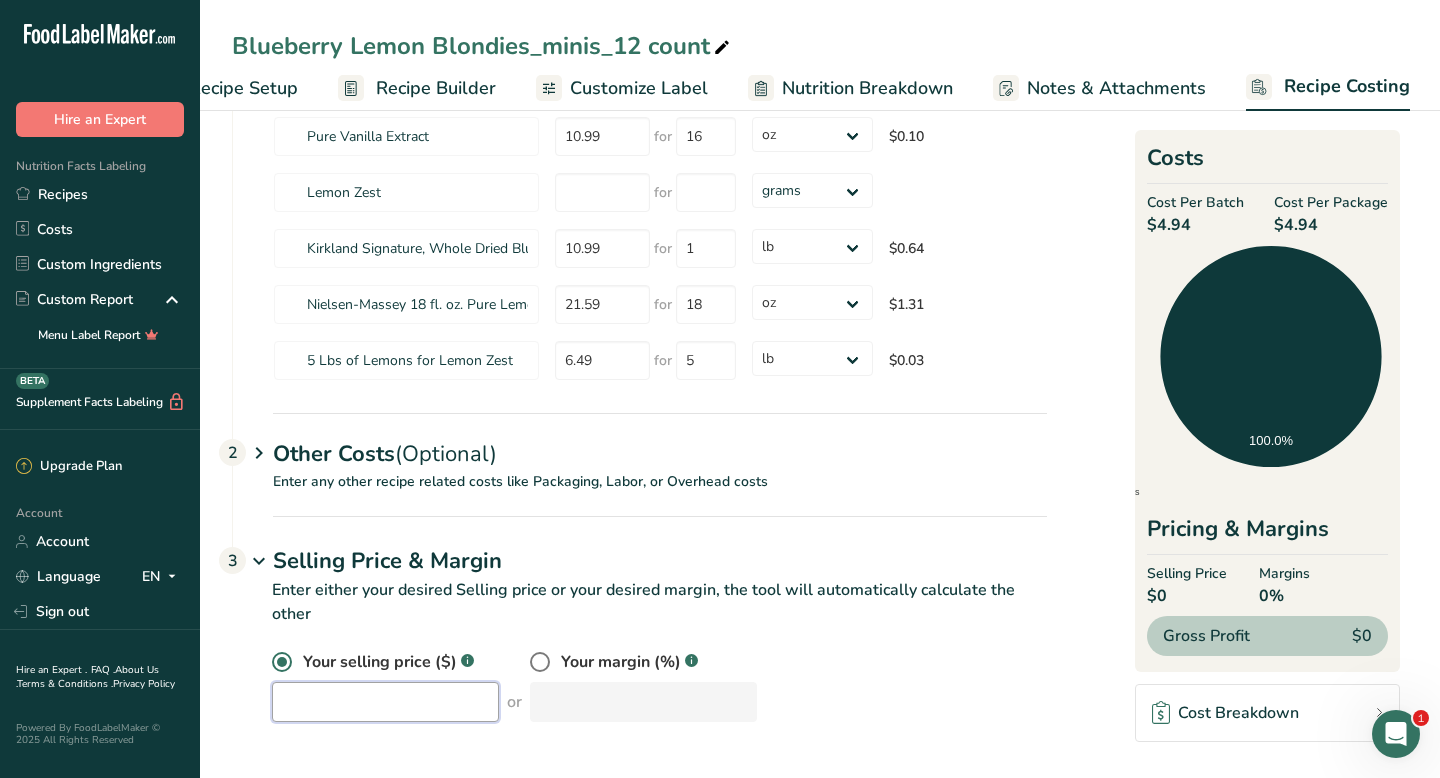click at bounding box center [385, 702] 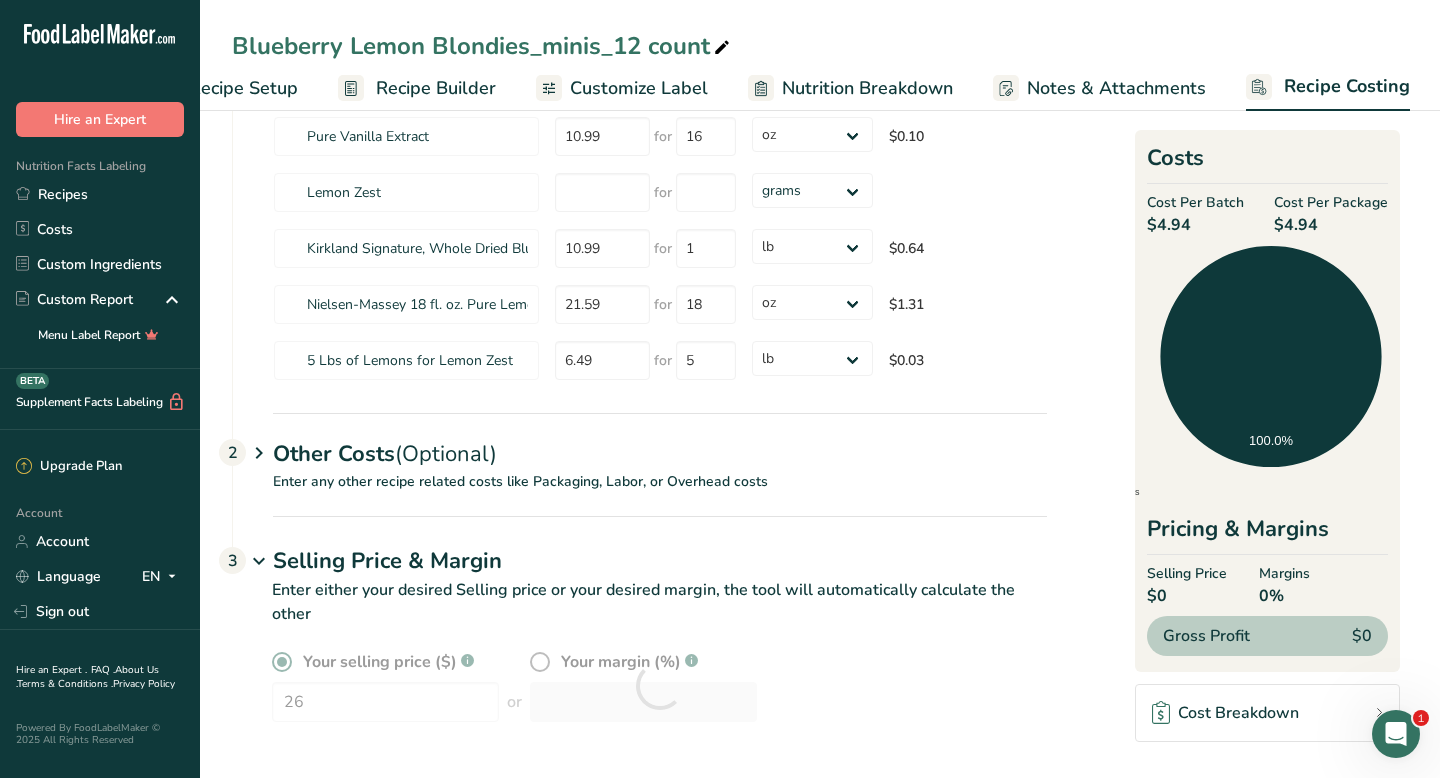 click on "Your selling price ($)
.a-a{fill:#347362;}.b-a{fill:#fff;}           26
or
Your margin (%)
.a-a{fill:#347362;}.b-a{fill:#fff;}" at bounding box center [639, 698] 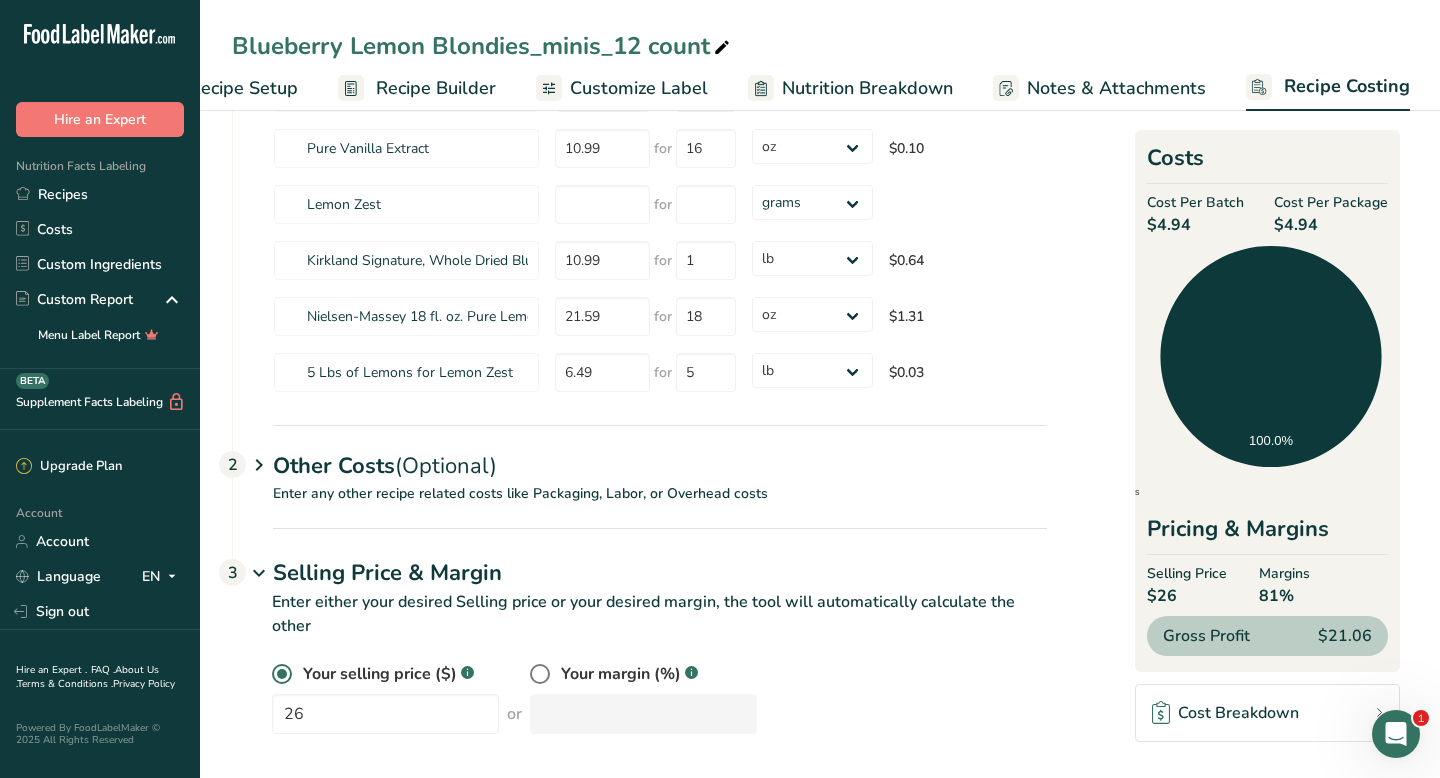 scroll, scrollTop: 580, scrollLeft: 0, axis: vertical 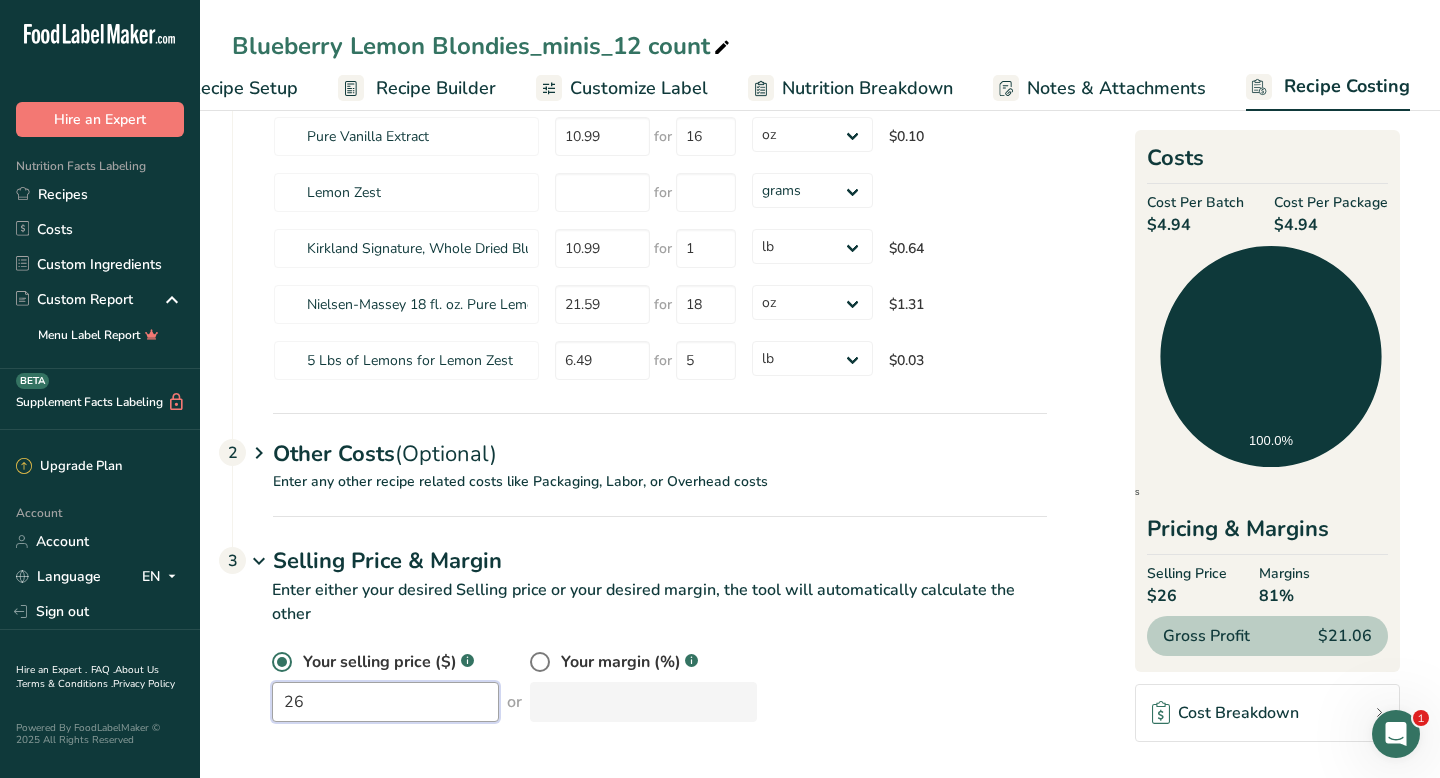 drag, startPoint x: 306, startPoint y: 701, endPoint x: 294, endPoint y: 701, distance: 12 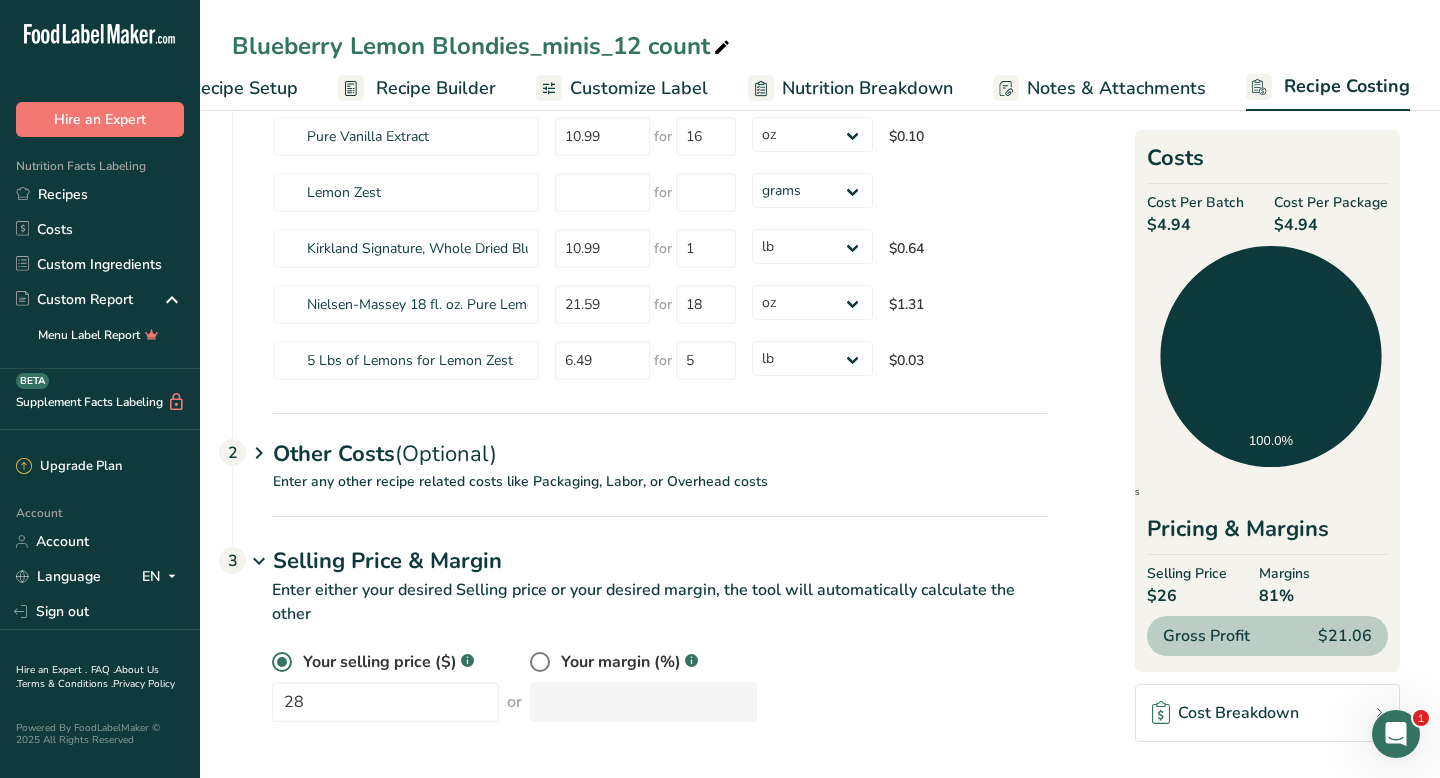 click on "Your selling price ($)
.a-a{fill:#347362;}.b-a{fill:#fff;}           28
or
Your margin (%)
.a-a{fill:#347362;}.b-a{fill:#fff;}" at bounding box center [639, 698] 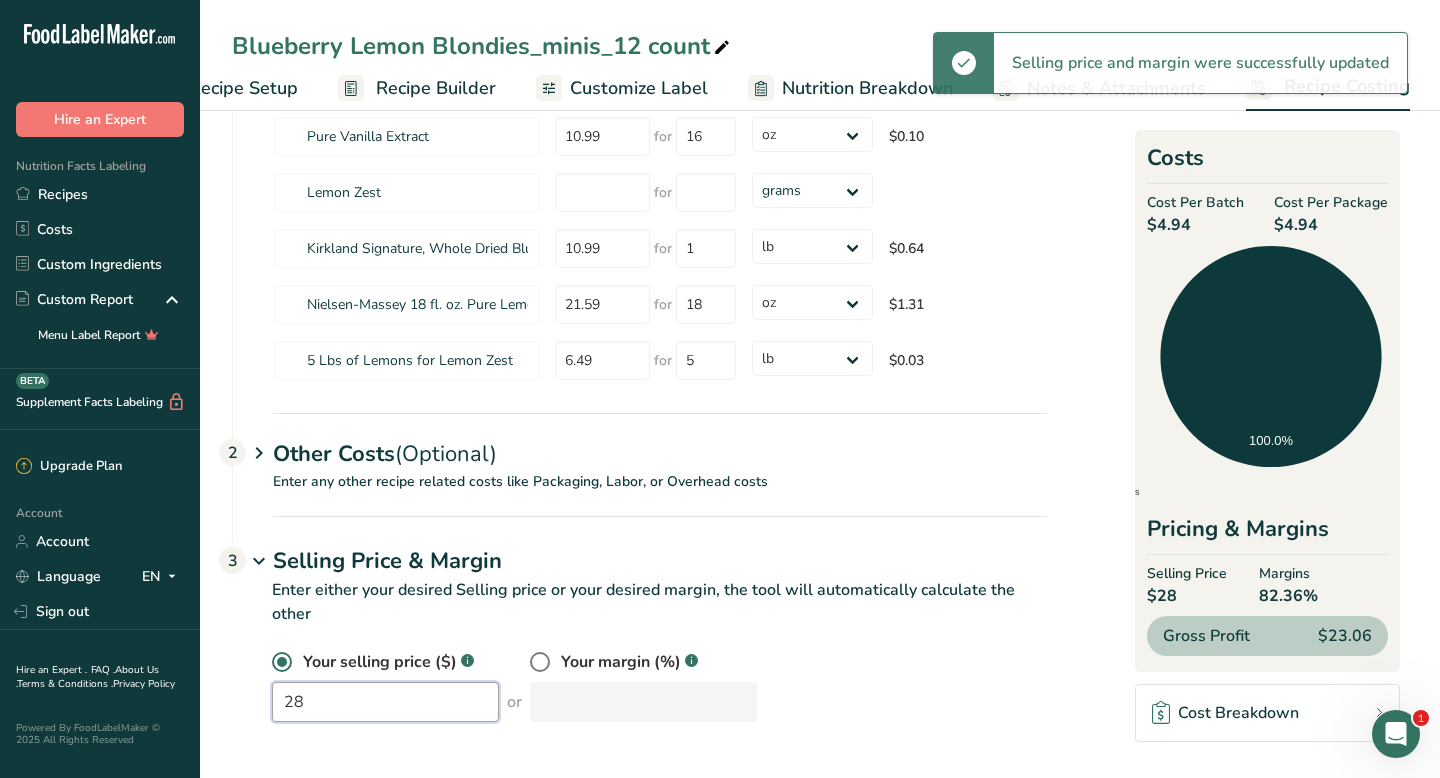 drag, startPoint x: 319, startPoint y: 704, endPoint x: 261, endPoint y: 703, distance: 58.00862 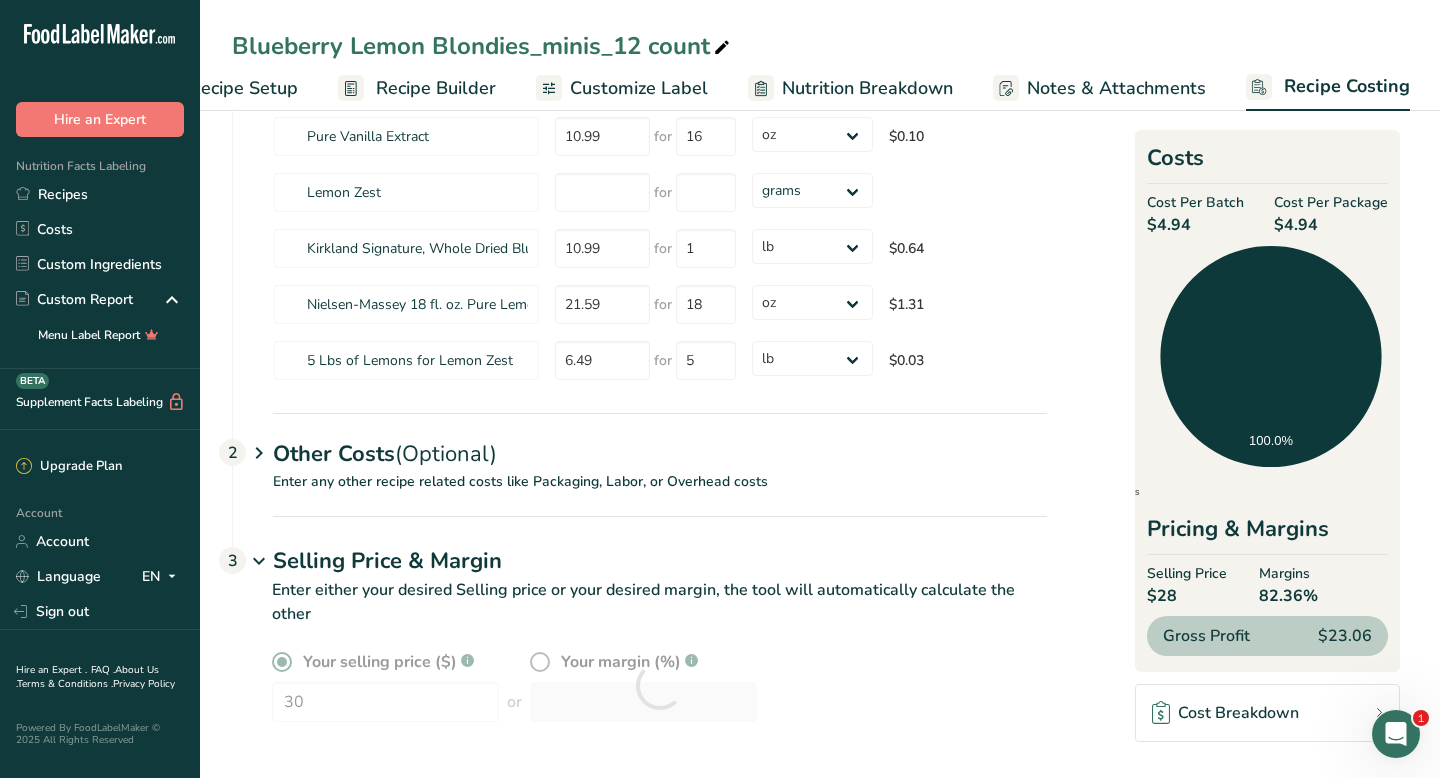 click on "Your selling price ($)
.a-a{fill:#347362;}.b-a{fill:#fff;}           30
or
Your margin (%)
.a-a{fill:#347362;}.b-a{fill:#fff;}" at bounding box center [639, 698] 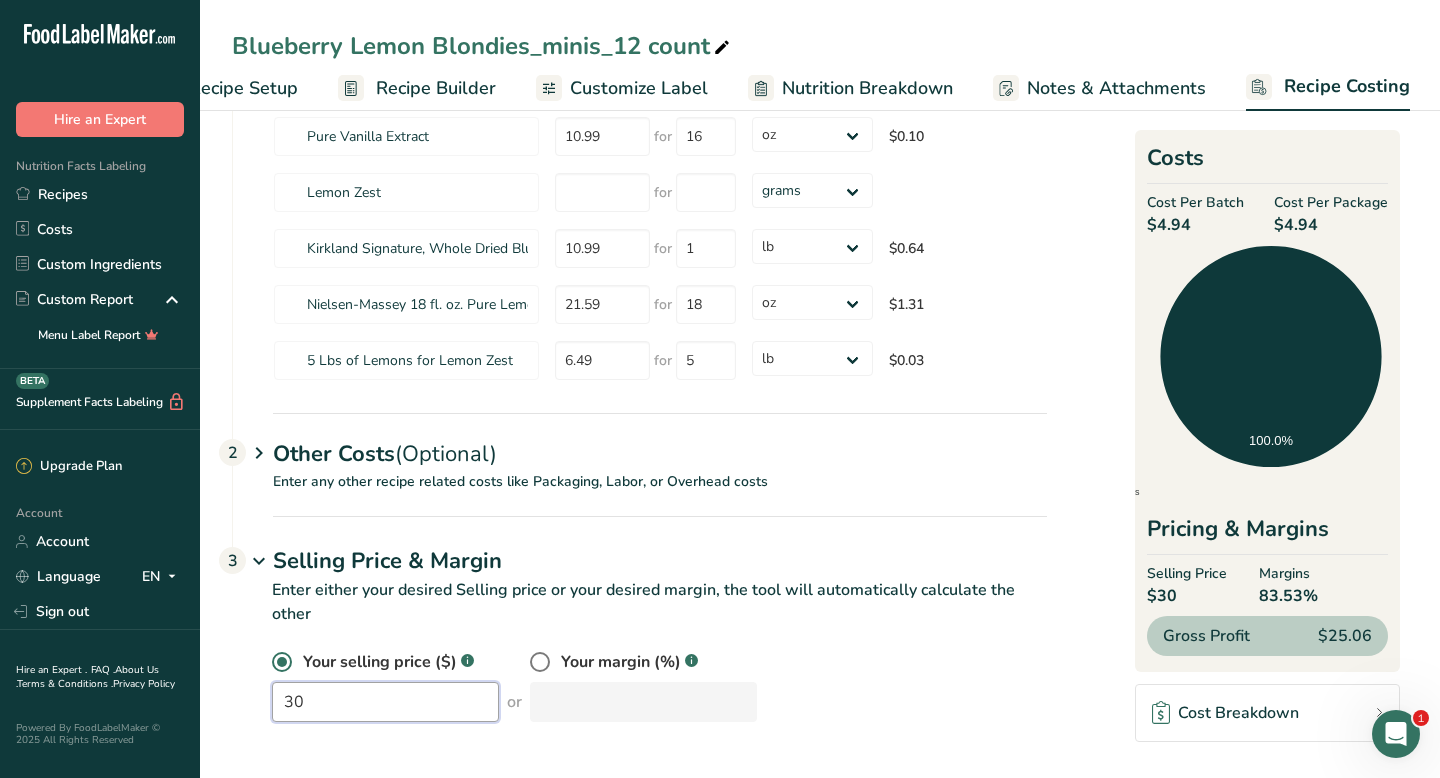 drag, startPoint x: 320, startPoint y: 707, endPoint x: 269, endPoint y: 703, distance: 51.156624 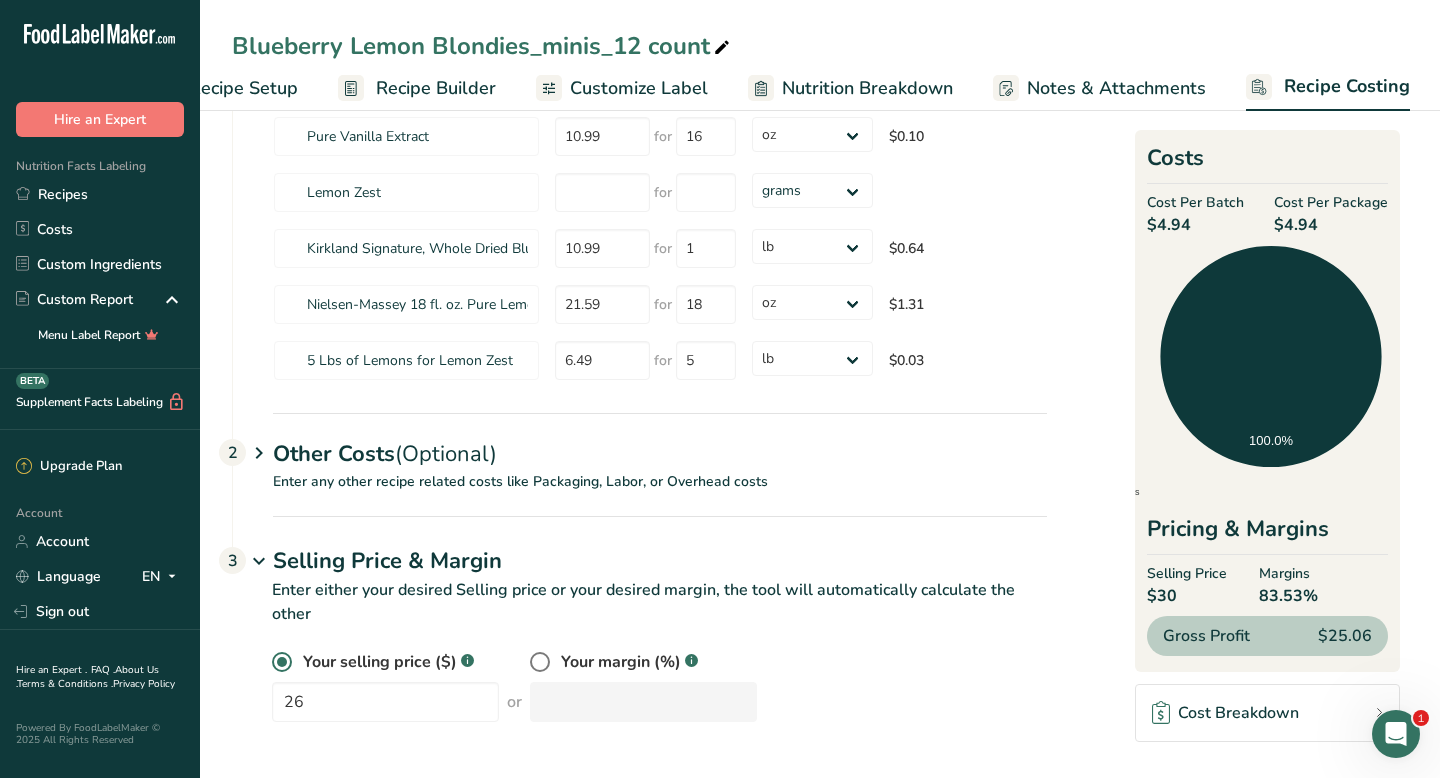 click on "Your selling price ($)
.a-a{fill:#347362;}.b-a{fill:#fff;}           26
or
Your margin (%)
.a-a{fill:#347362;}.b-a{fill:#fff;}" at bounding box center [659, 686] 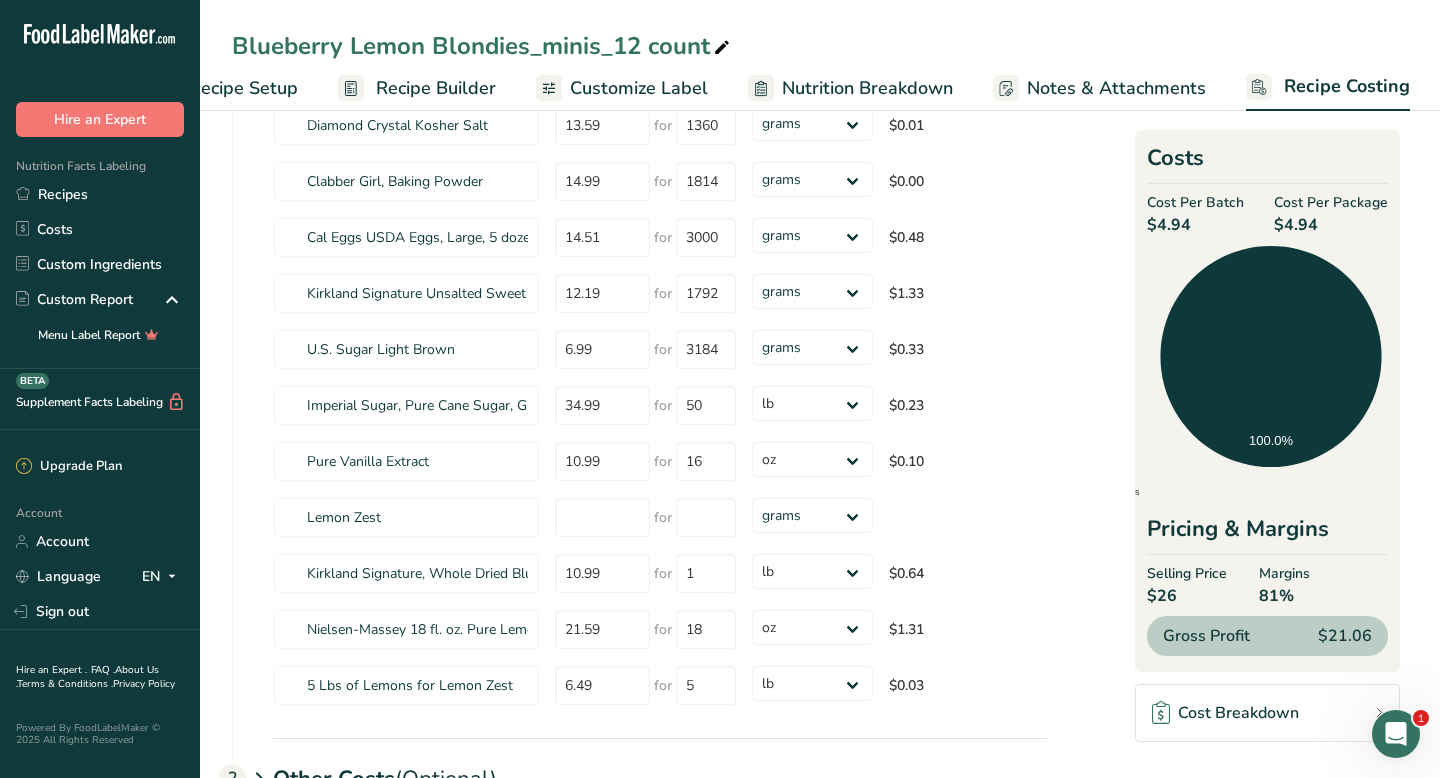 scroll, scrollTop: 580, scrollLeft: 0, axis: vertical 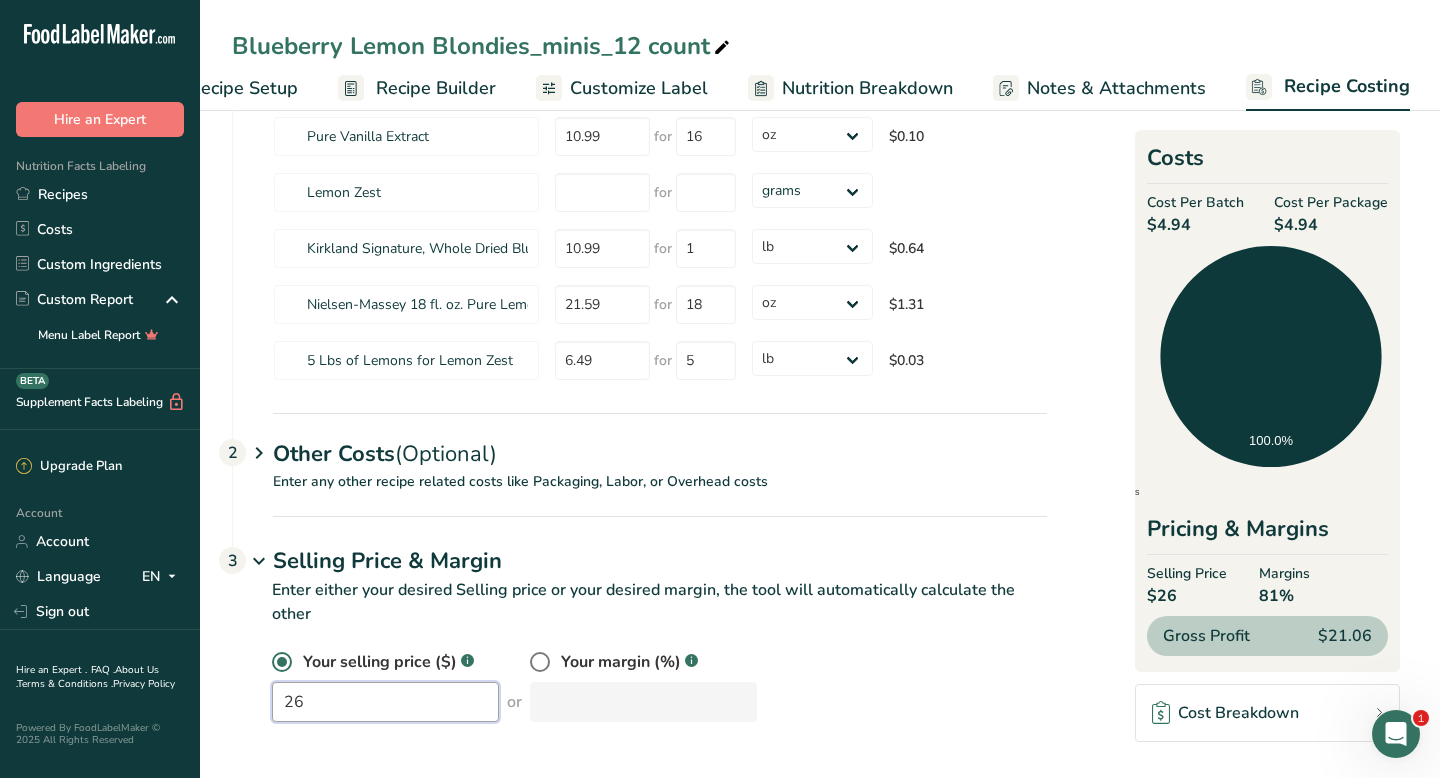 drag, startPoint x: 280, startPoint y: 697, endPoint x: 318, endPoint y: 698, distance: 38.013157 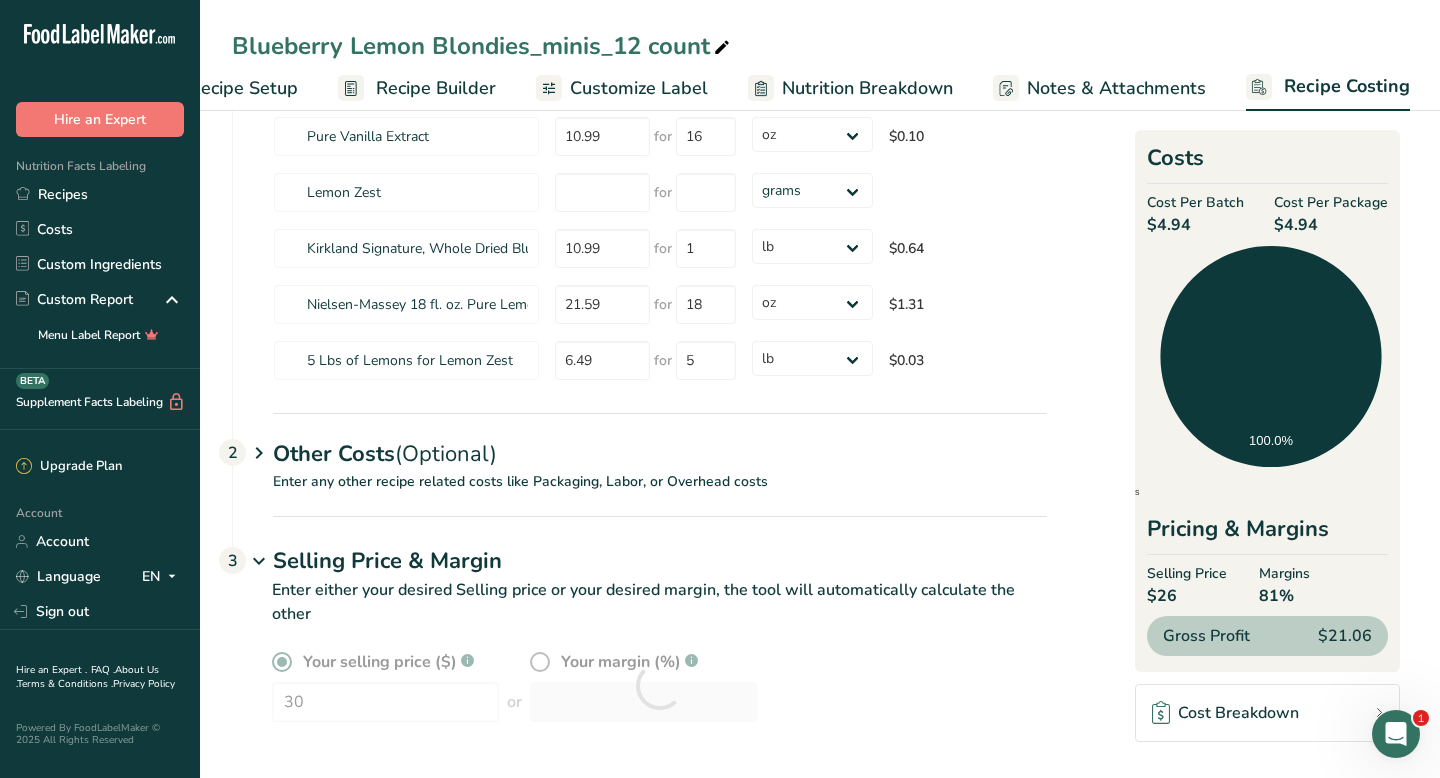 click on "Your selling price ($)
.a-a{fill:#347362;}.b-a{fill:#fff;}           30
or
Your margin (%)
.a-a{fill:#347362;}.b-a{fill:#fff;}" at bounding box center (639, 698) 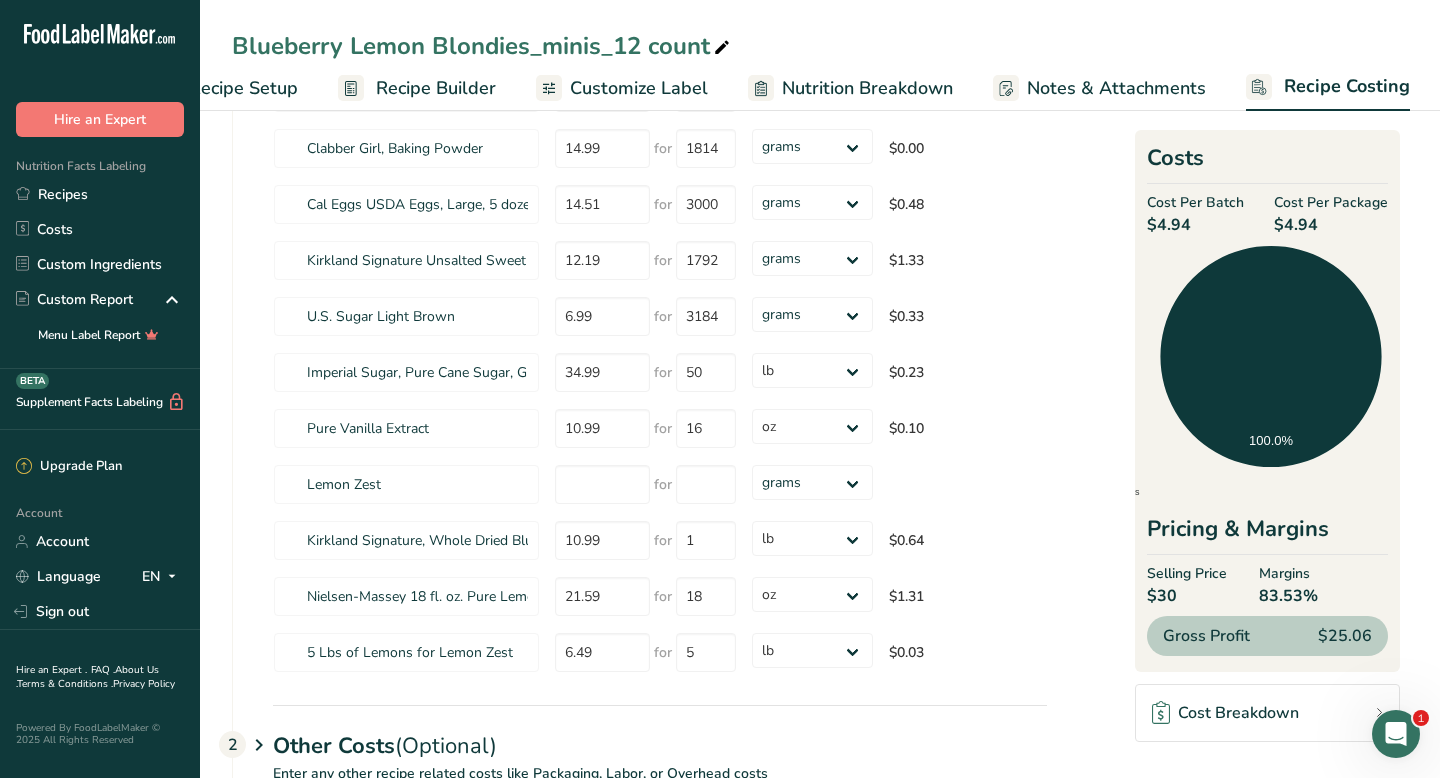 scroll, scrollTop: 580, scrollLeft: 0, axis: vertical 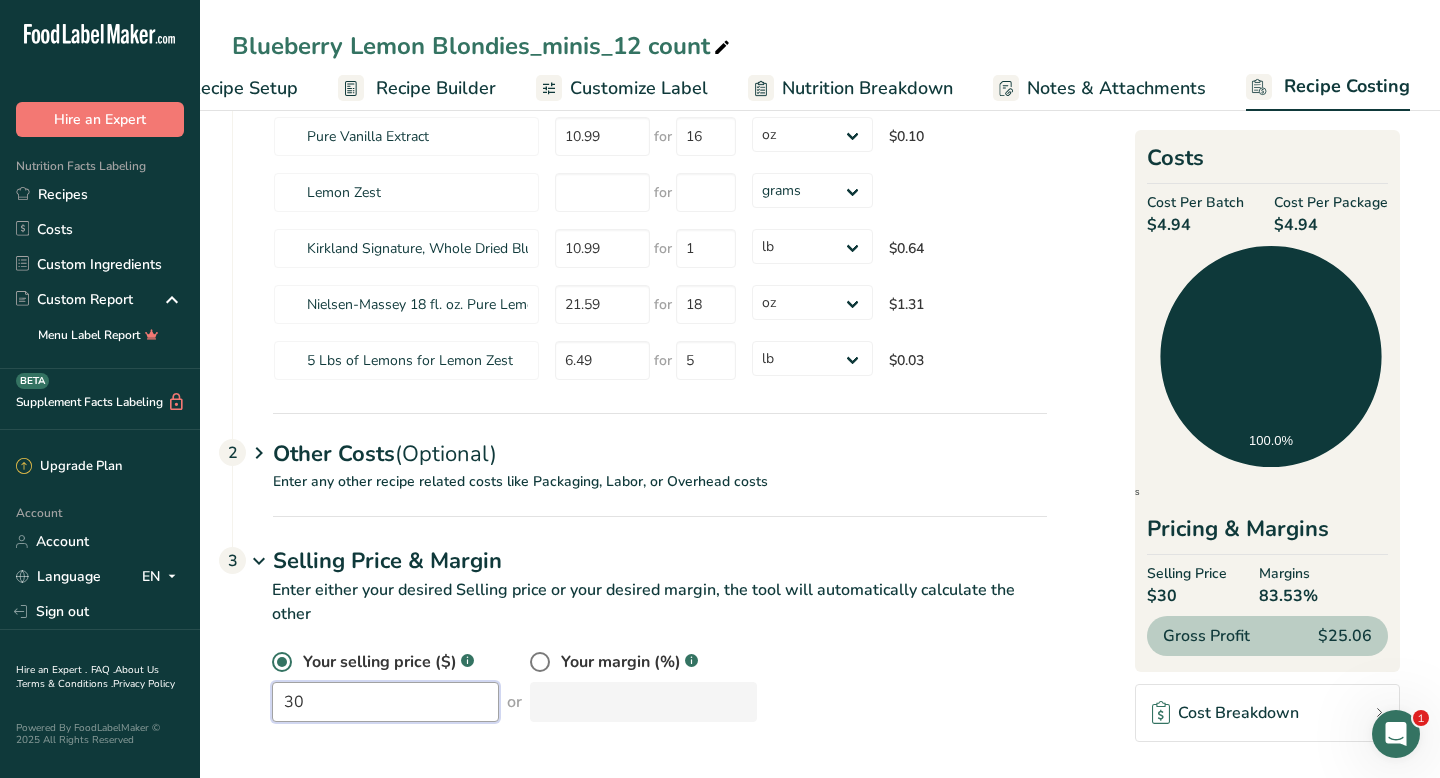 click on "30" at bounding box center [385, 702] 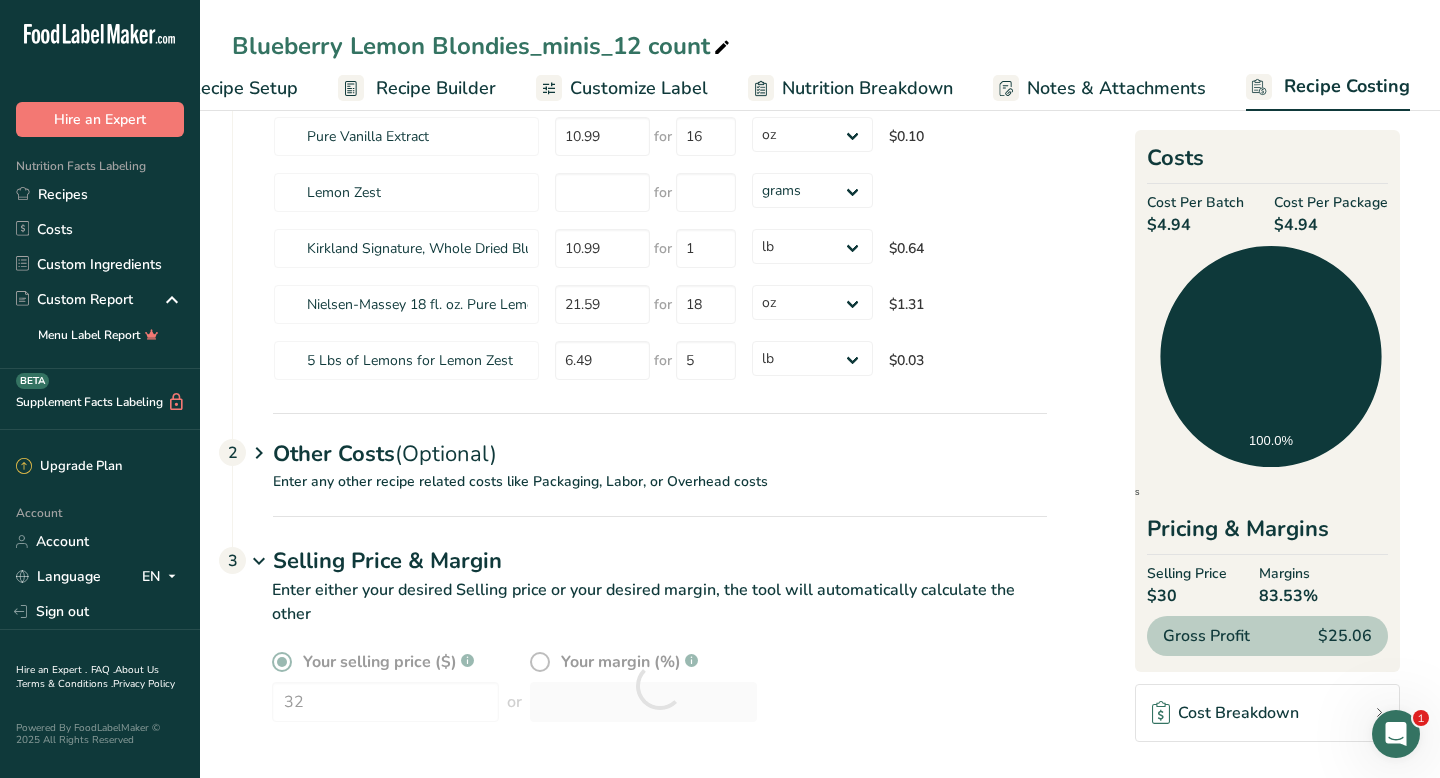 click on "Your selling price ($)
.a-a{fill:#347362;}.b-a{fill:#fff;}           32
or
Your margin (%)
.a-a{fill:#347362;}.b-a{fill:#fff;}" at bounding box center [659, 686] 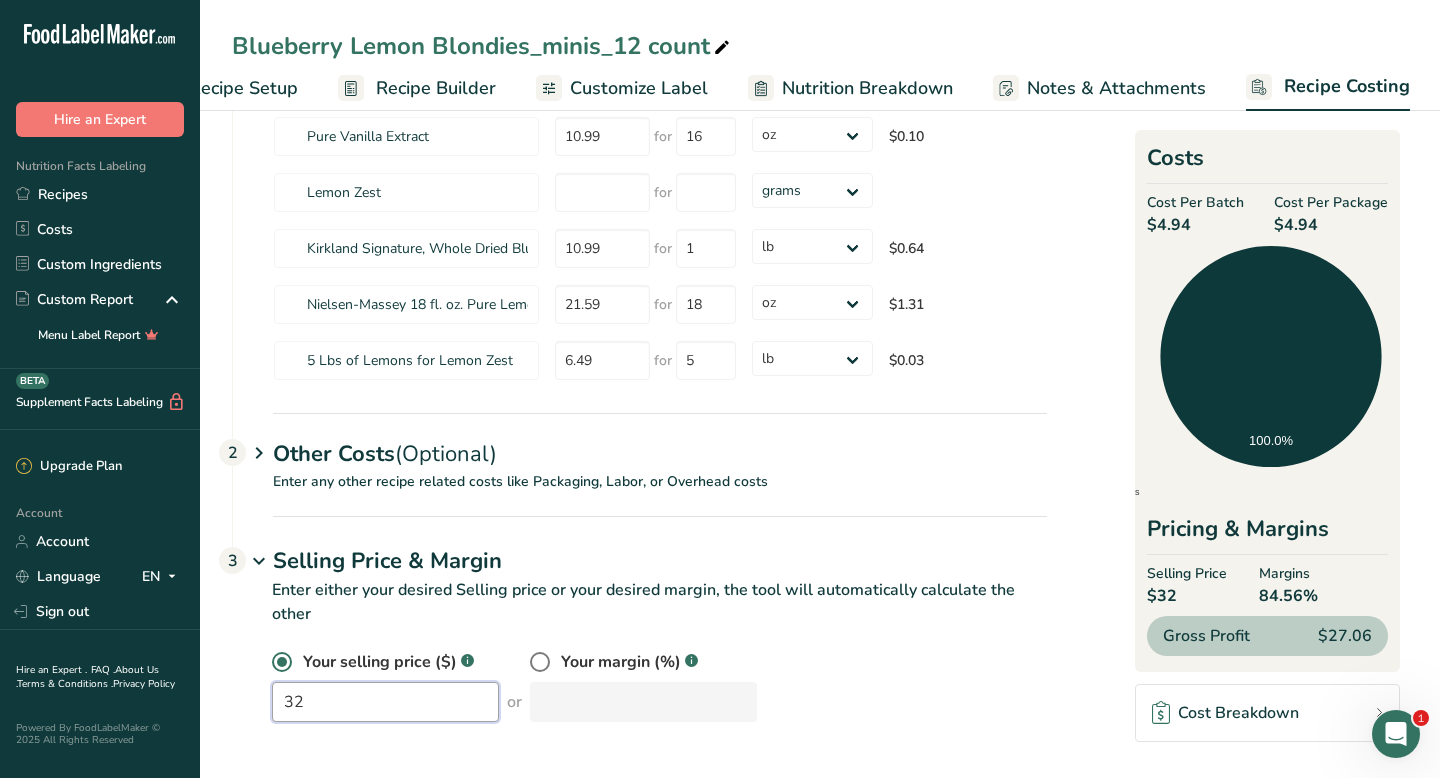 drag, startPoint x: 318, startPoint y: 702, endPoint x: 294, endPoint y: 702, distance: 24 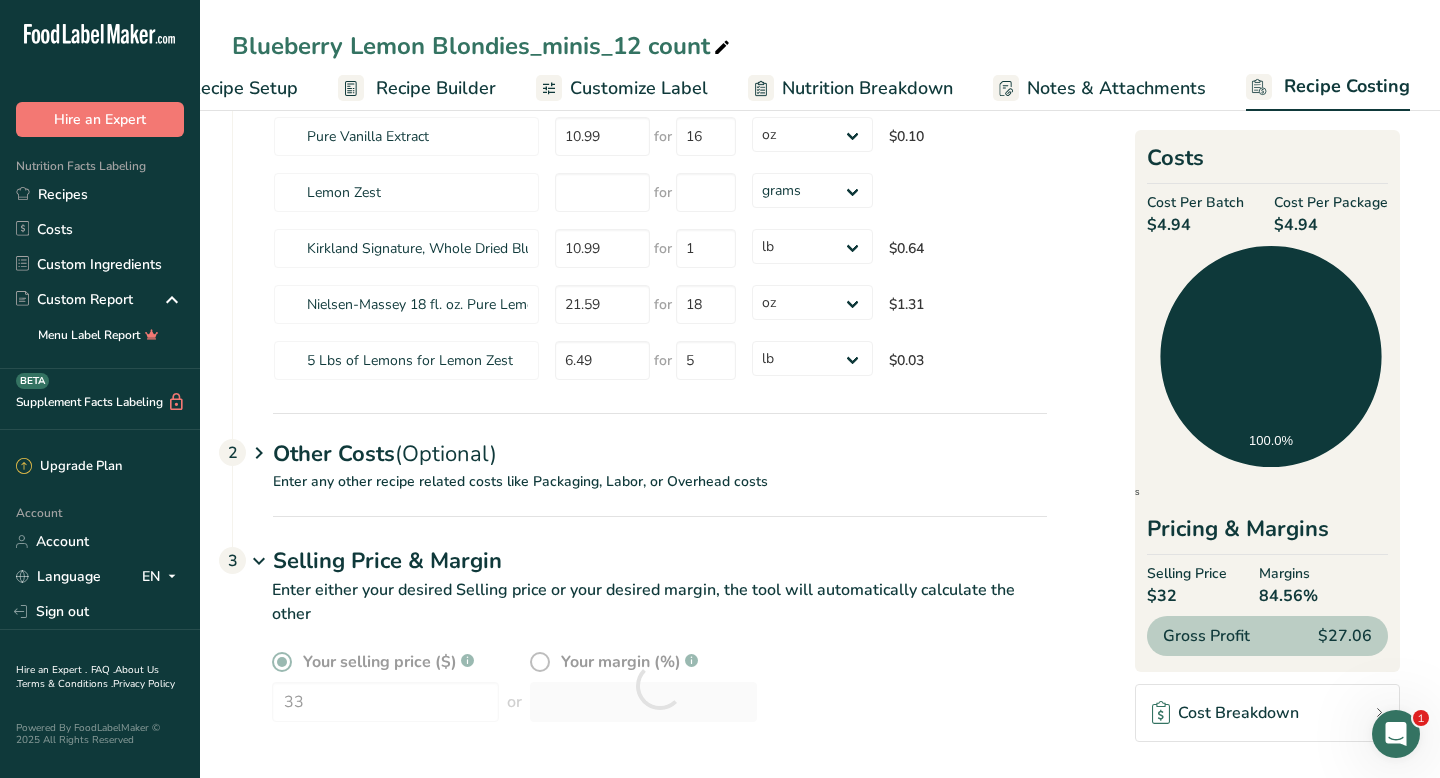 click on "Your selling price ($)
.a-a{fill:#347362;}.b-a{fill:#fff;}           33
or
Your margin (%)
.a-a{fill:#347362;}.b-a{fill:#fff;}" at bounding box center (659, 686) 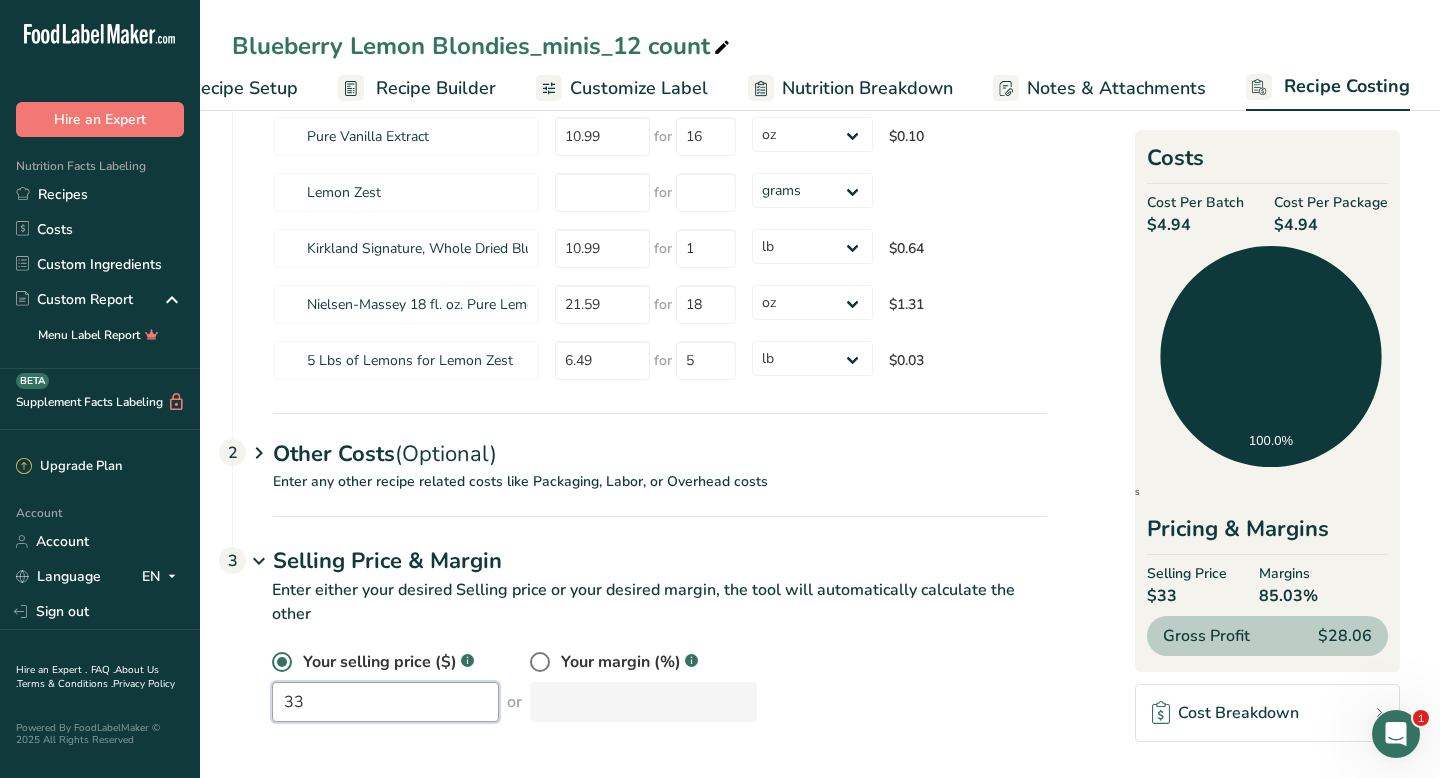 drag, startPoint x: 292, startPoint y: 703, endPoint x: 302, endPoint y: 702, distance: 10.049875 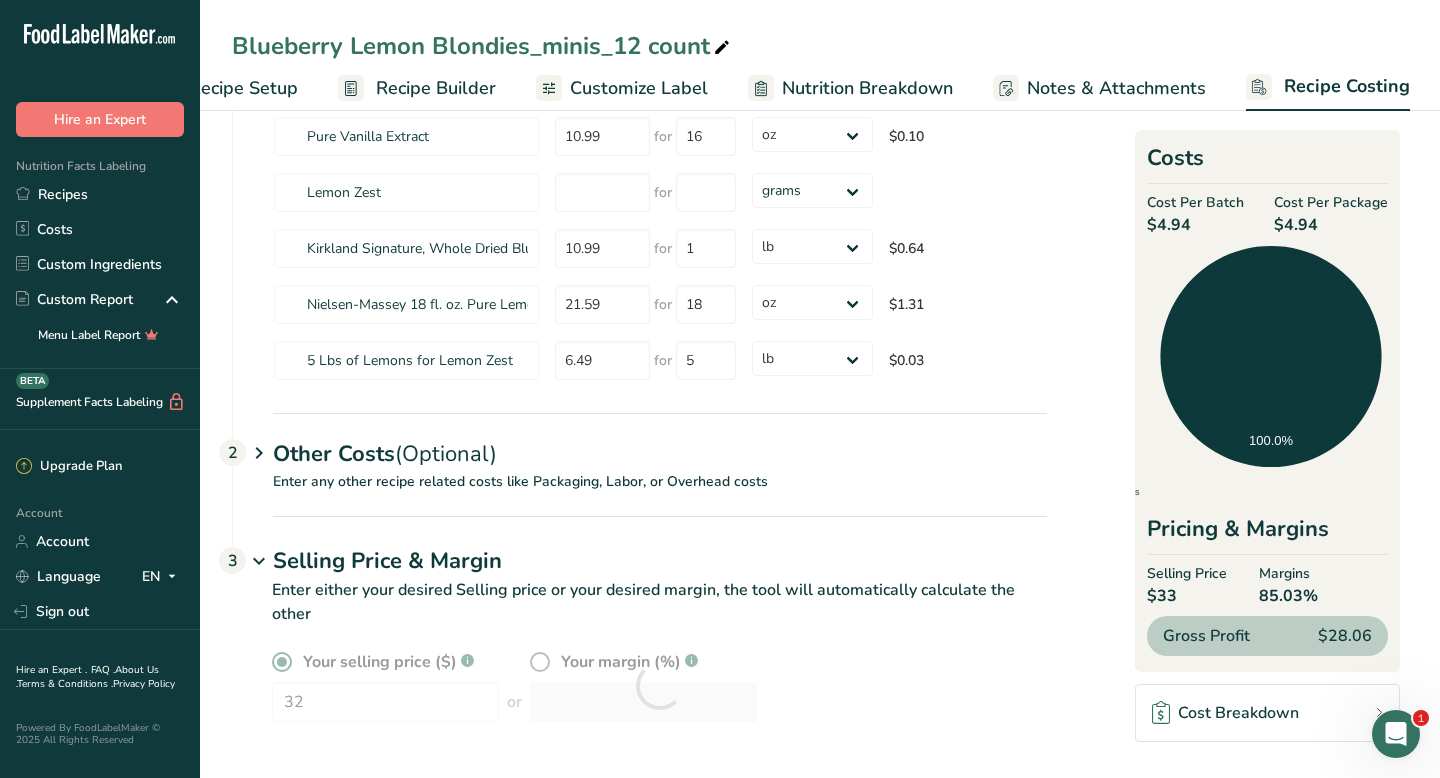 click on "Your selling price ($)
.a-a{fill:#347362;}.b-a{fill:#fff;}           32
or
Your margin (%)
.a-a{fill:#347362;}.b-a{fill:#fff;}" at bounding box center [659, 686] 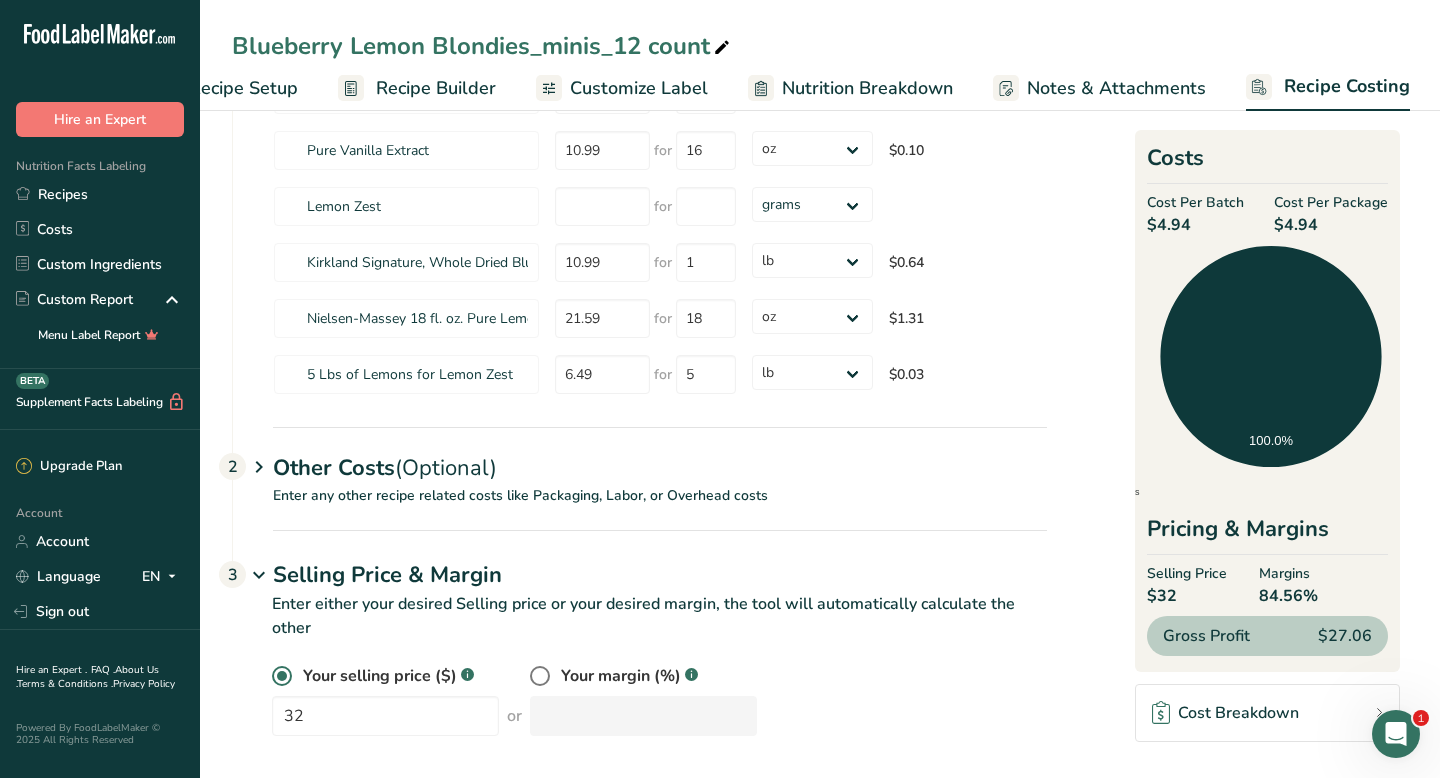 scroll, scrollTop: 580, scrollLeft: 0, axis: vertical 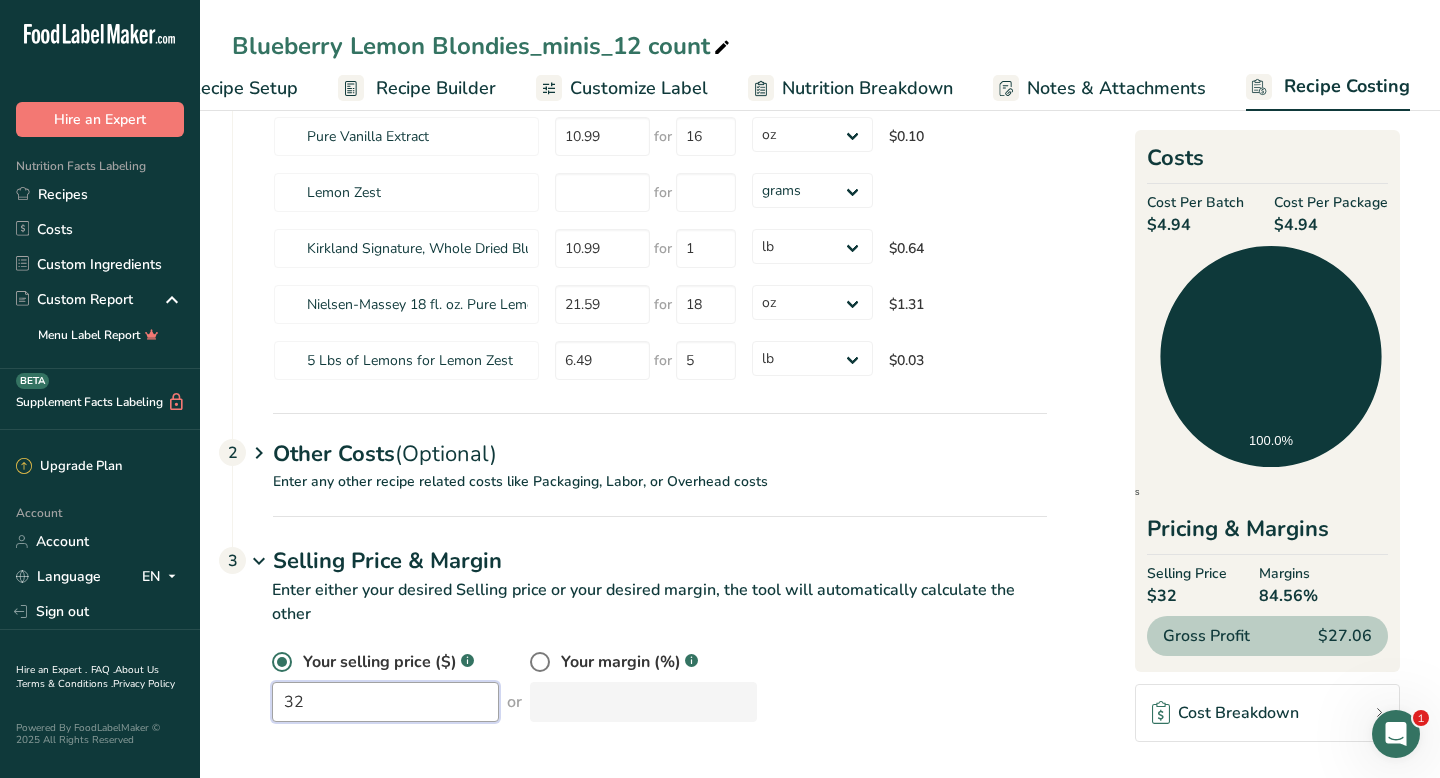 drag, startPoint x: 314, startPoint y: 700, endPoint x: 256, endPoint y: 695, distance: 58.21512 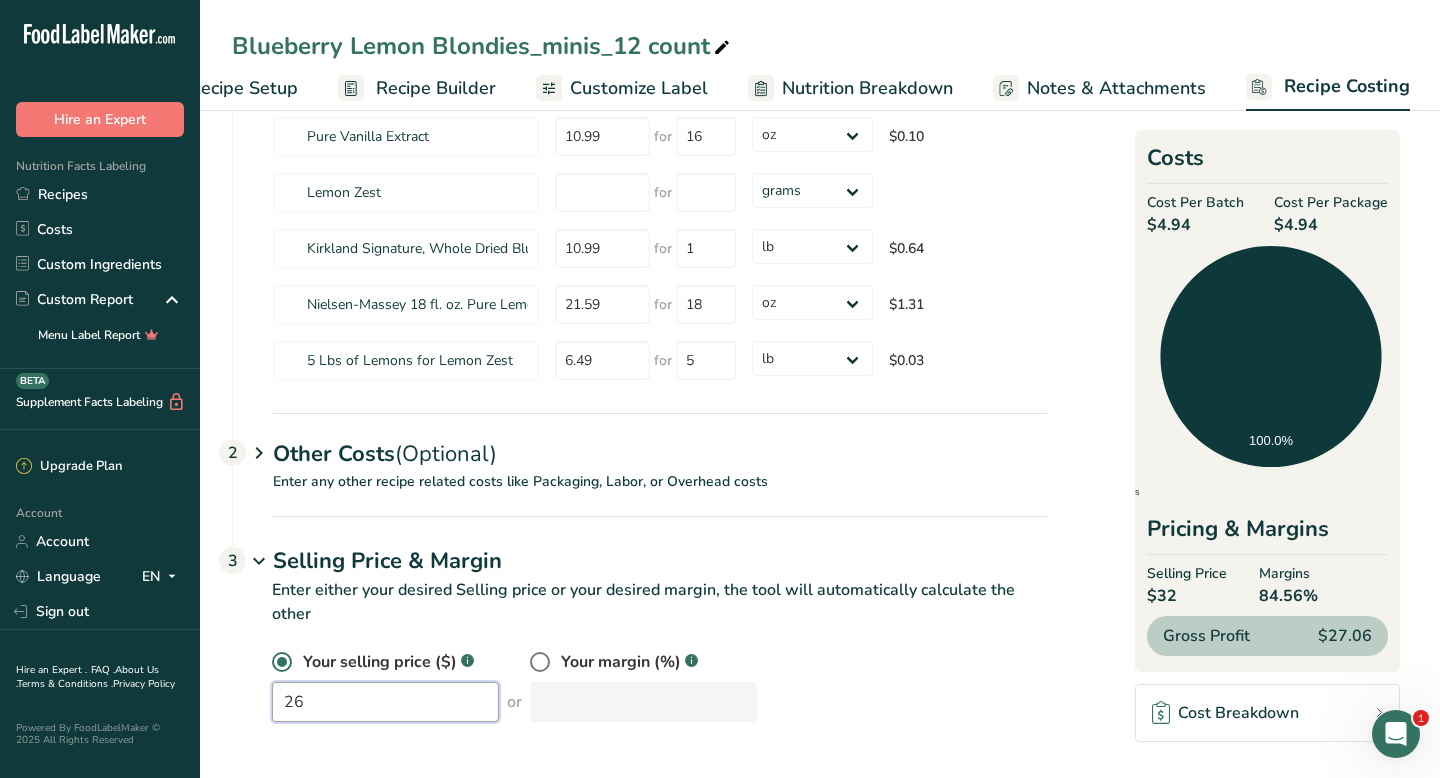 type on "26" 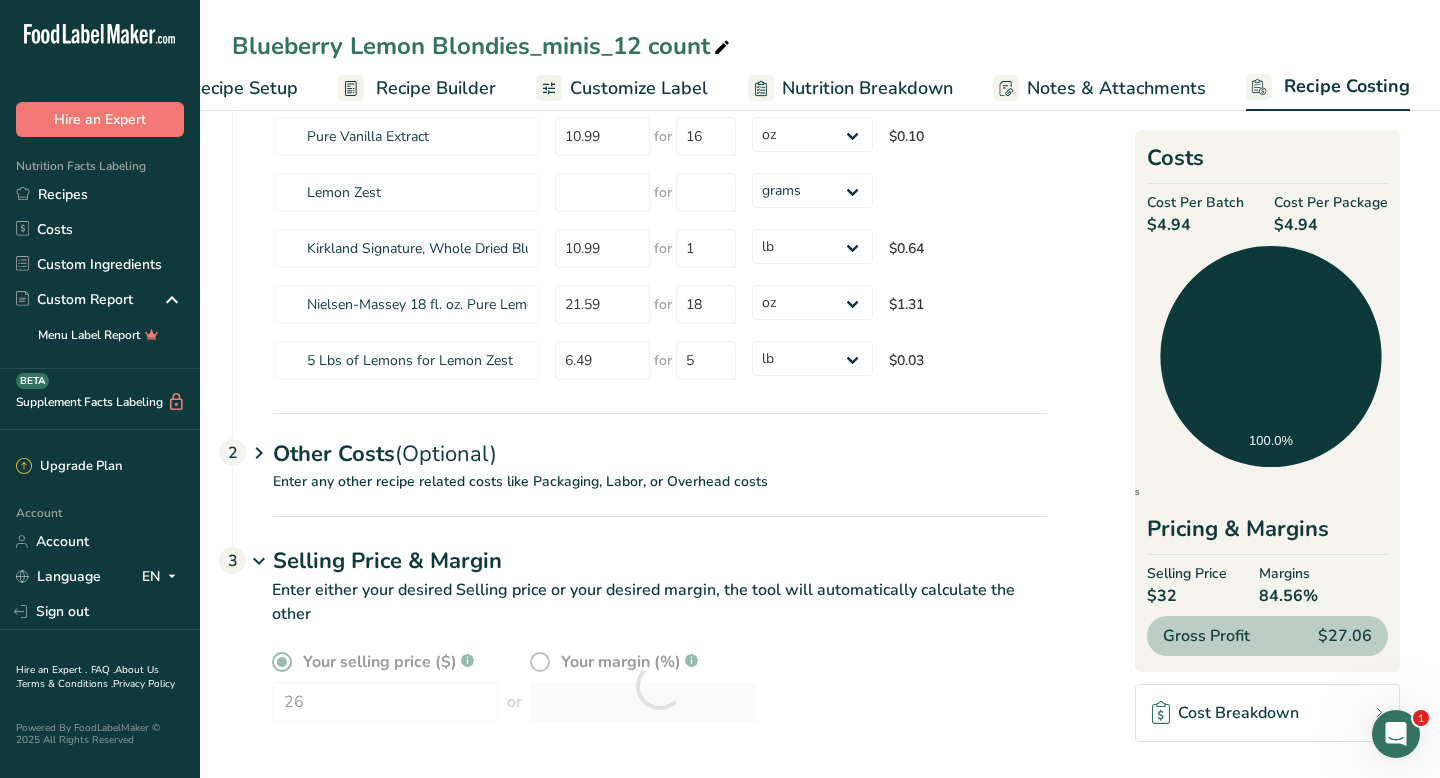 click on "Your selling price ($)
.a-a{fill:#347362;}.b-a{fill:#fff;}           26
or
Your margin (%)
.a-a{fill:#347362;}.b-a{fill:#fff;}" at bounding box center (659, 686) 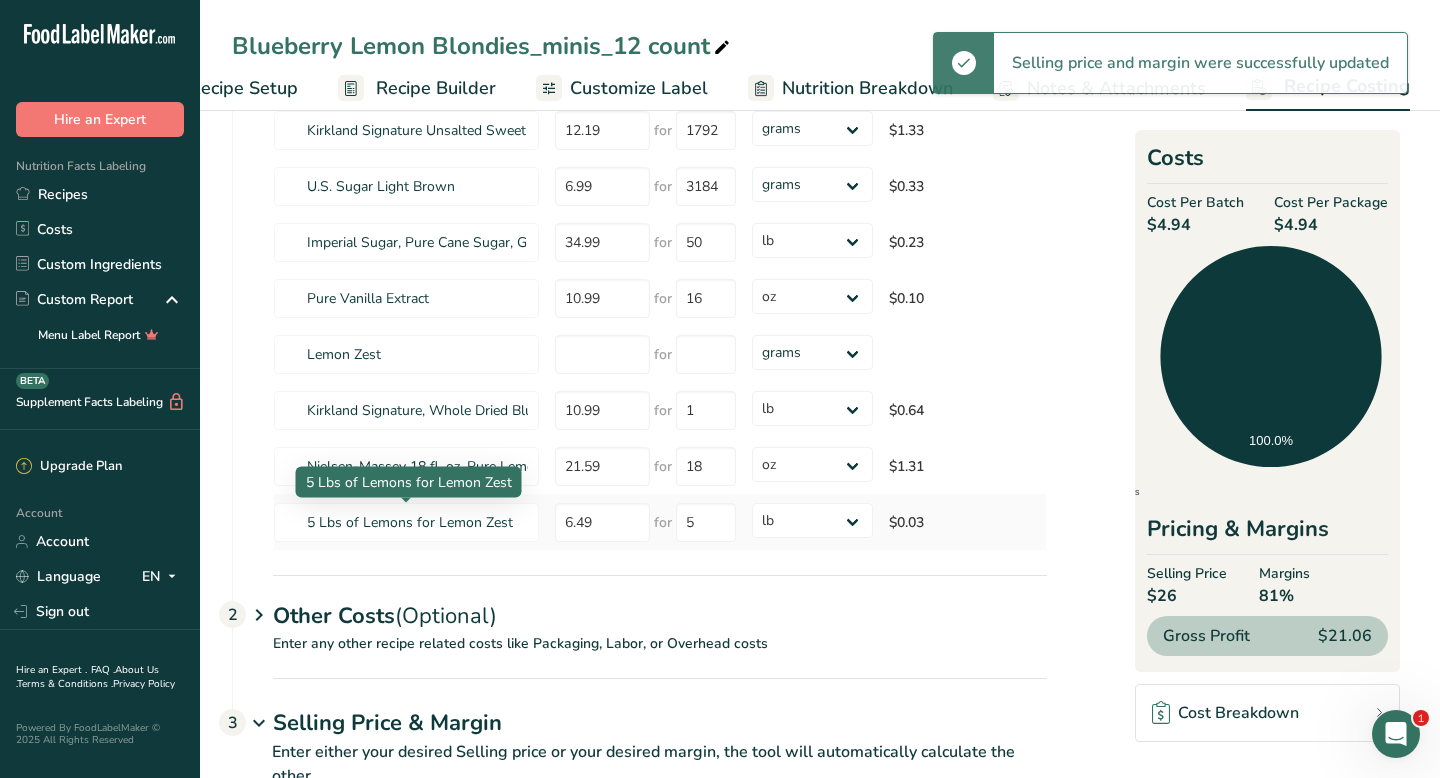 scroll, scrollTop: 0, scrollLeft: 0, axis: both 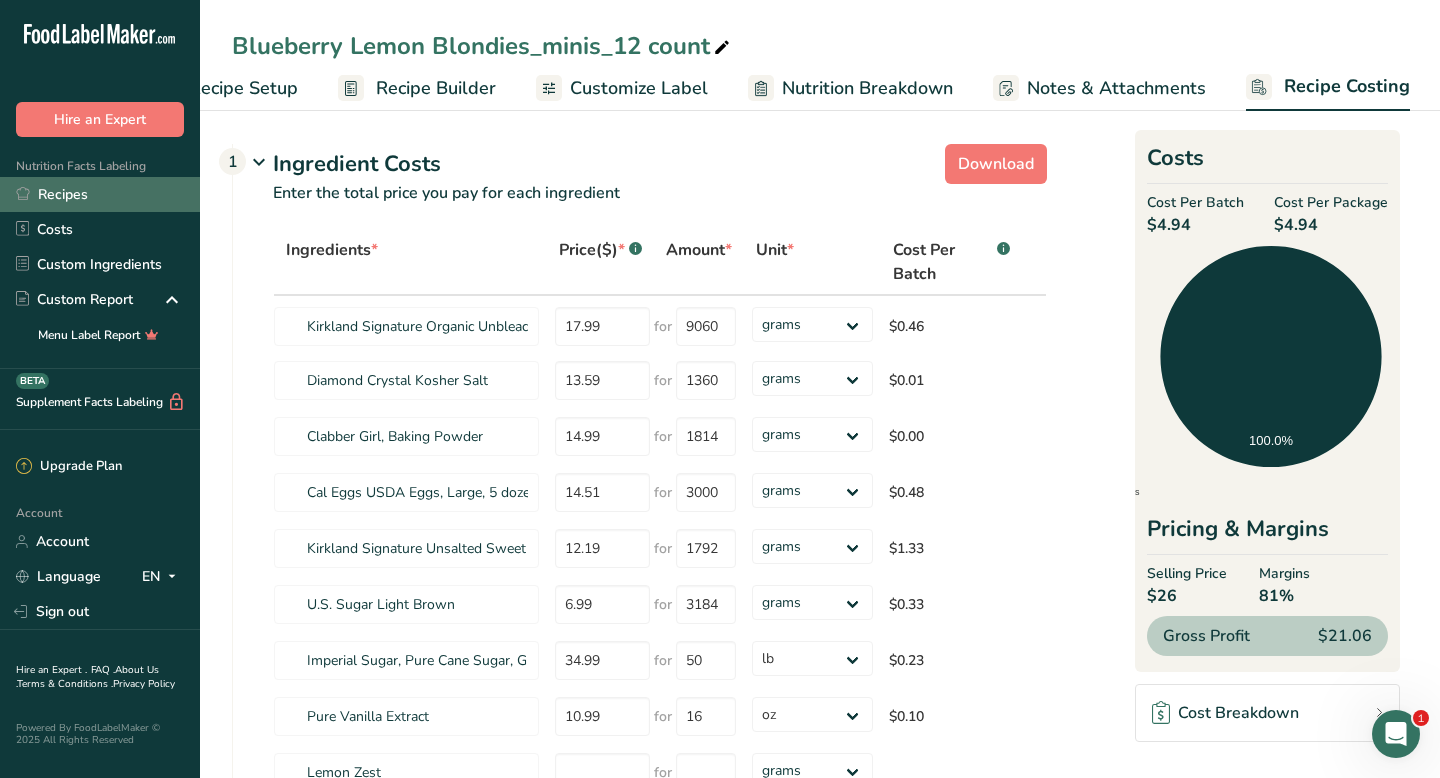 click on "Recipes" at bounding box center (100, 194) 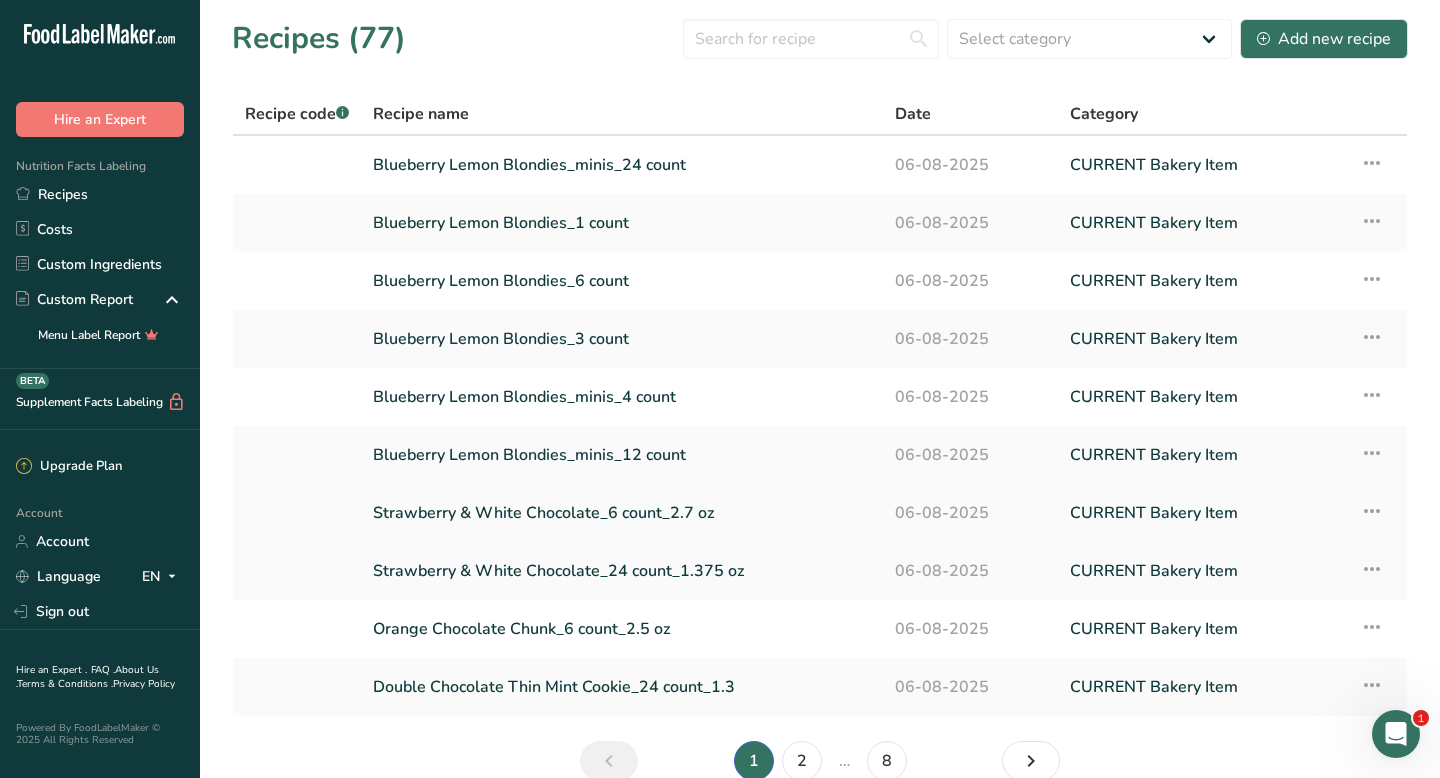 click on "Strawberry & White Chocolate_6 count_2.7 oz" at bounding box center (622, 513) 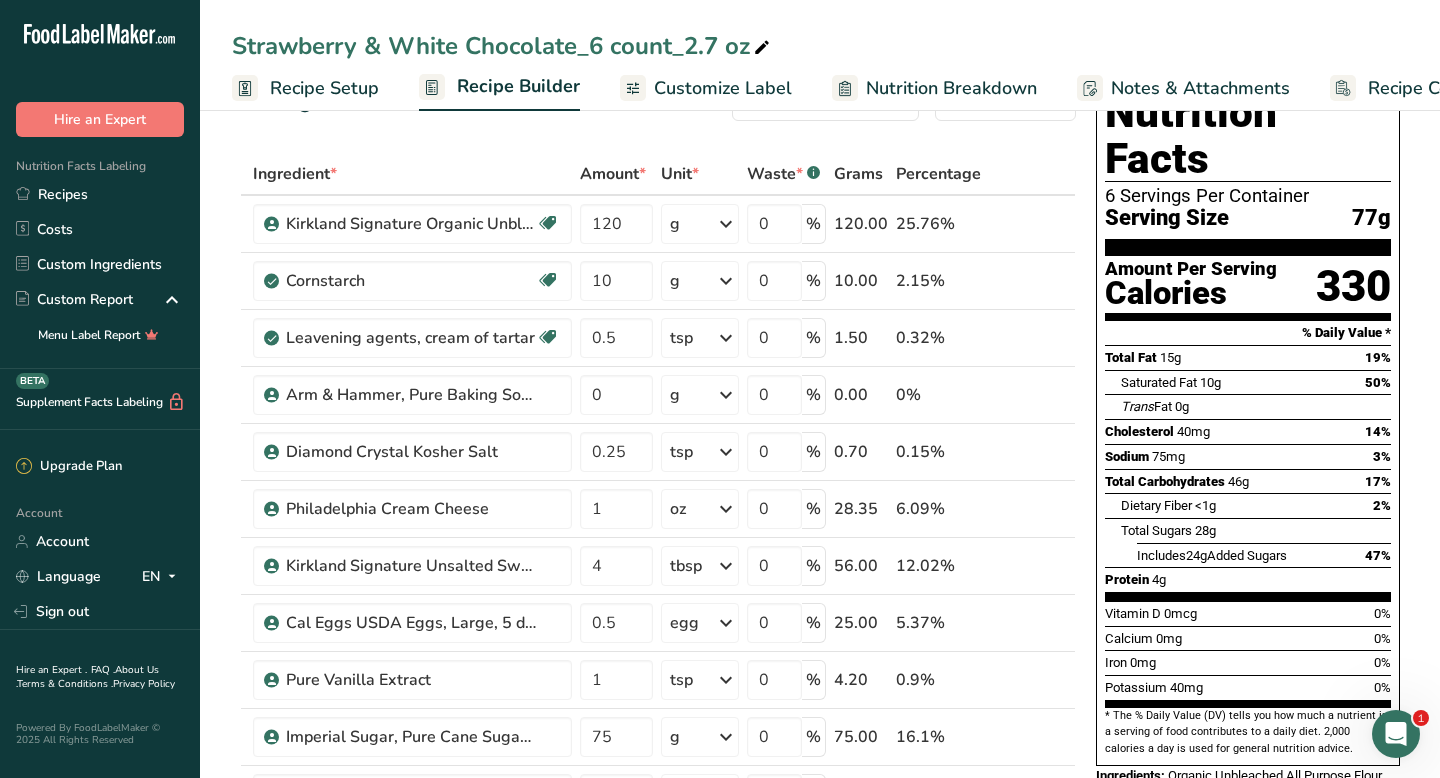 scroll, scrollTop: 0, scrollLeft: 0, axis: both 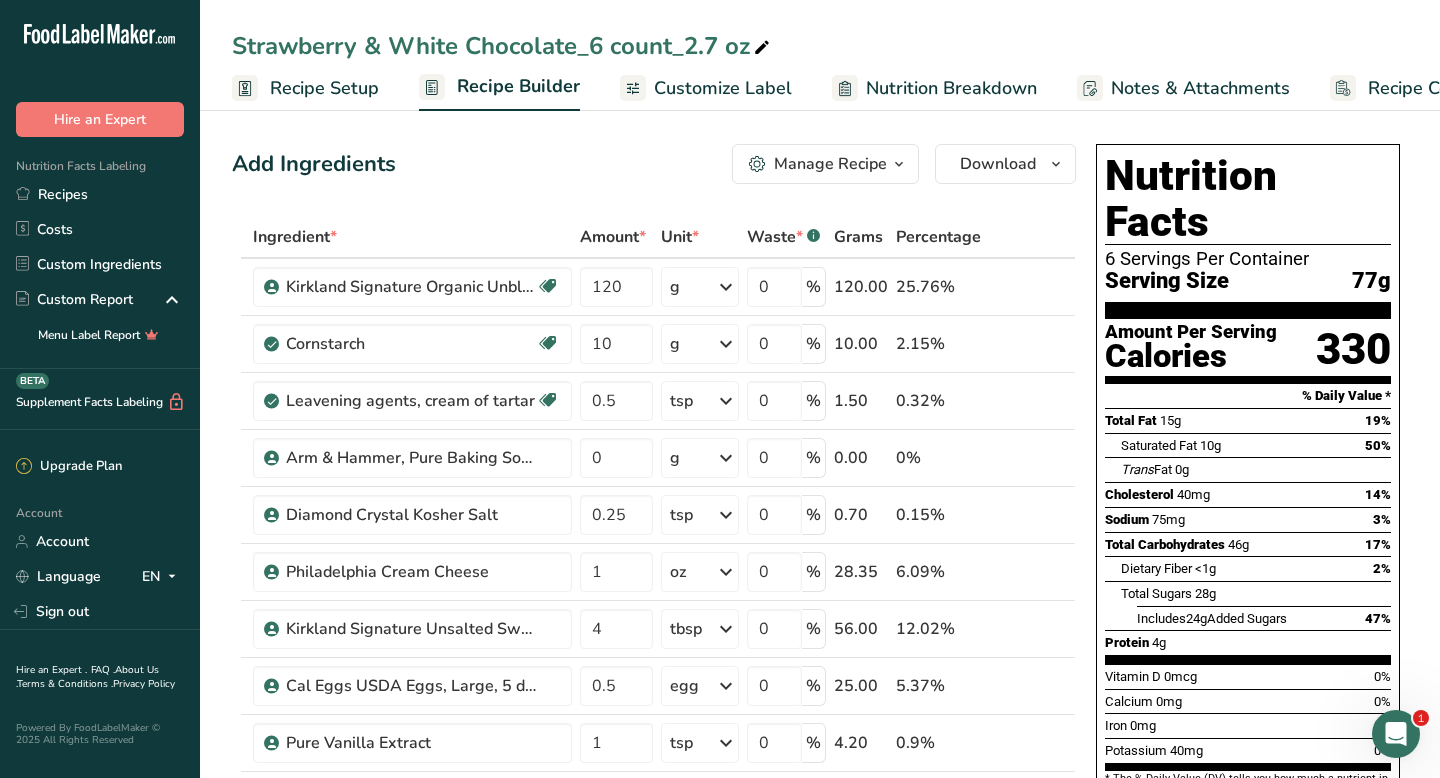click on "Recipe Costing" at bounding box center (1429, 88) 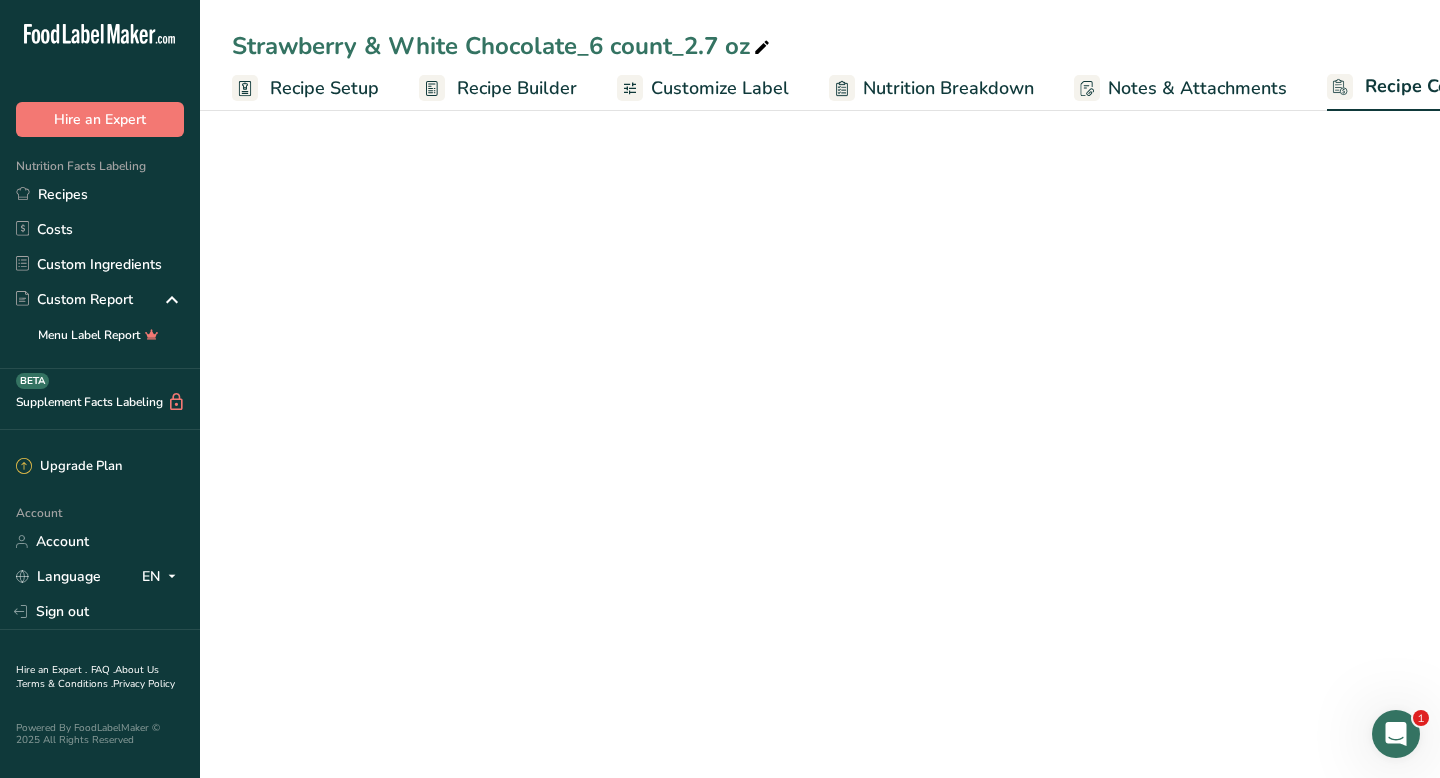 scroll, scrollTop: 0, scrollLeft: 81, axis: horizontal 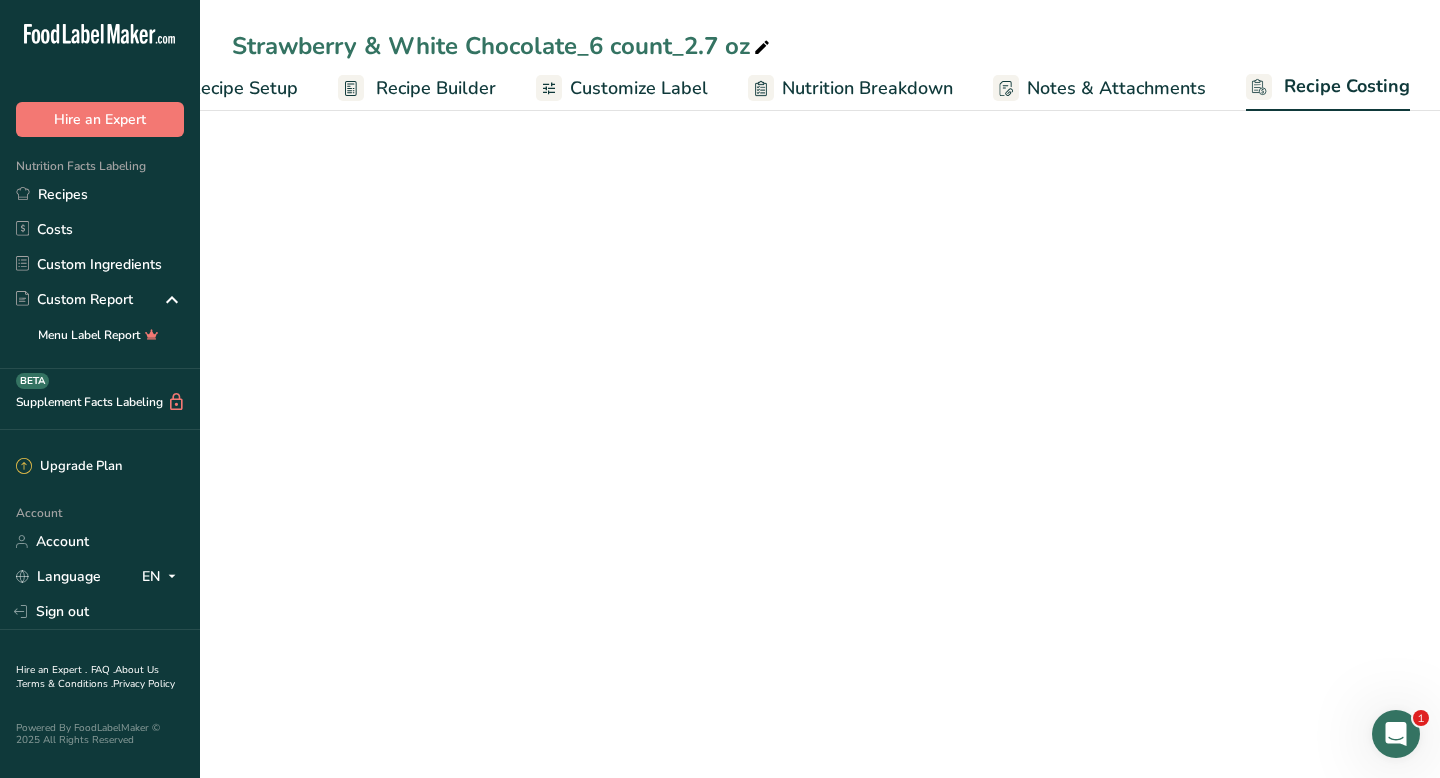 select on "5" 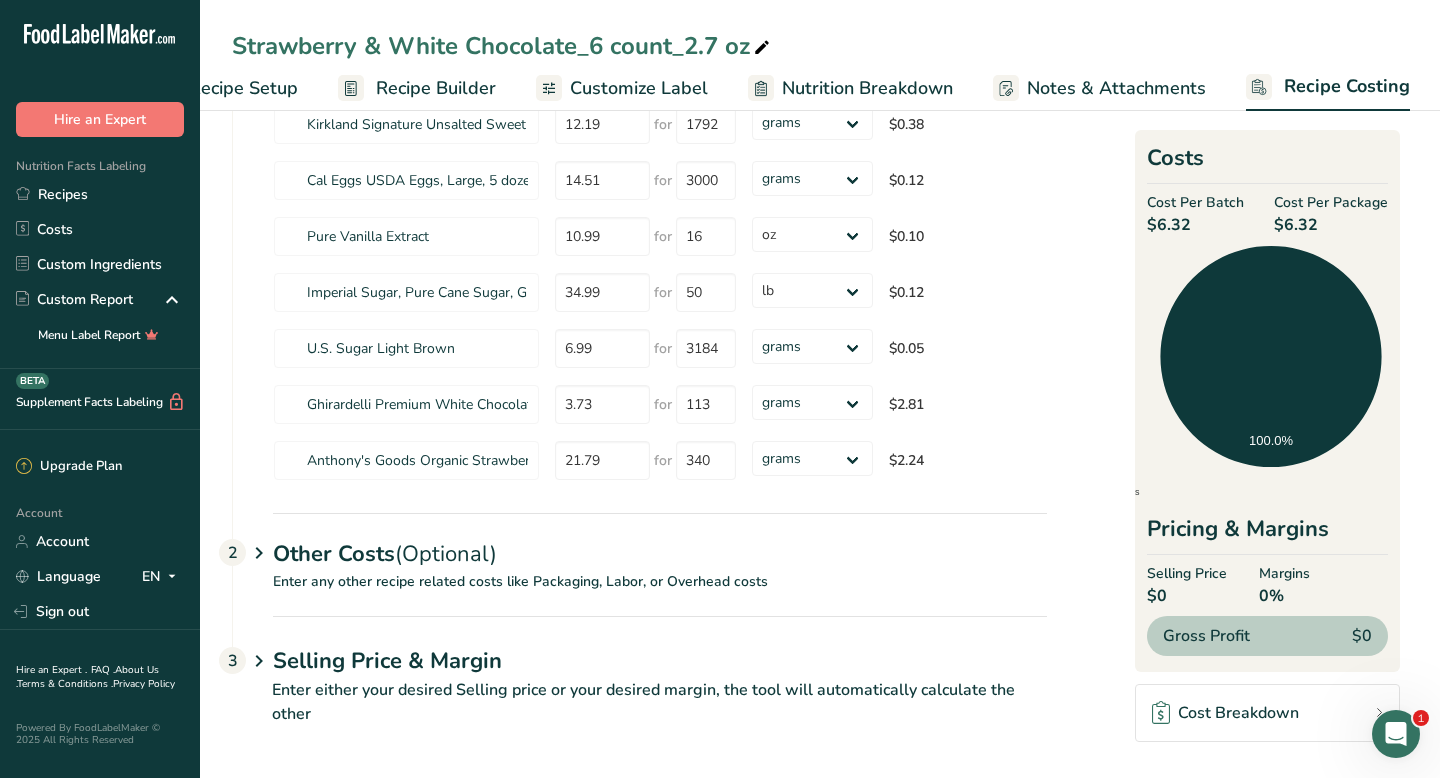 scroll, scrollTop: 0, scrollLeft: 0, axis: both 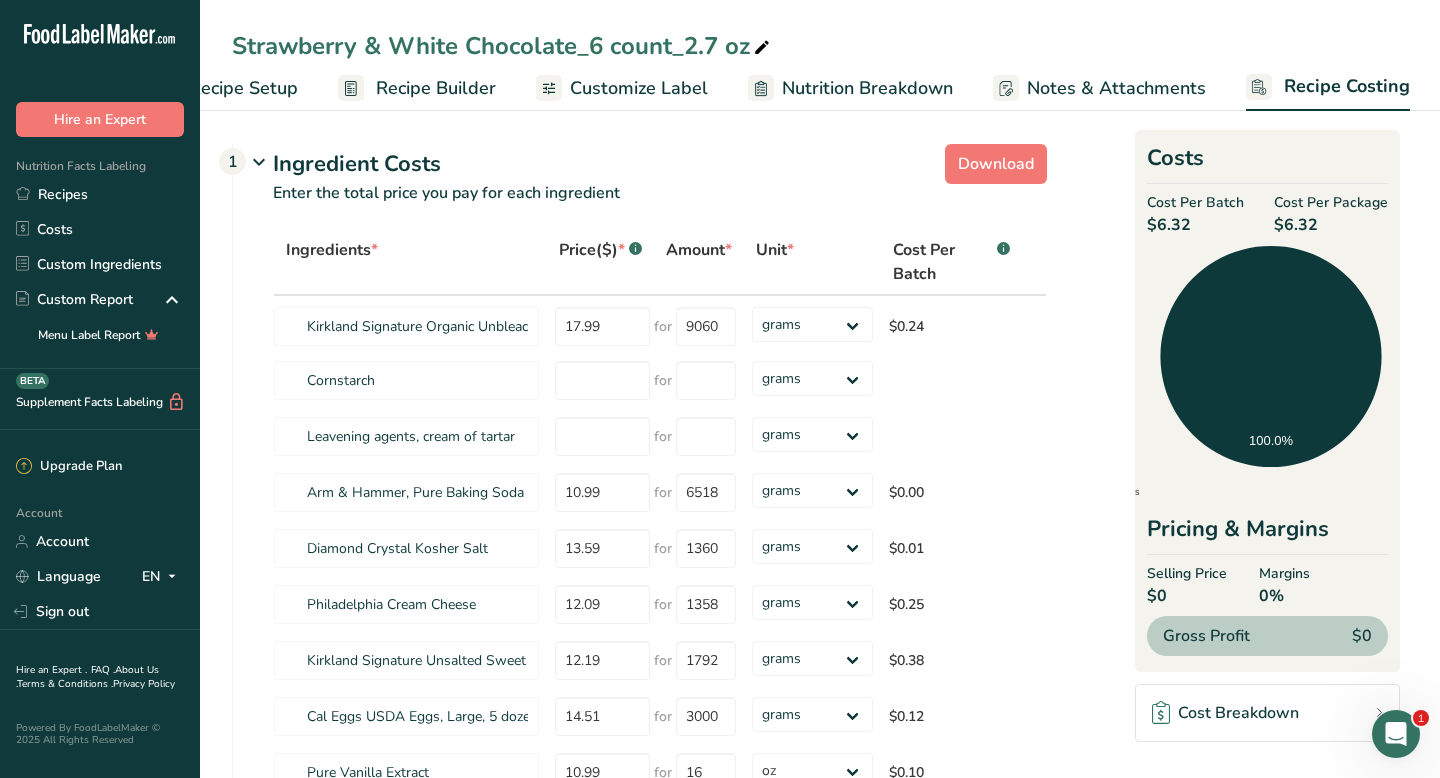 click on "Recipe Builder" at bounding box center [436, 88] 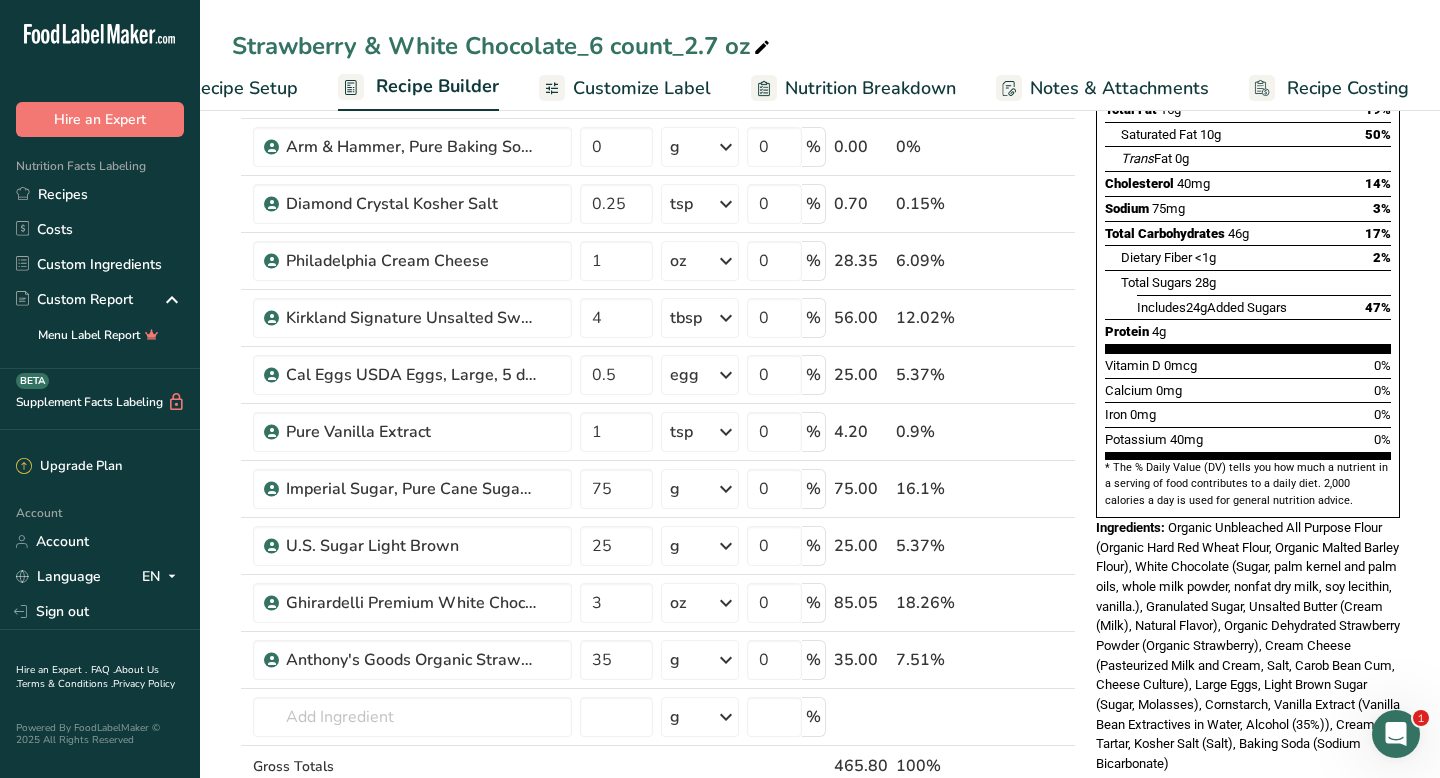 scroll, scrollTop: 314, scrollLeft: 0, axis: vertical 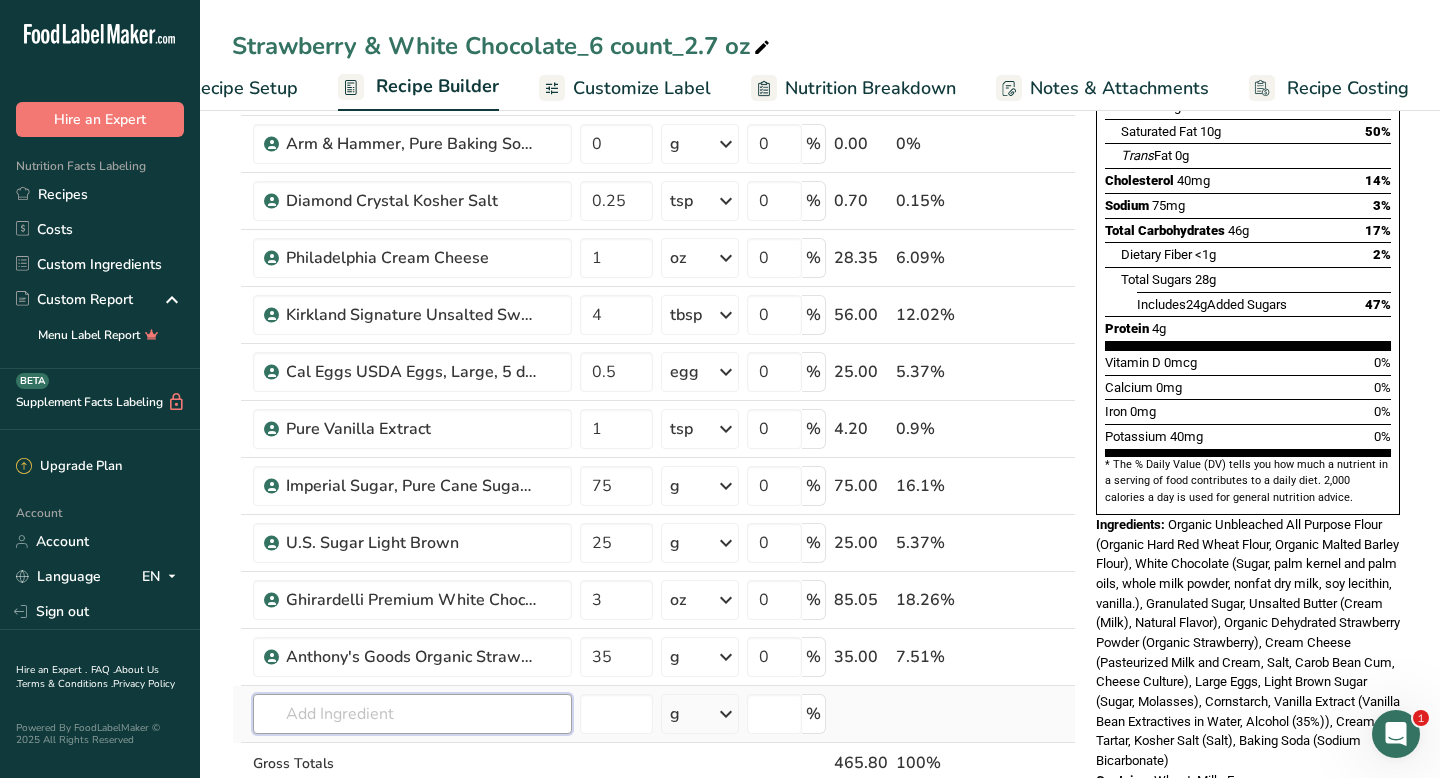 click at bounding box center (412, 714) 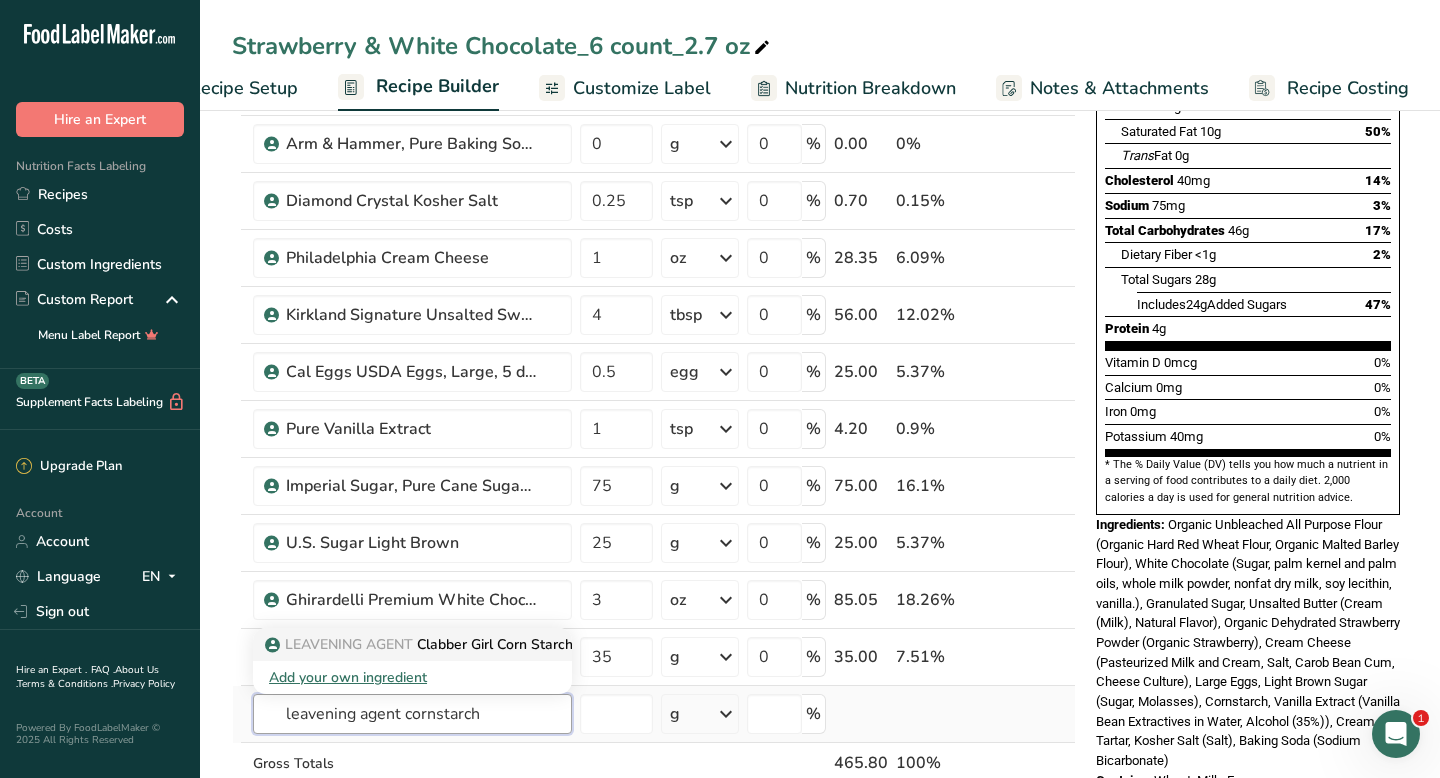 type on "leavening agent cornstarch" 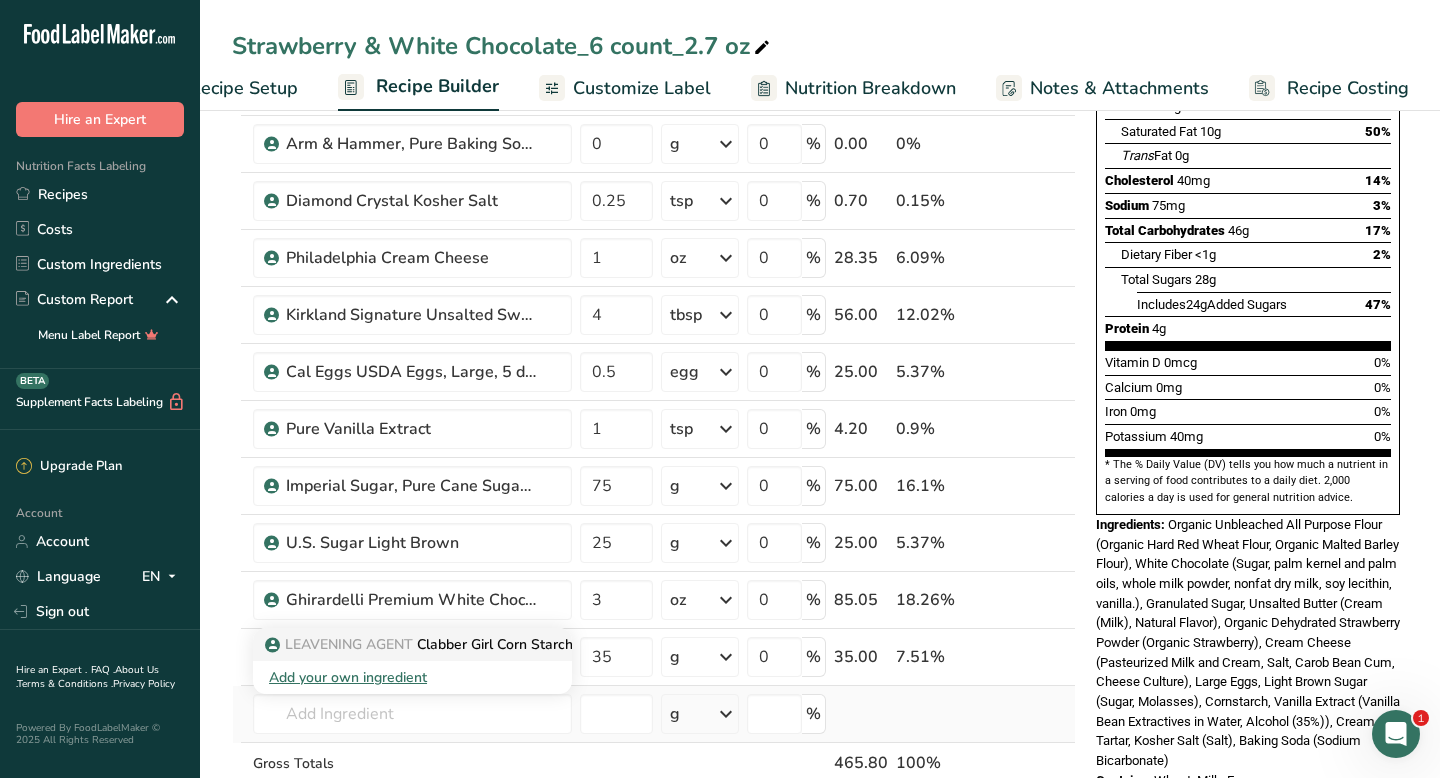 click on "LEAVENING AGENT
Clabber Girl Corn Starch" at bounding box center (421, 644) 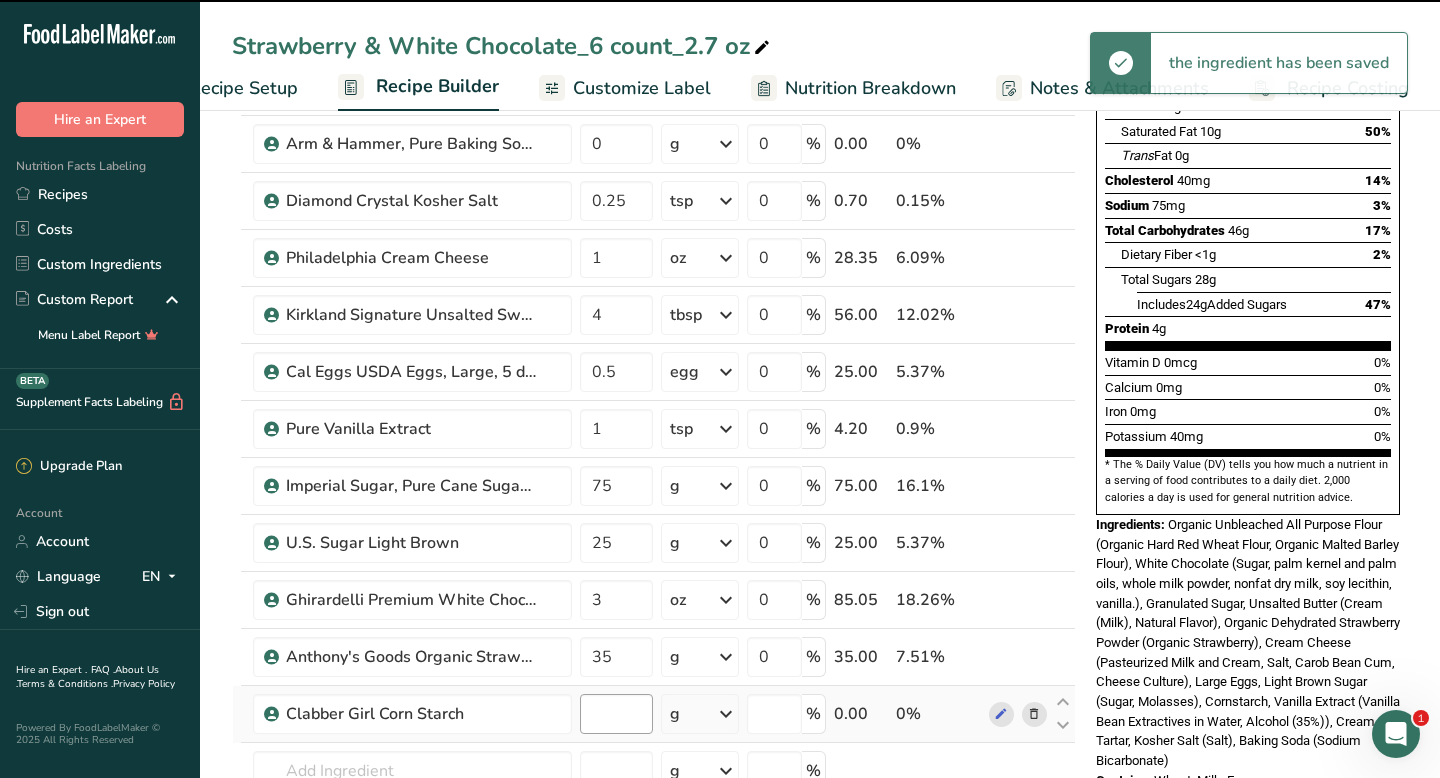 type on "0" 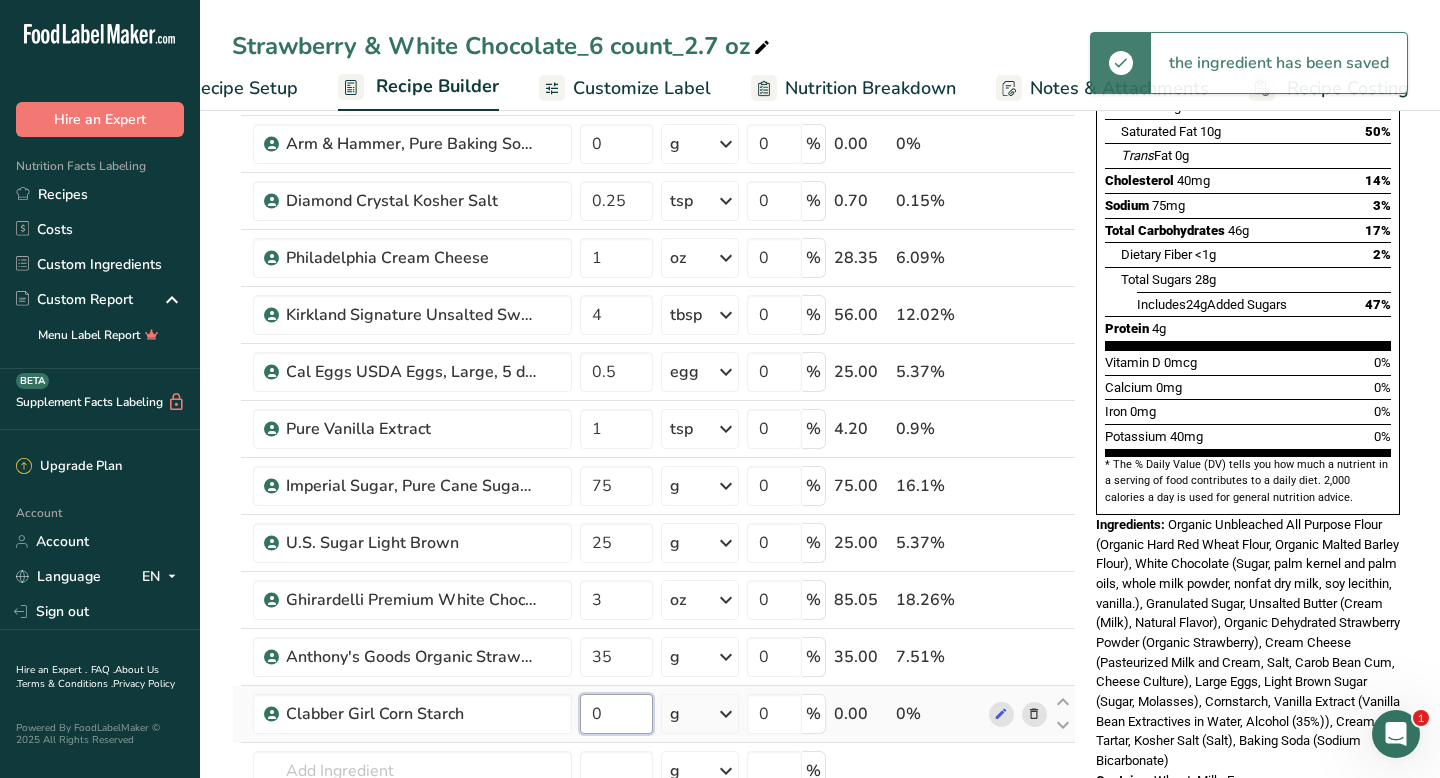 click on "0" at bounding box center [616, 714] 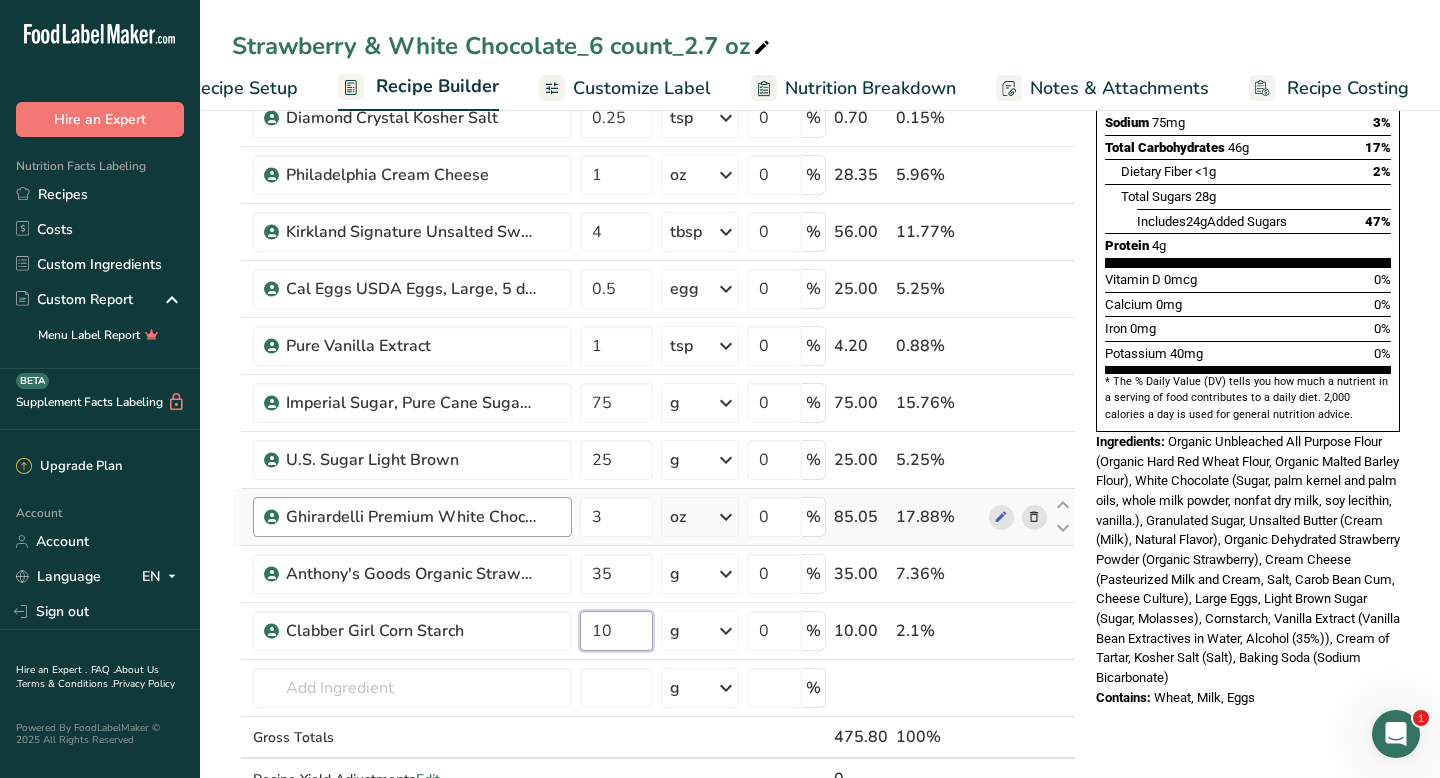 scroll, scrollTop: 761, scrollLeft: 0, axis: vertical 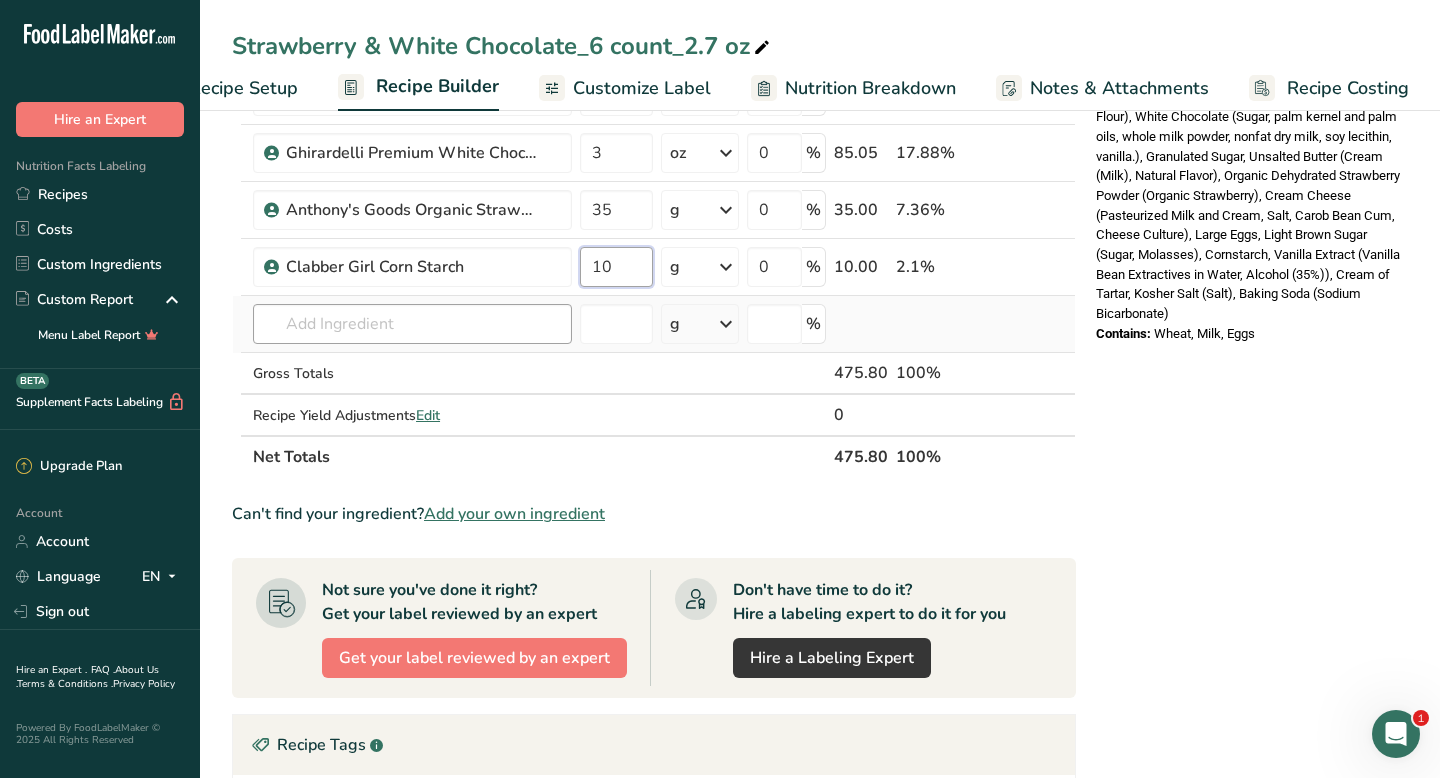 type on "10" 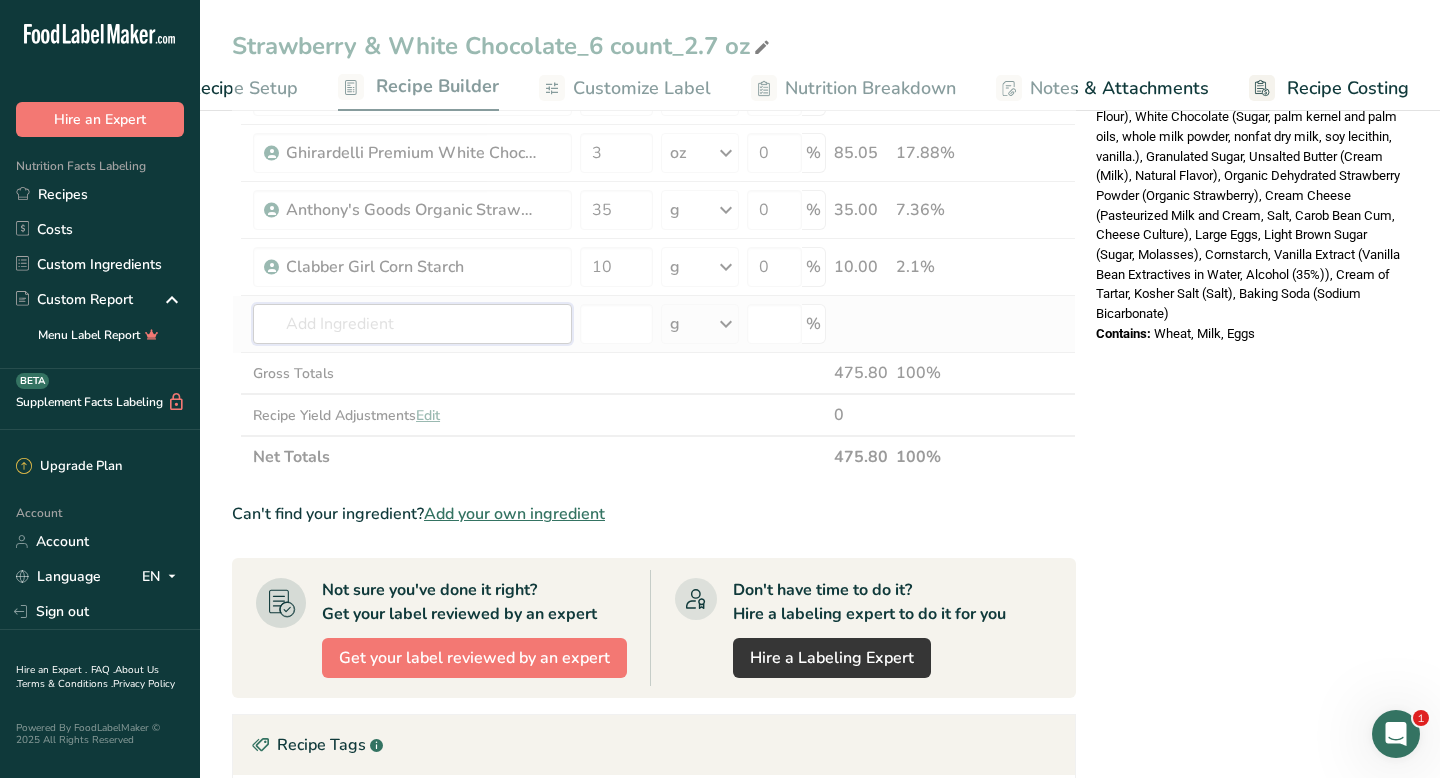 click on "Ingredient *
Amount *
Unit *
Waste *   .a-a{fill:#347362;}.b-a{fill:#fff;}          Grams
Percentage
Kirkland Signature Organic Unbleached All Purpose Flour
Organic
120
g
Portions
0.25 cups
0.5 cups
1 cup
Weight Units
g
kg
mg
See more
Volume Units
l
mL
fl oz
See more
0
%
120.00
25.22%
Cornstarch
Dairy free
Gluten free
Vegan
Vegetarian
Soy free
10
g
Portions
1 cup
Weight Units
g
kg" at bounding box center [654, -34] 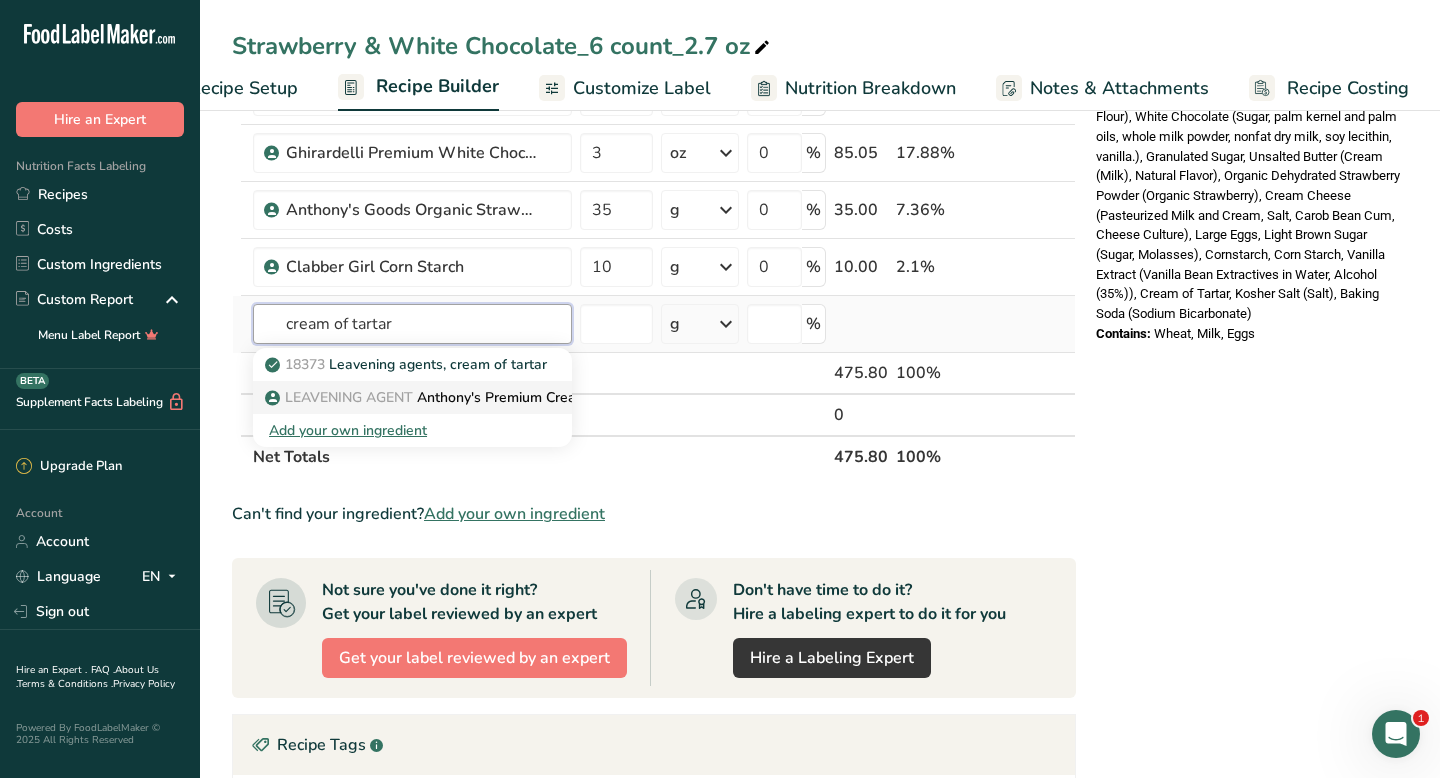 type on "cream of tartar" 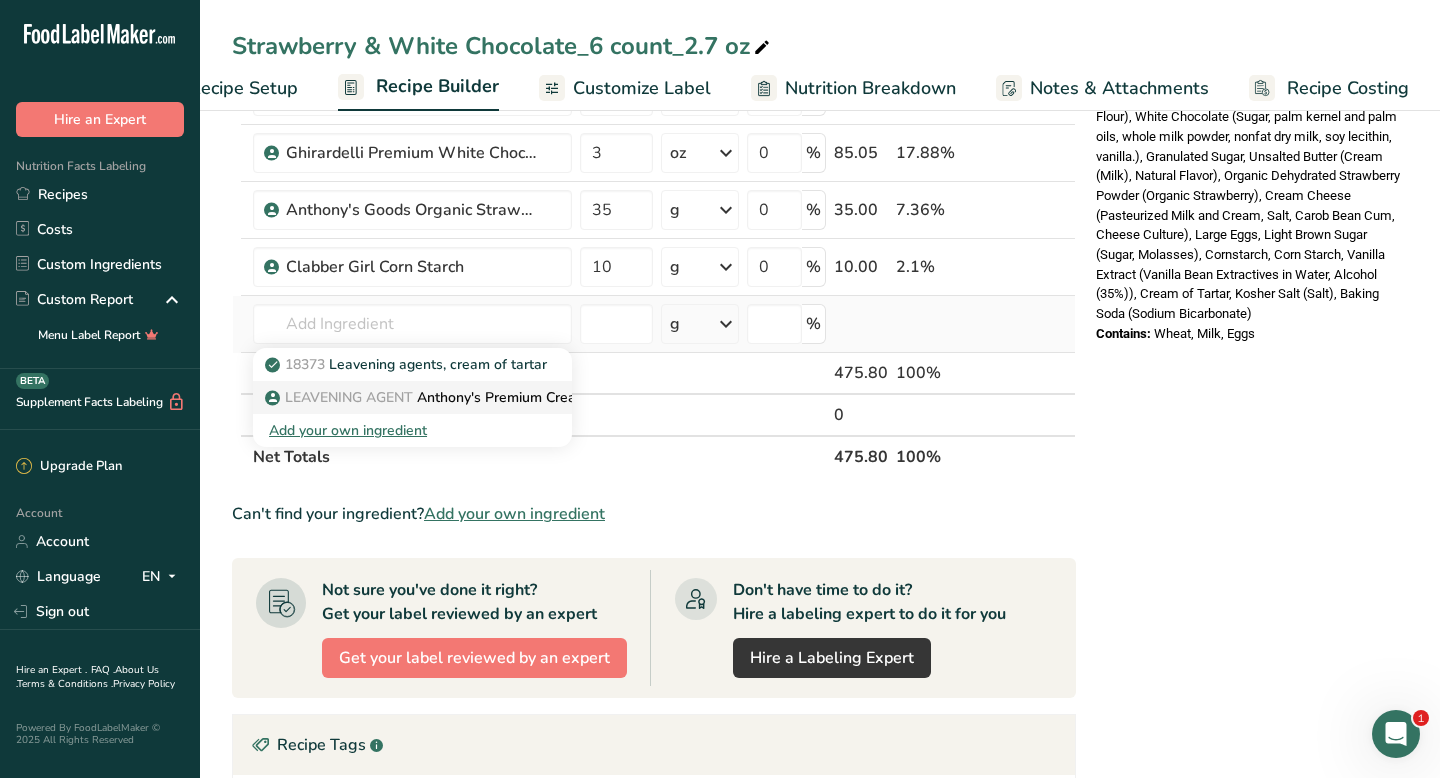 click on "LEAVENING AGENT" at bounding box center [349, 397] 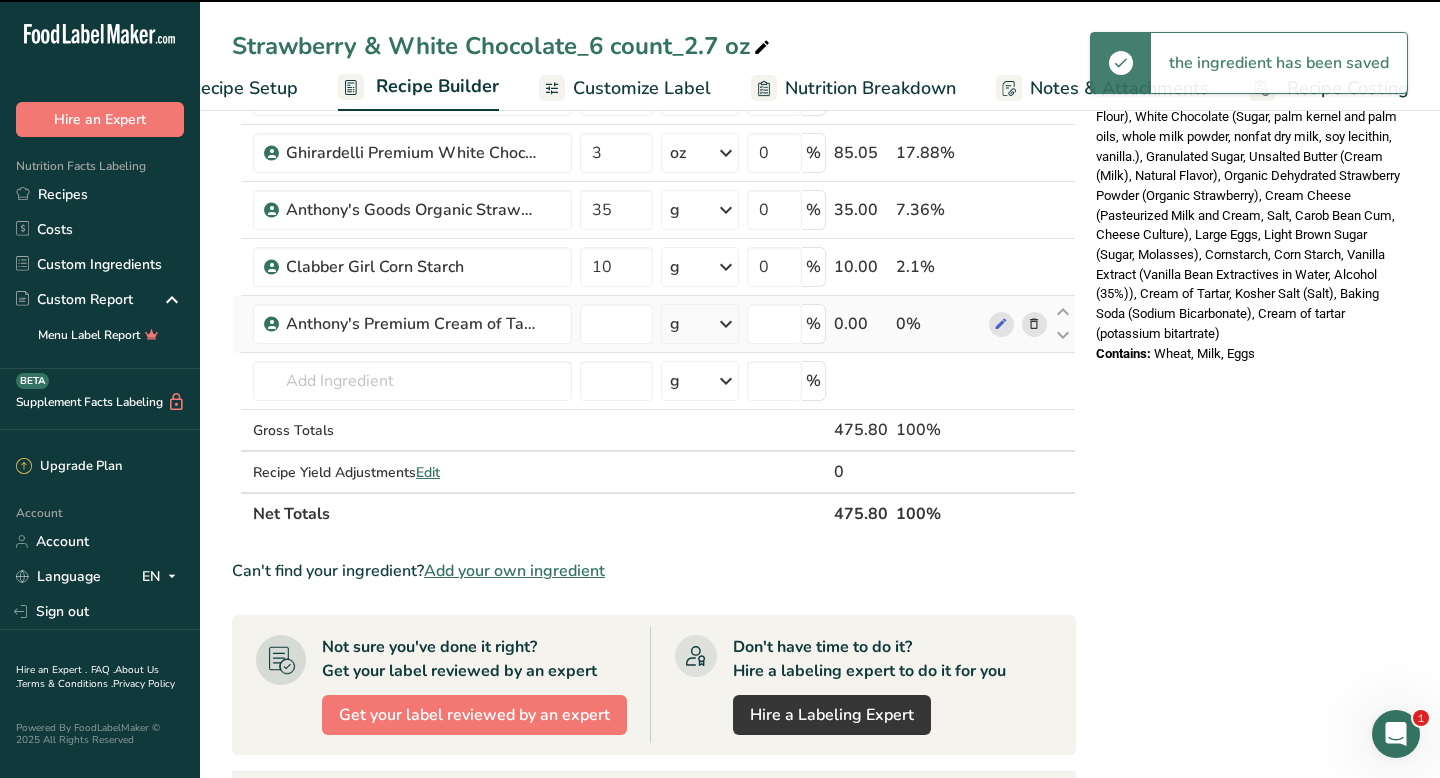 type on "0" 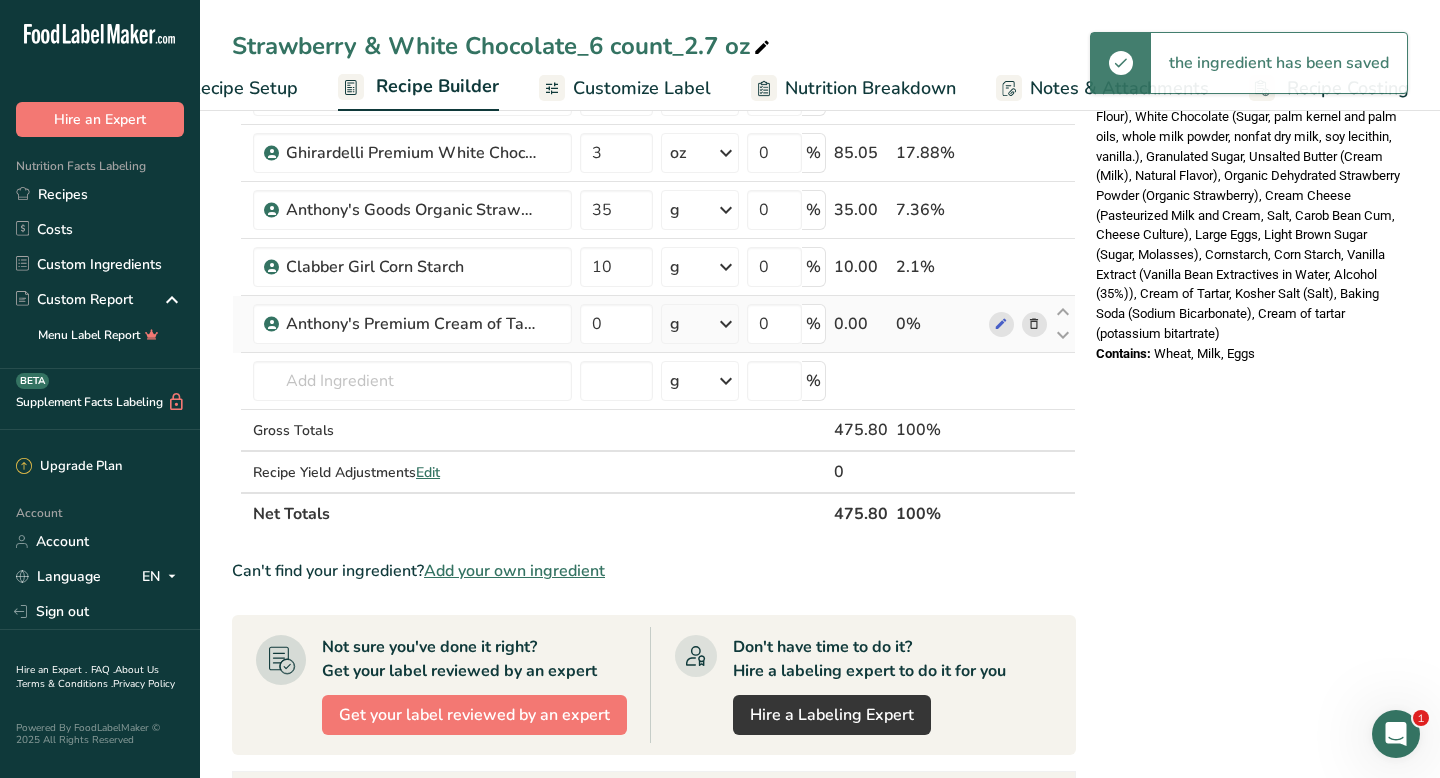 click on "g" at bounding box center (700, 324) 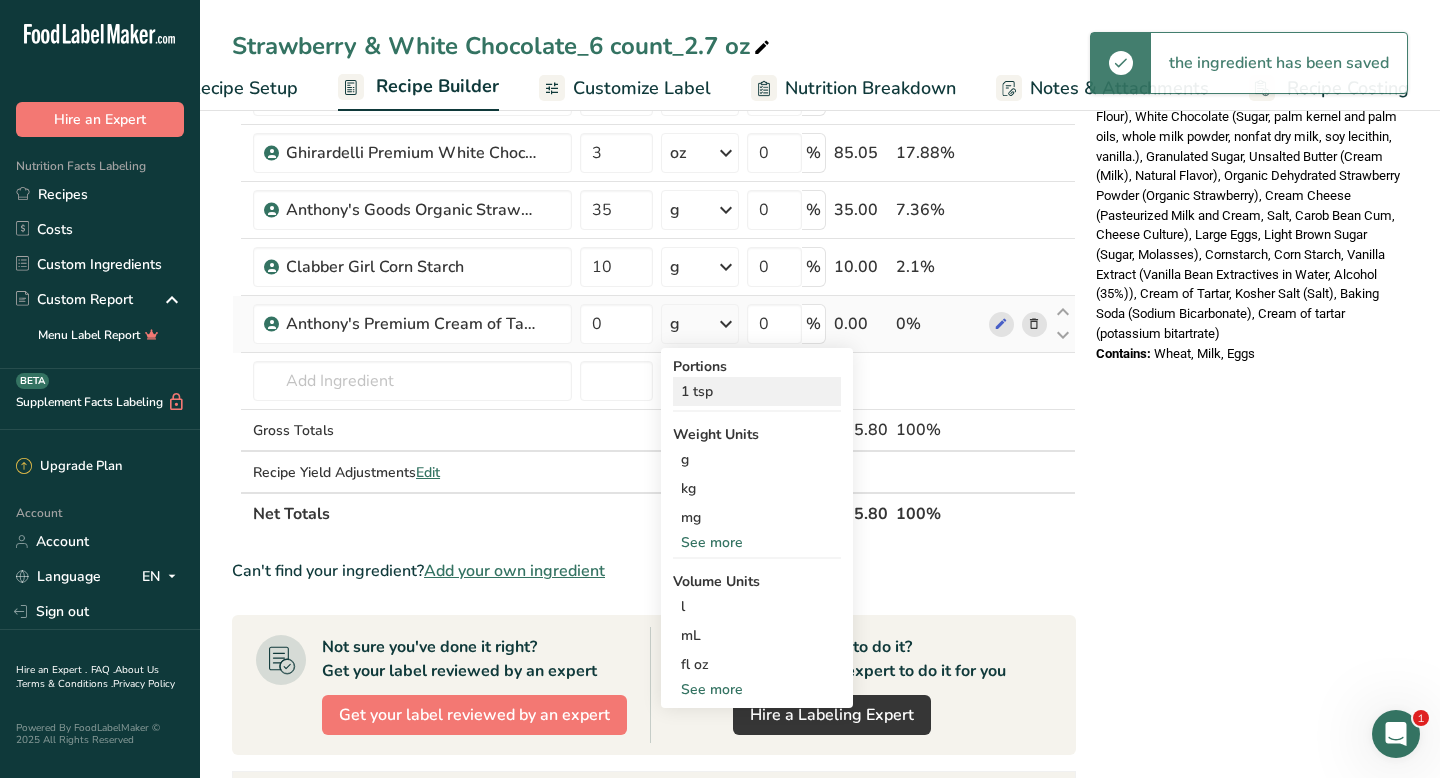 click on "1 tsp" at bounding box center (757, 391) 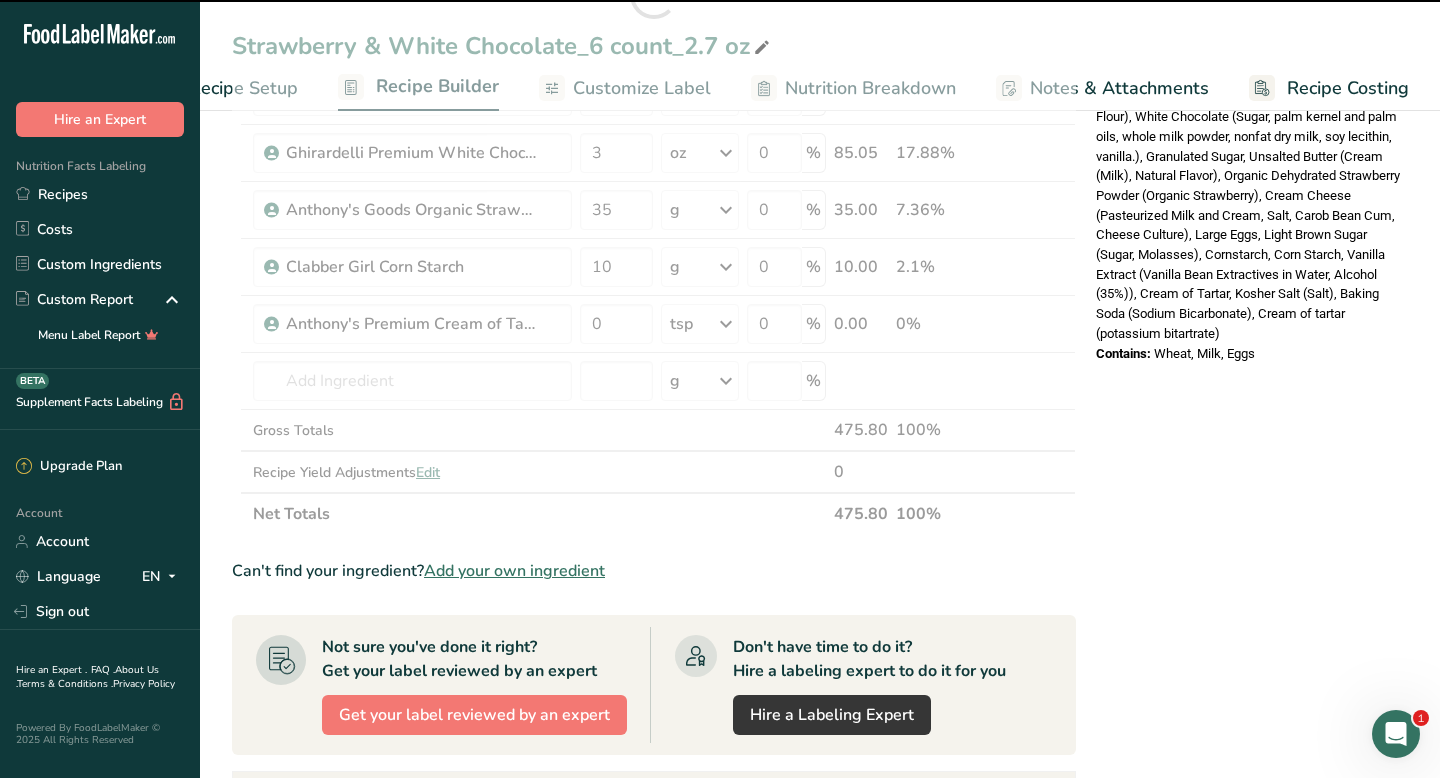 click at bounding box center (654, -5) 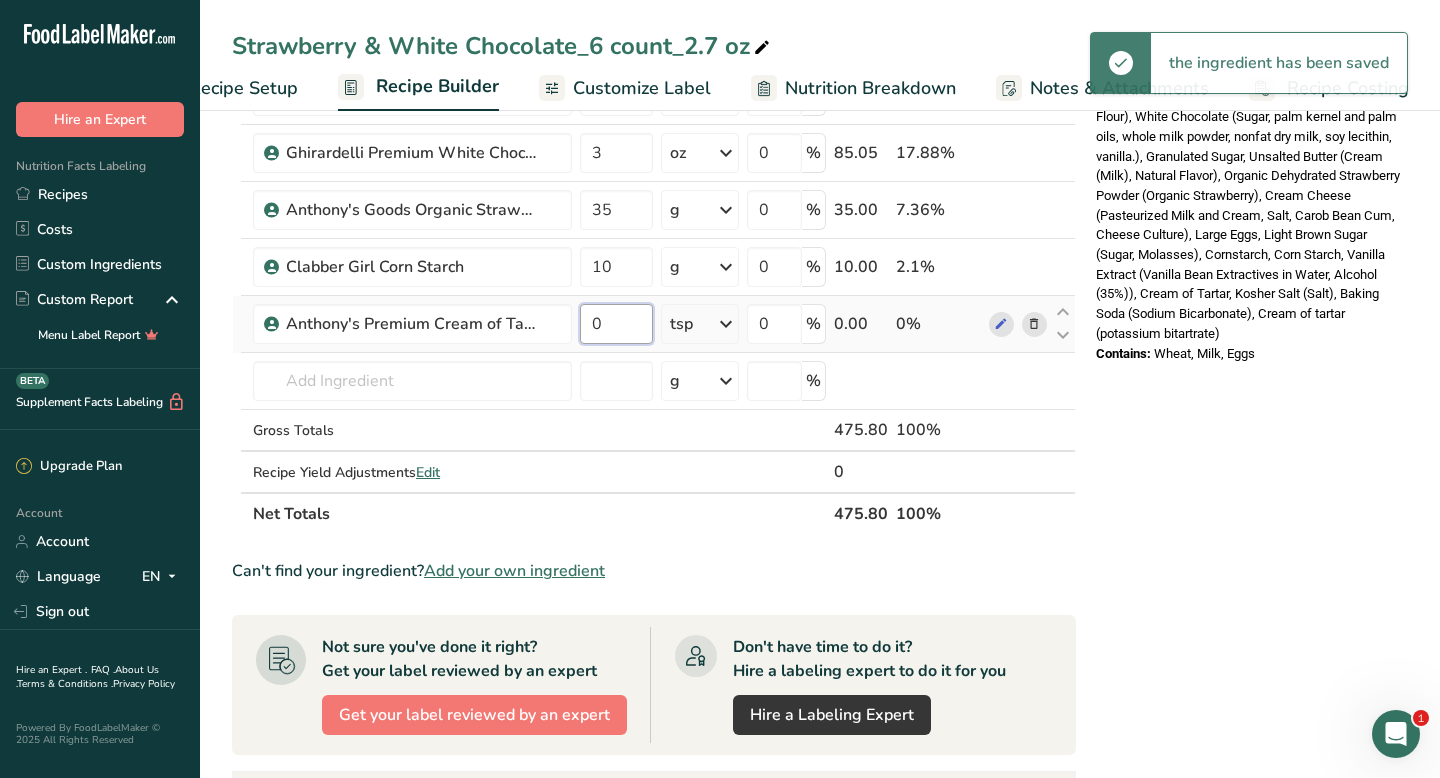 click on "0" at bounding box center [616, 324] 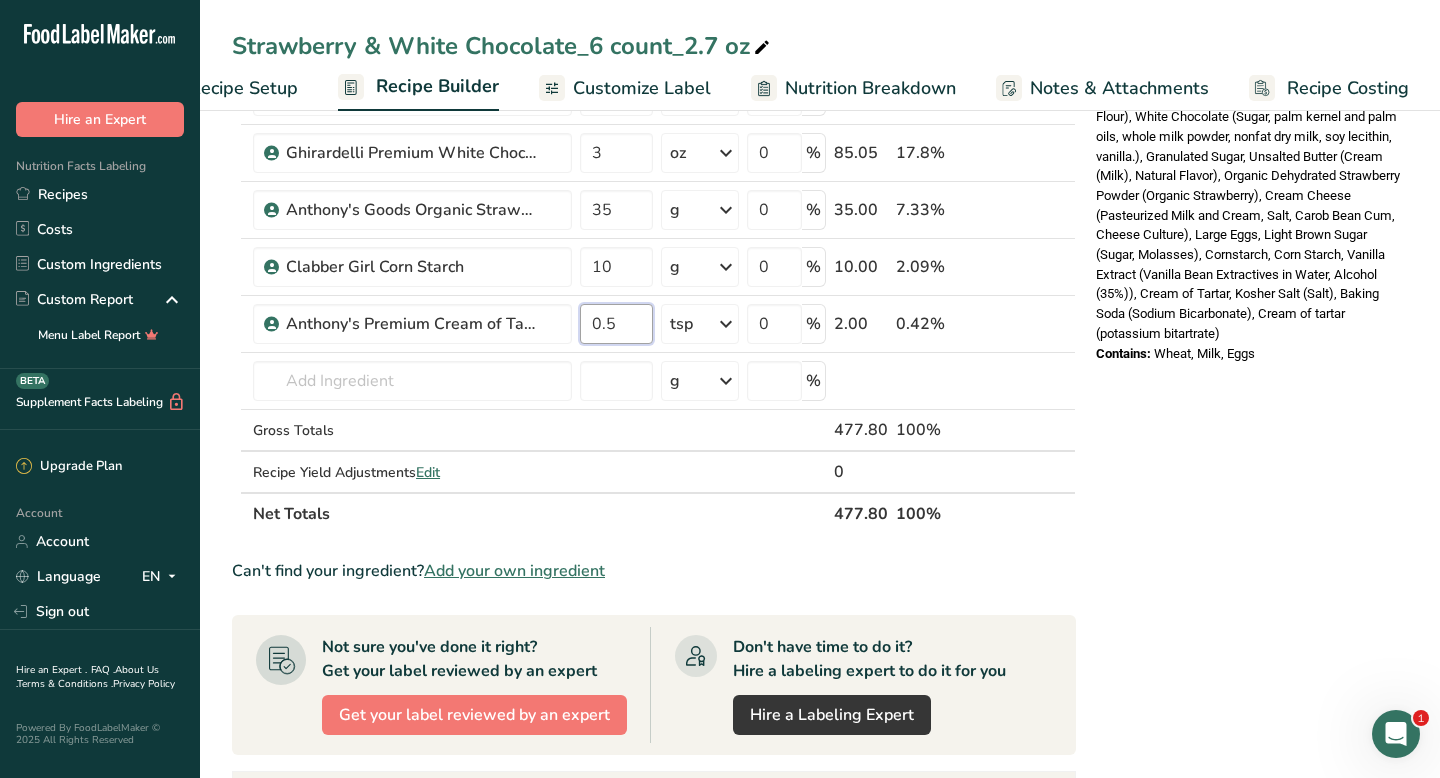 type on "0.5" 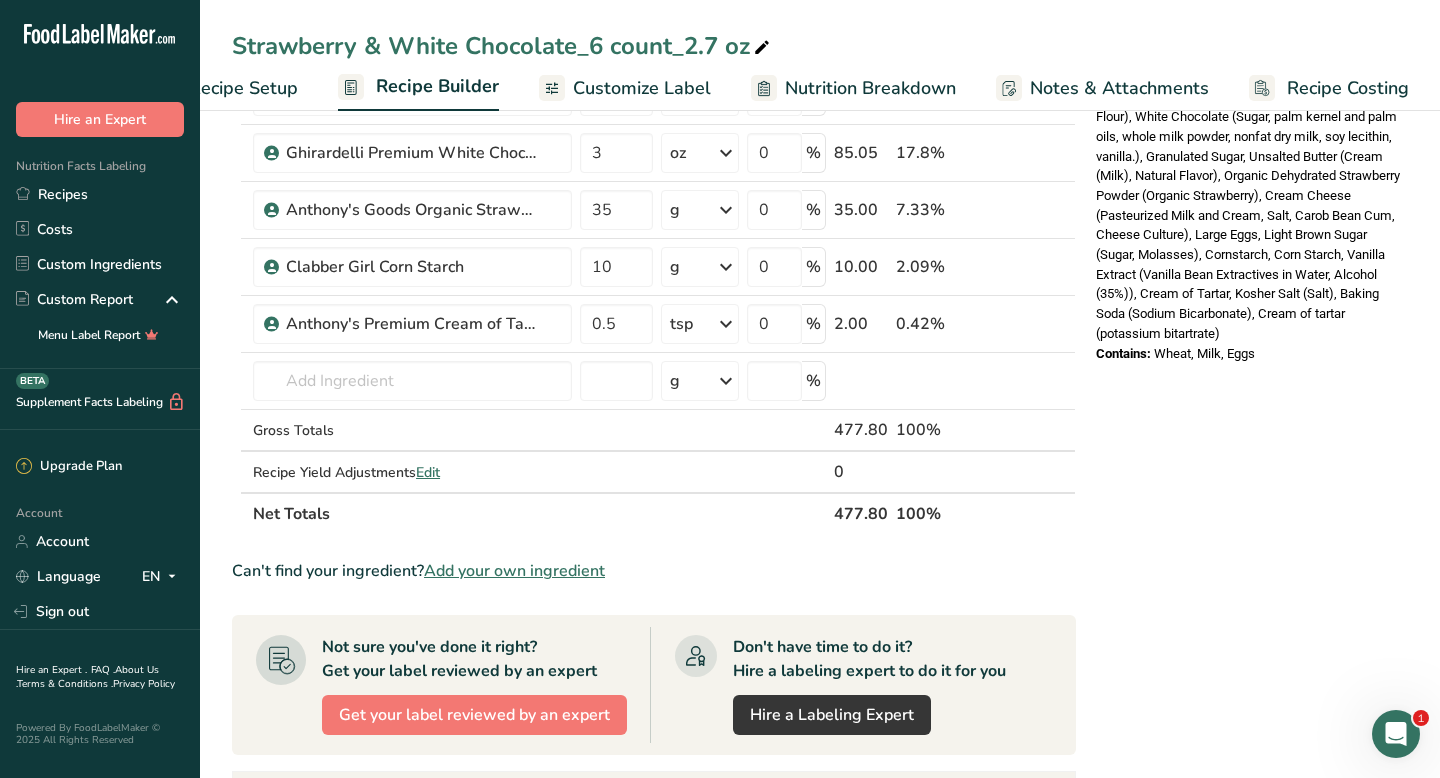 click on "Nutrition Facts
6 Servings Per Container
Serving Size
77g
Amount Per Serving
Calories
320
% Daily Value *
Total Fat
15g
19%
Saturated Fat
10g
49%
Trans  Fat
0g
Cholesterol
40mg
13%
Sodium
75mg
3%
Total Carbohydrates
47g
17%
Dietary Fiber
<1g
2%" at bounding box center [1248, 273] 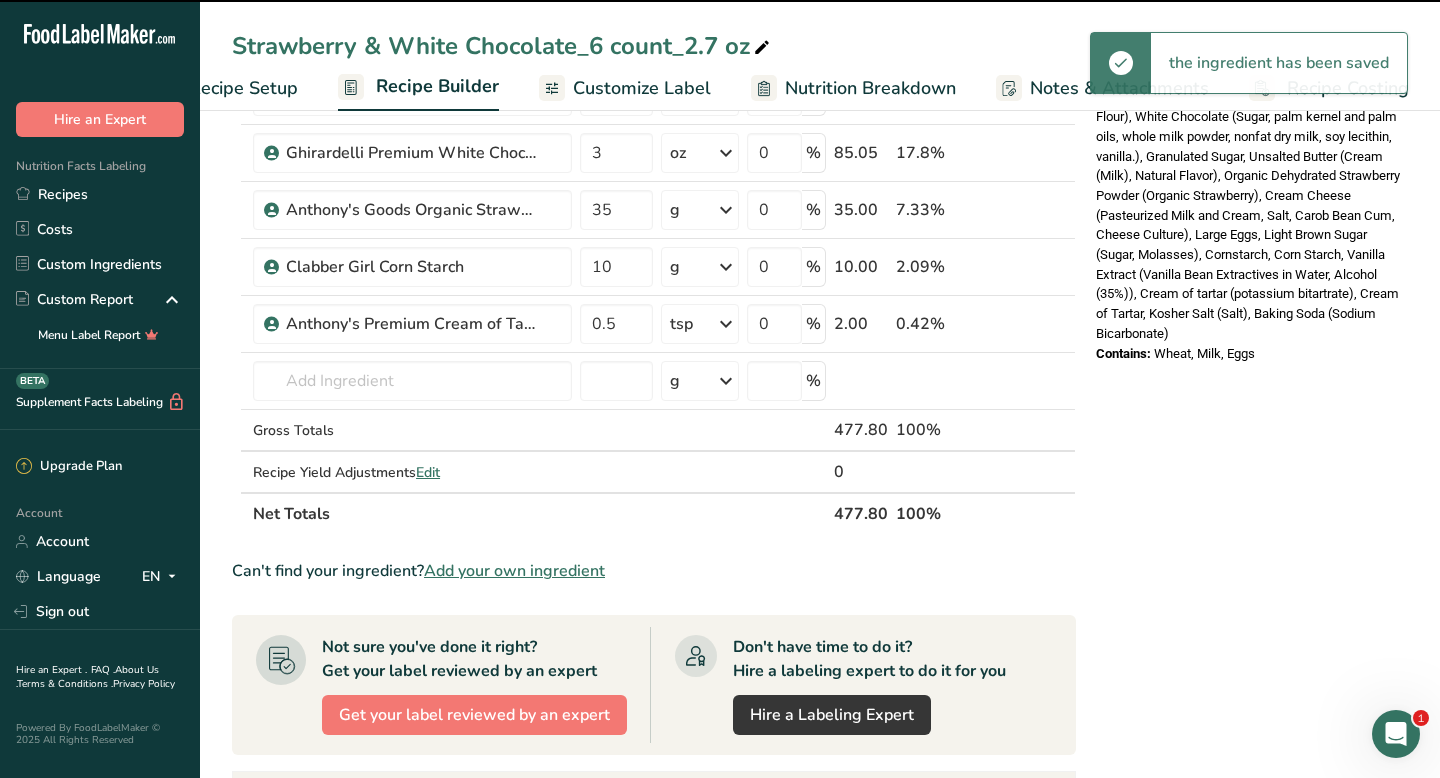 scroll, scrollTop: 0, scrollLeft: 0, axis: both 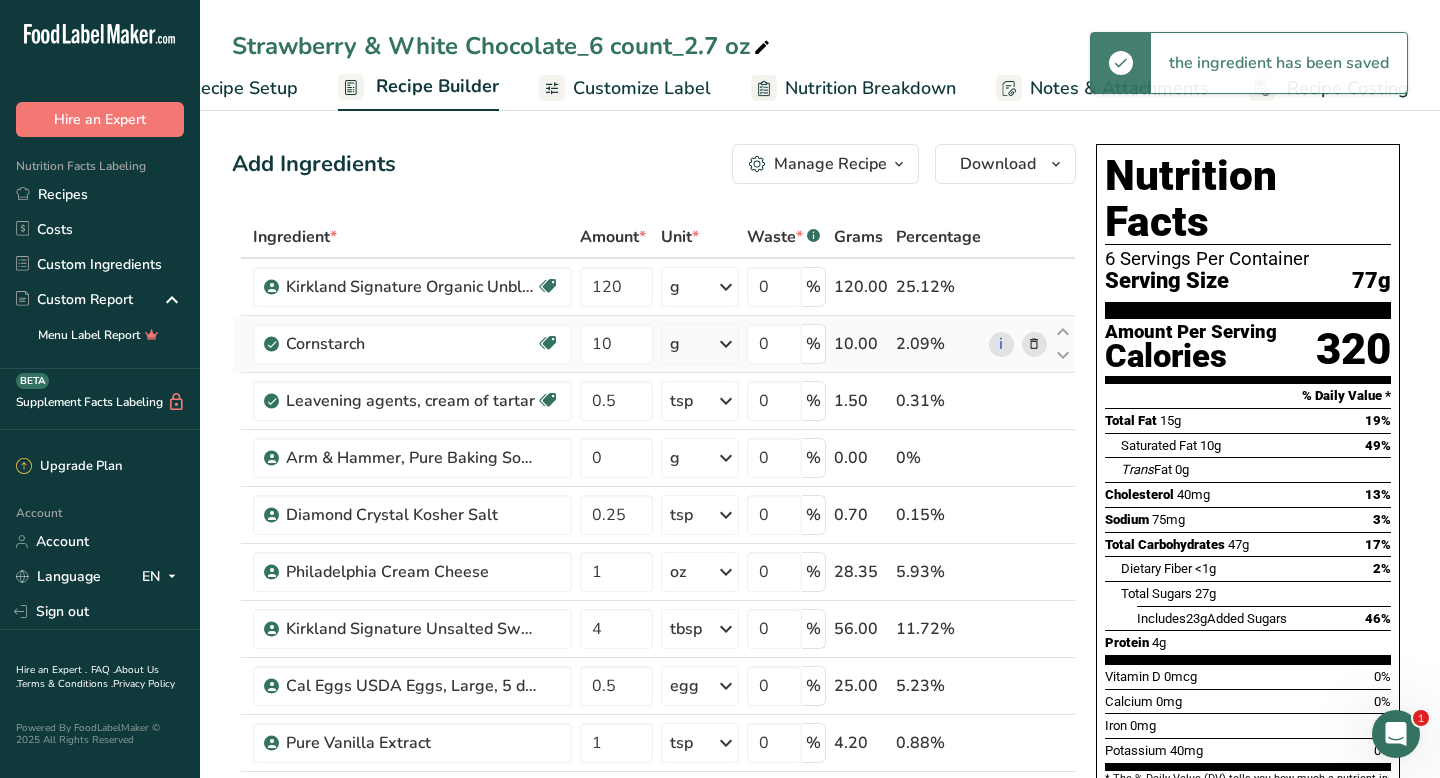 click at bounding box center [1034, 344] 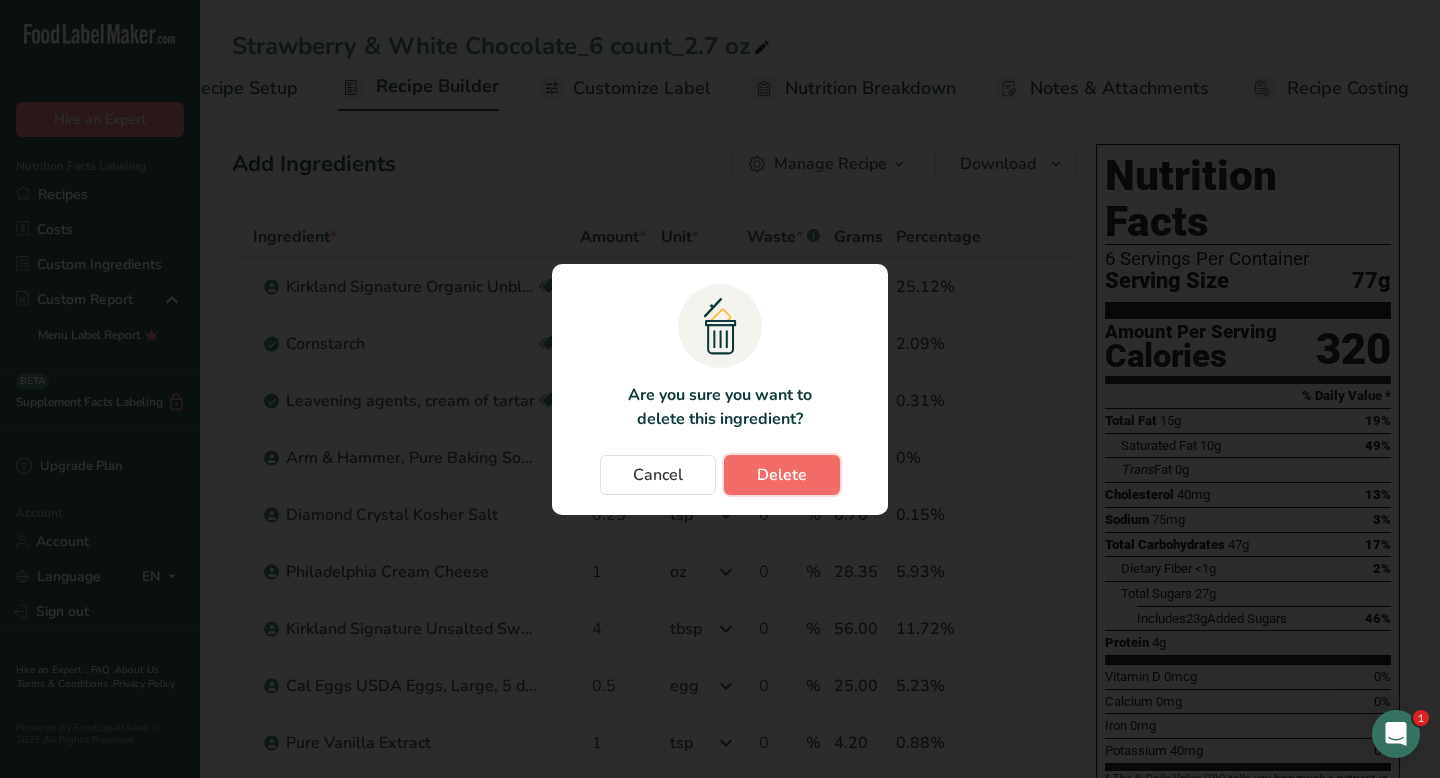 click on "Delete" at bounding box center [782, 475] 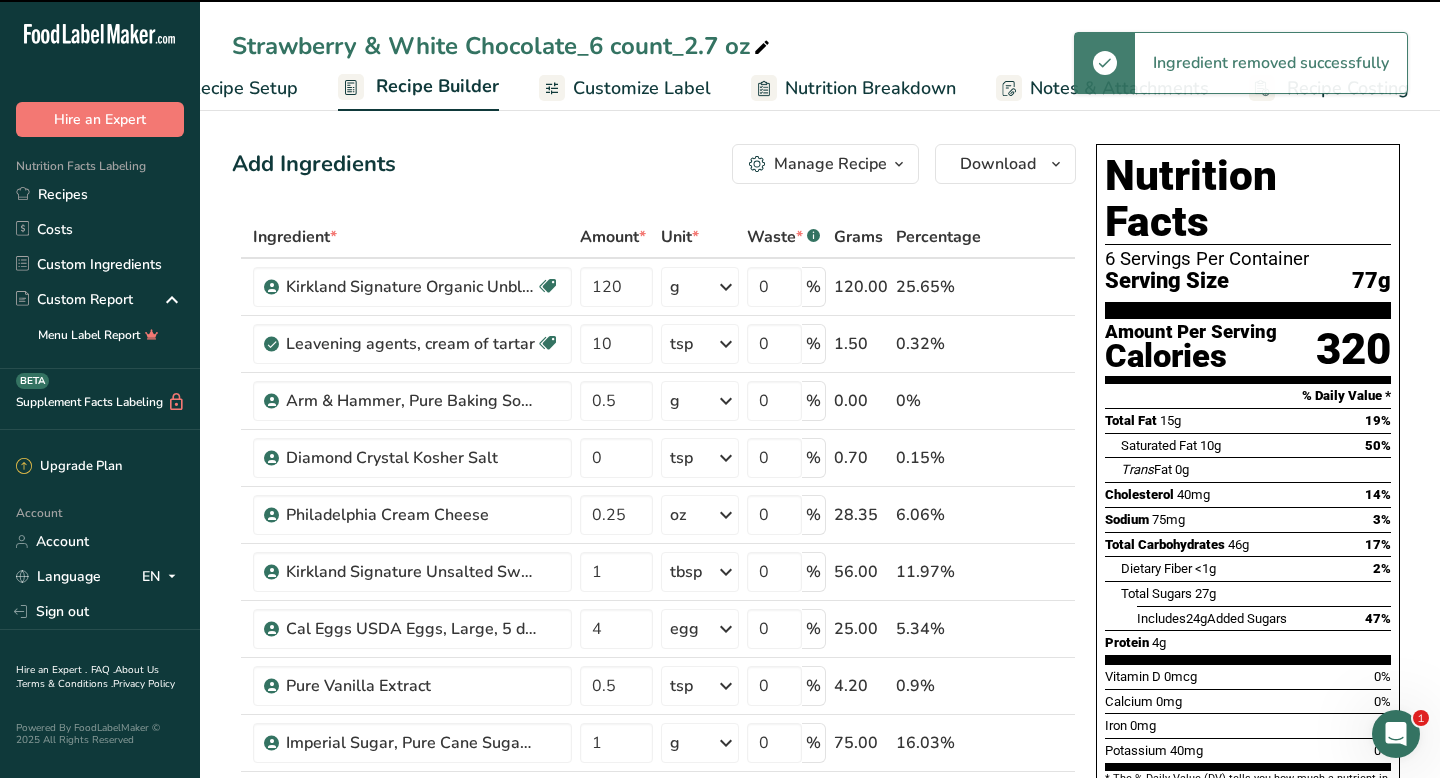 type on "0.5" 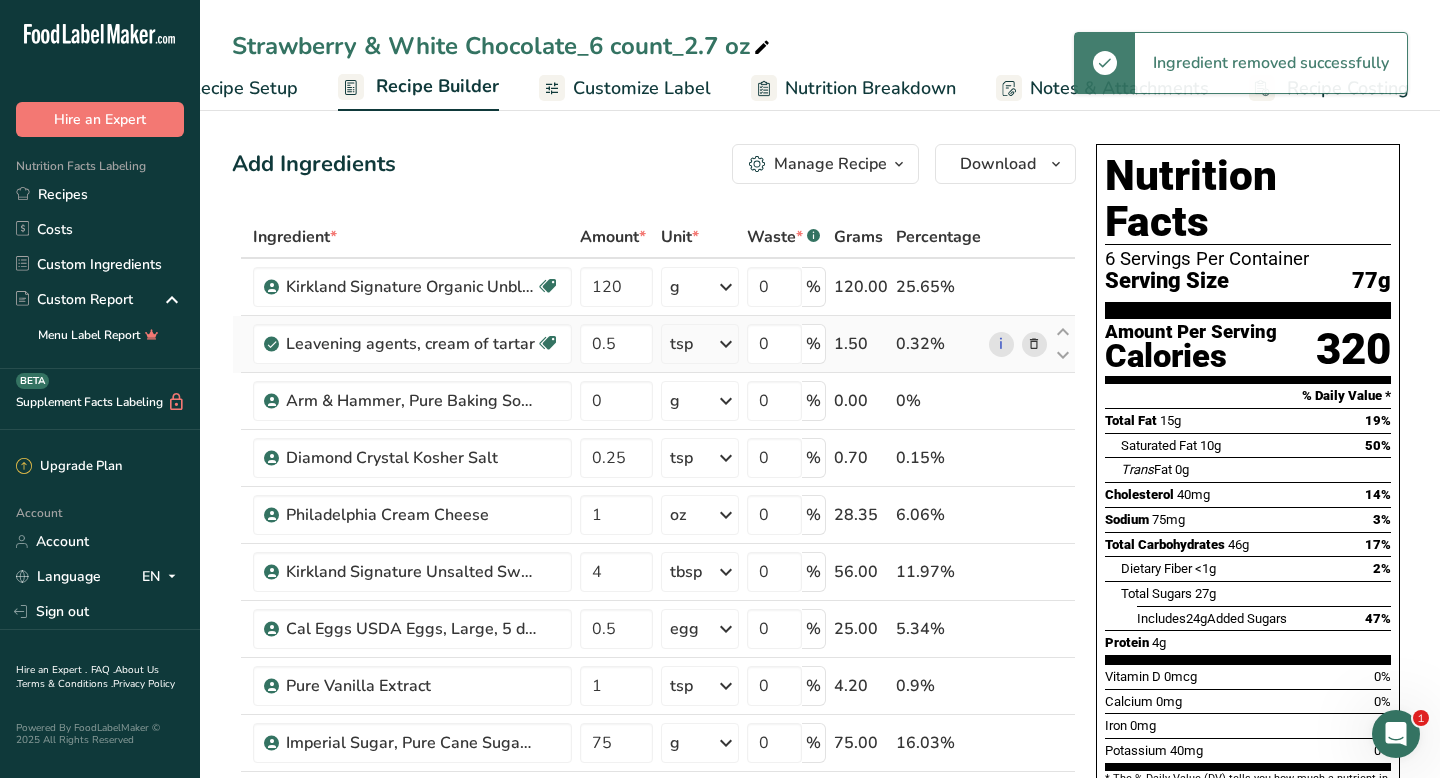 click at bounding box center [1034, 344] 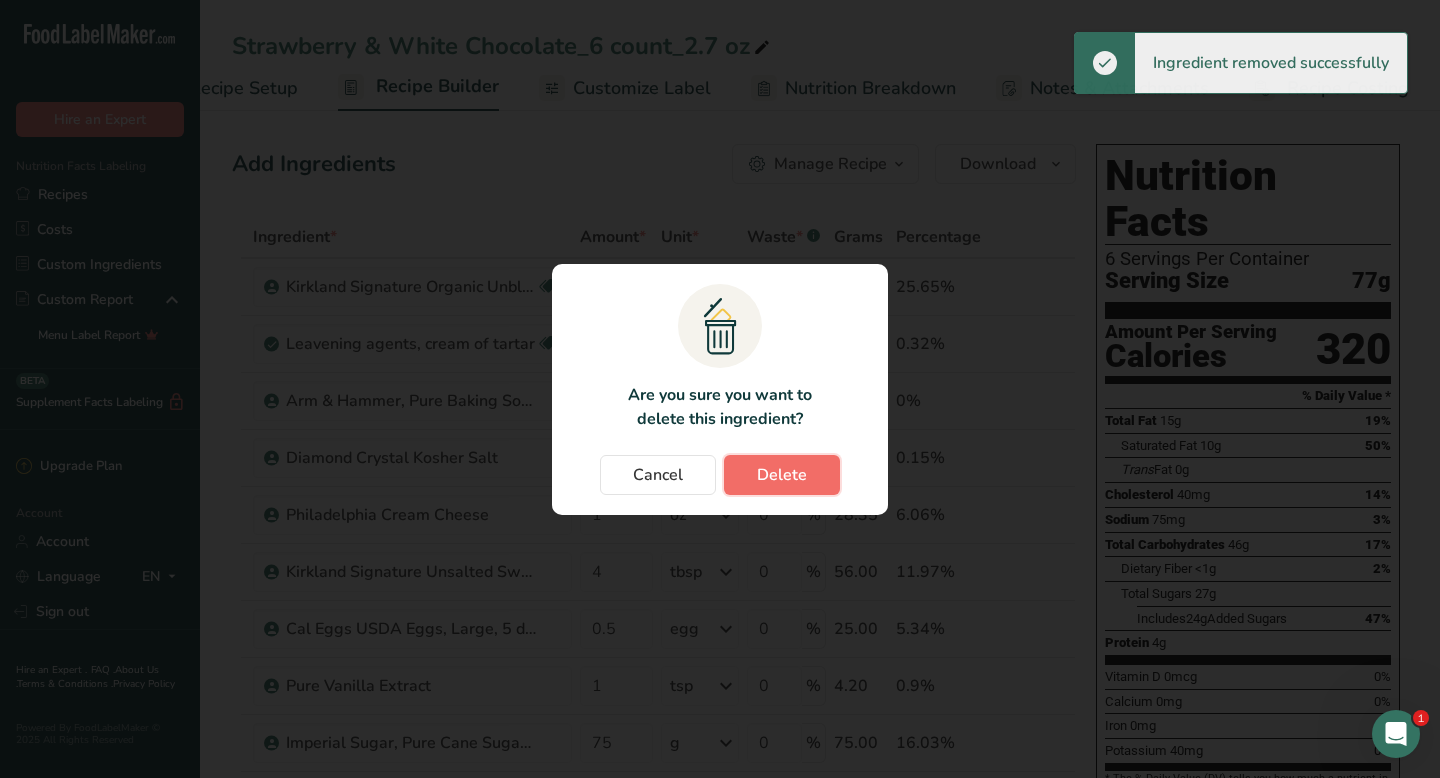 click on "Delete" at bounding box center (782, 475) 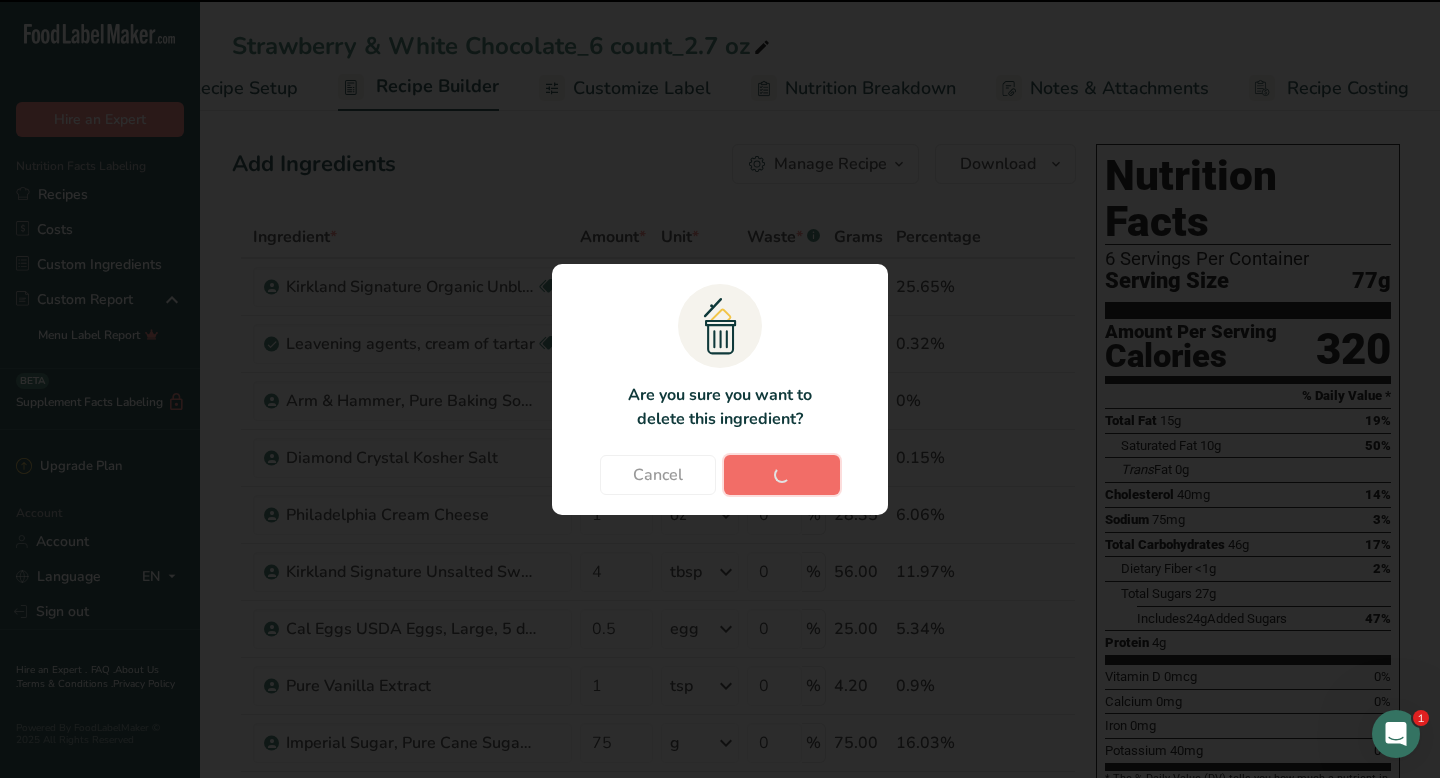 type on "0" 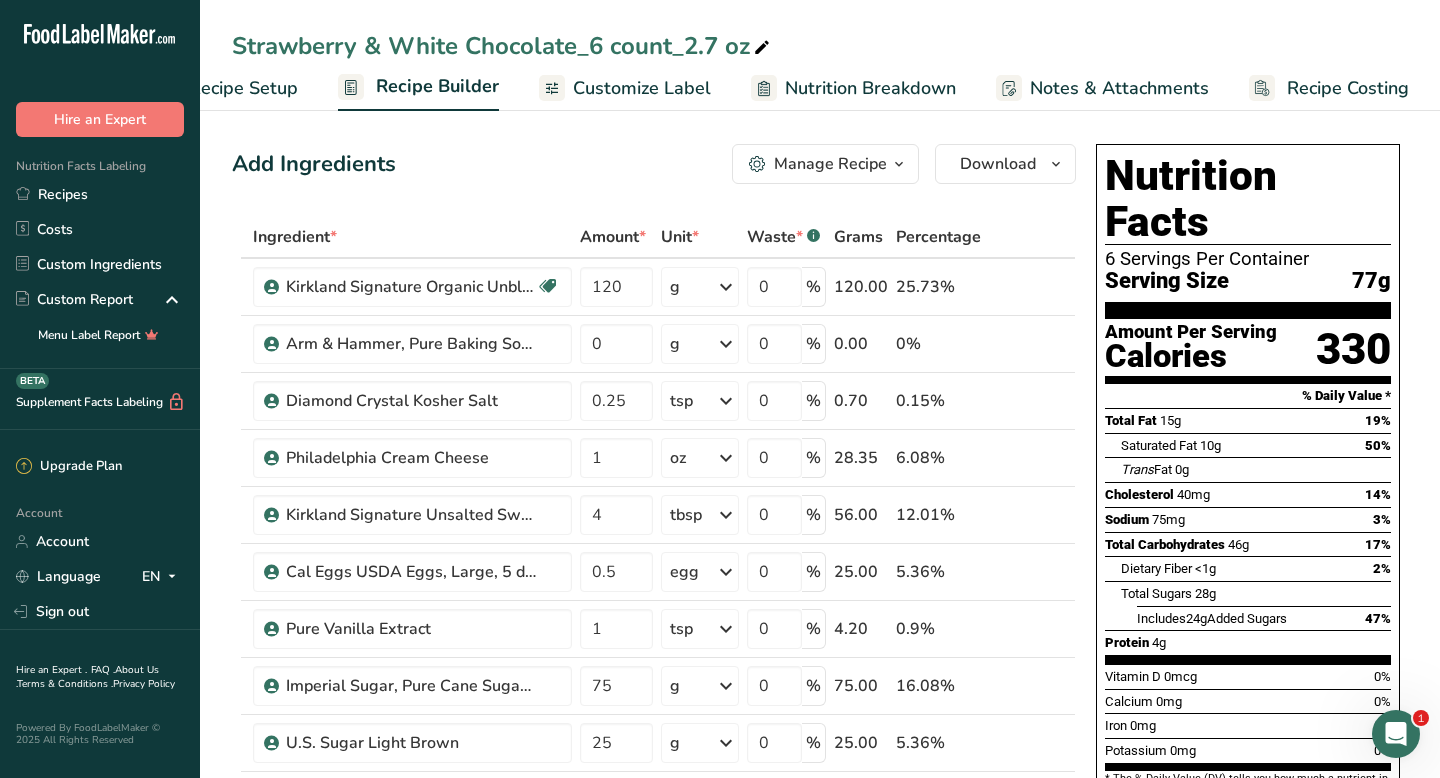 click on "Recipe Costing" at bounding box center [1348, 88] 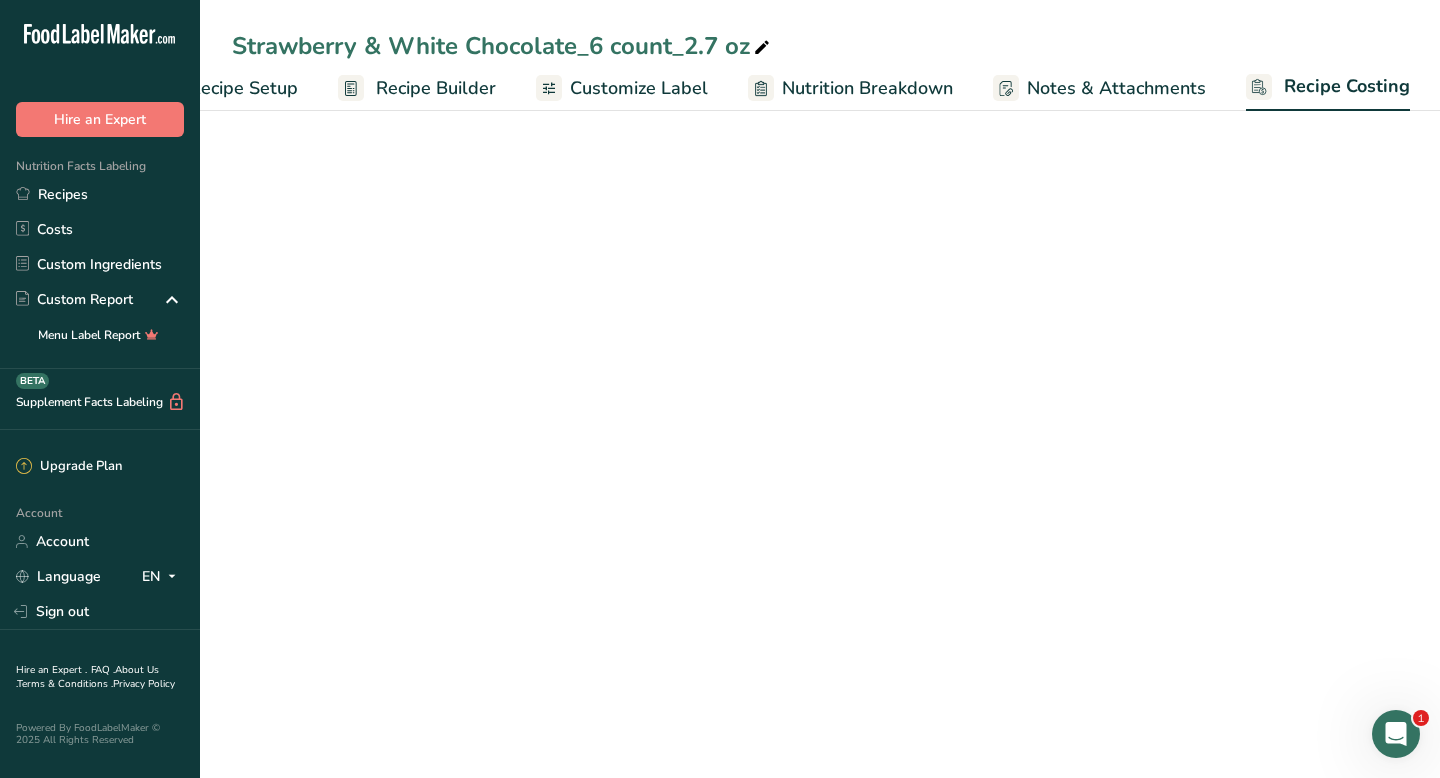 select on "5" 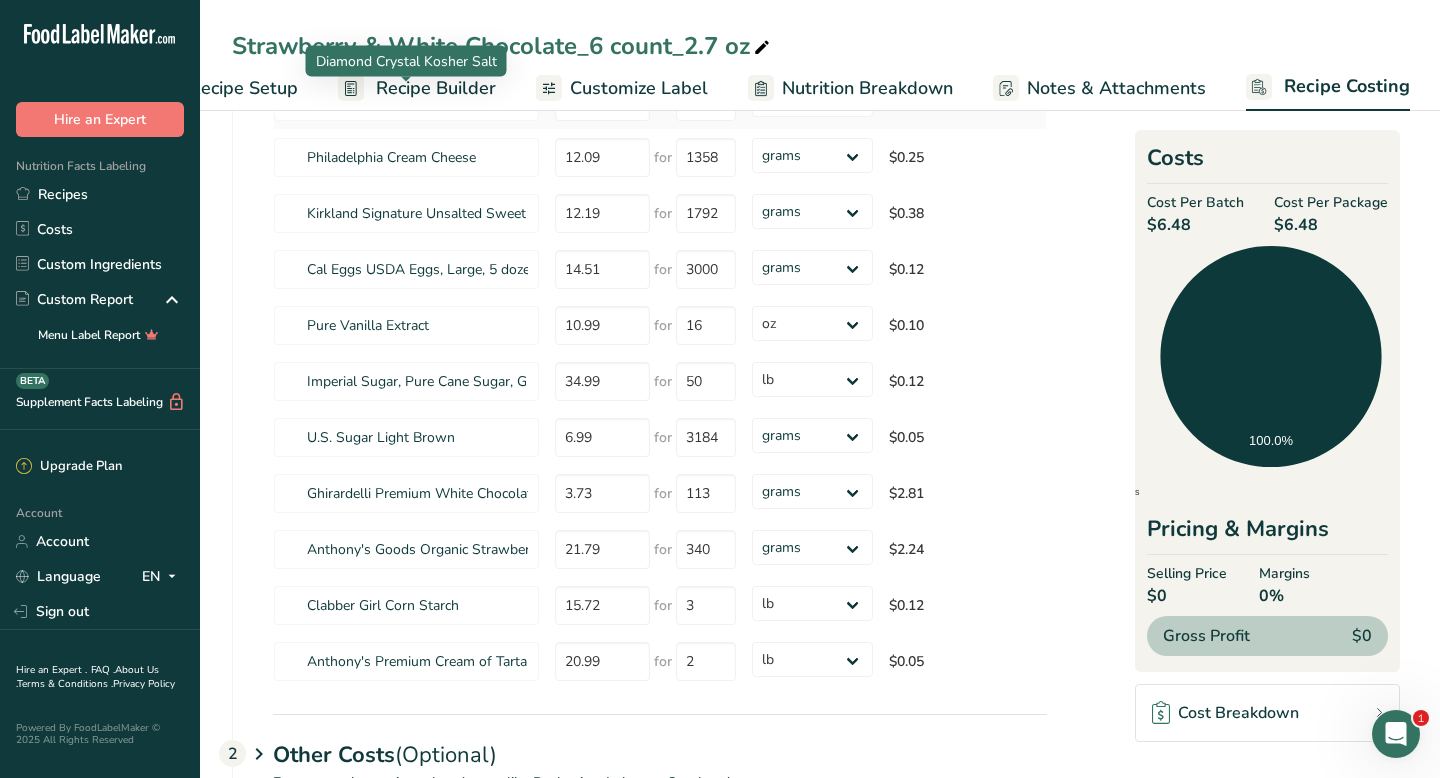 scroll, scrollTop: 540, scrollLeft: 0, axis: vertical 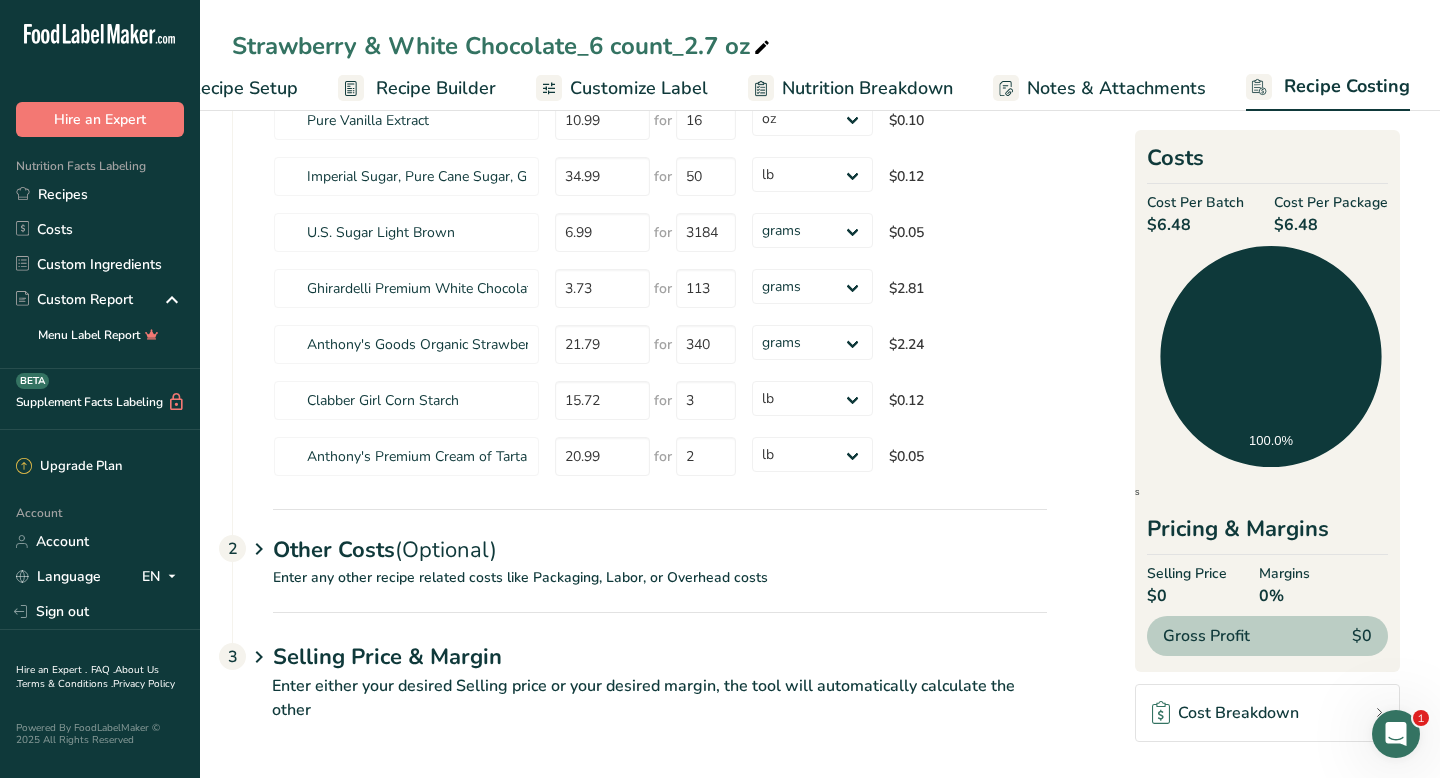 click on "Enter either your desired Selling price or your desired margin, the tool will automatically calculate the other" at bounding box center (639, 710) 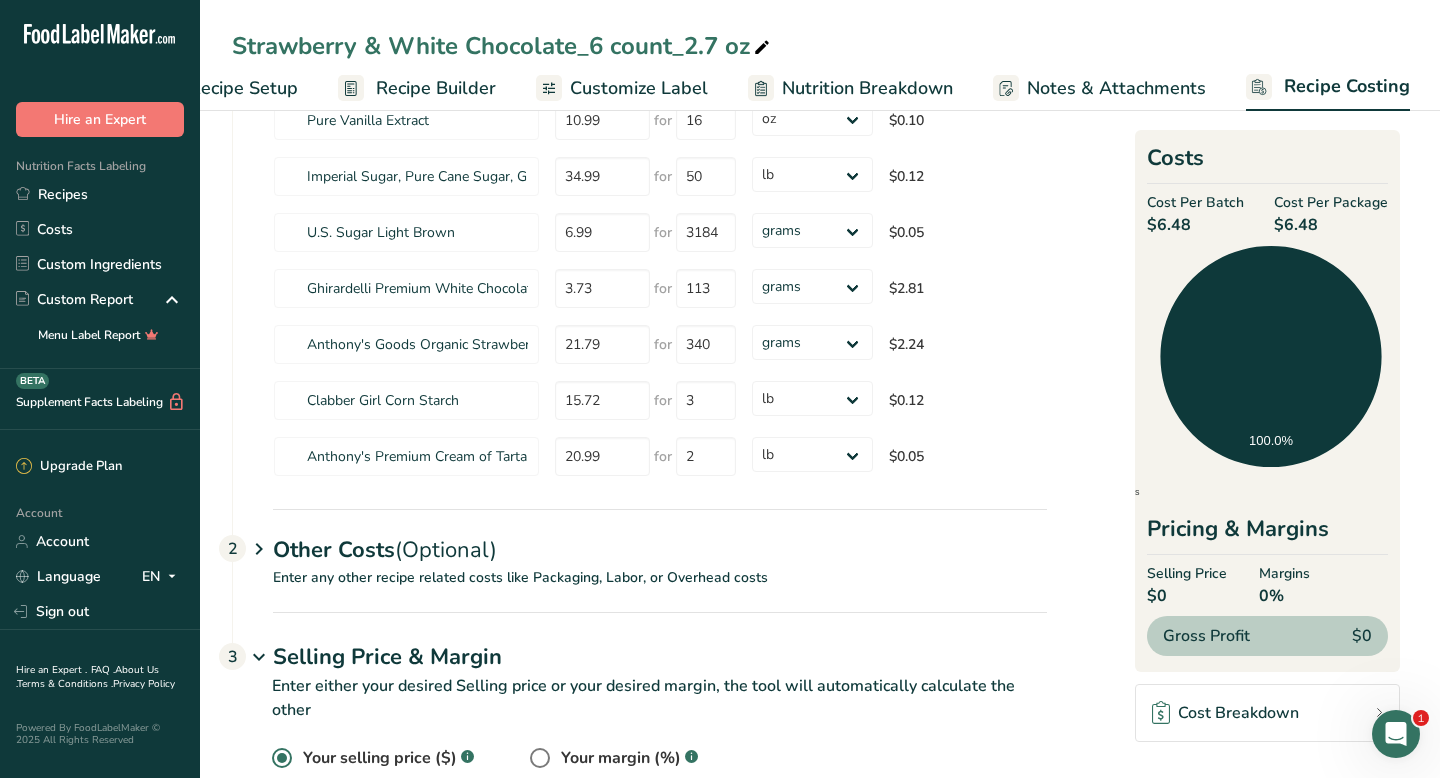 scroll, scrollTop: 636, scrollLeft: 0, axis: vertical 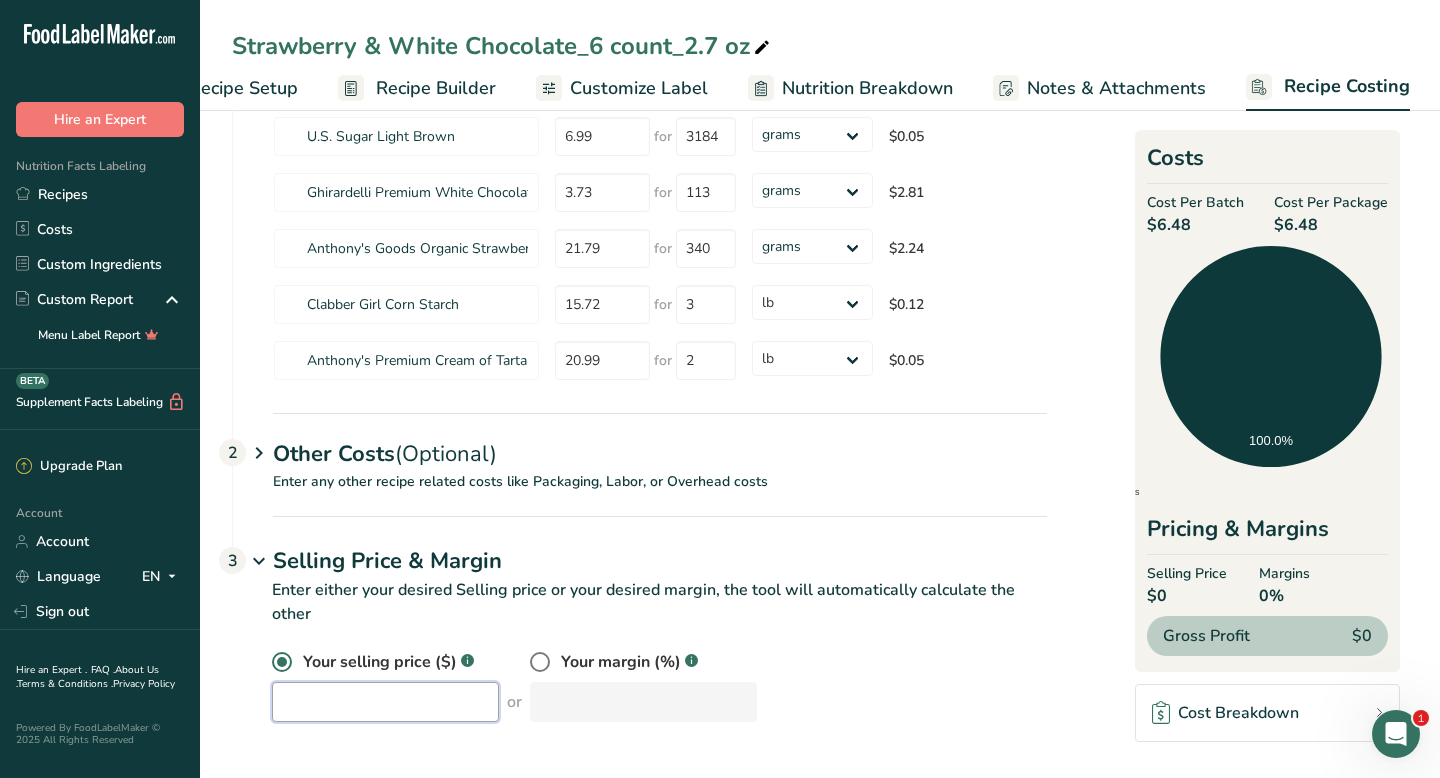 click at bounding box center [385, 702] 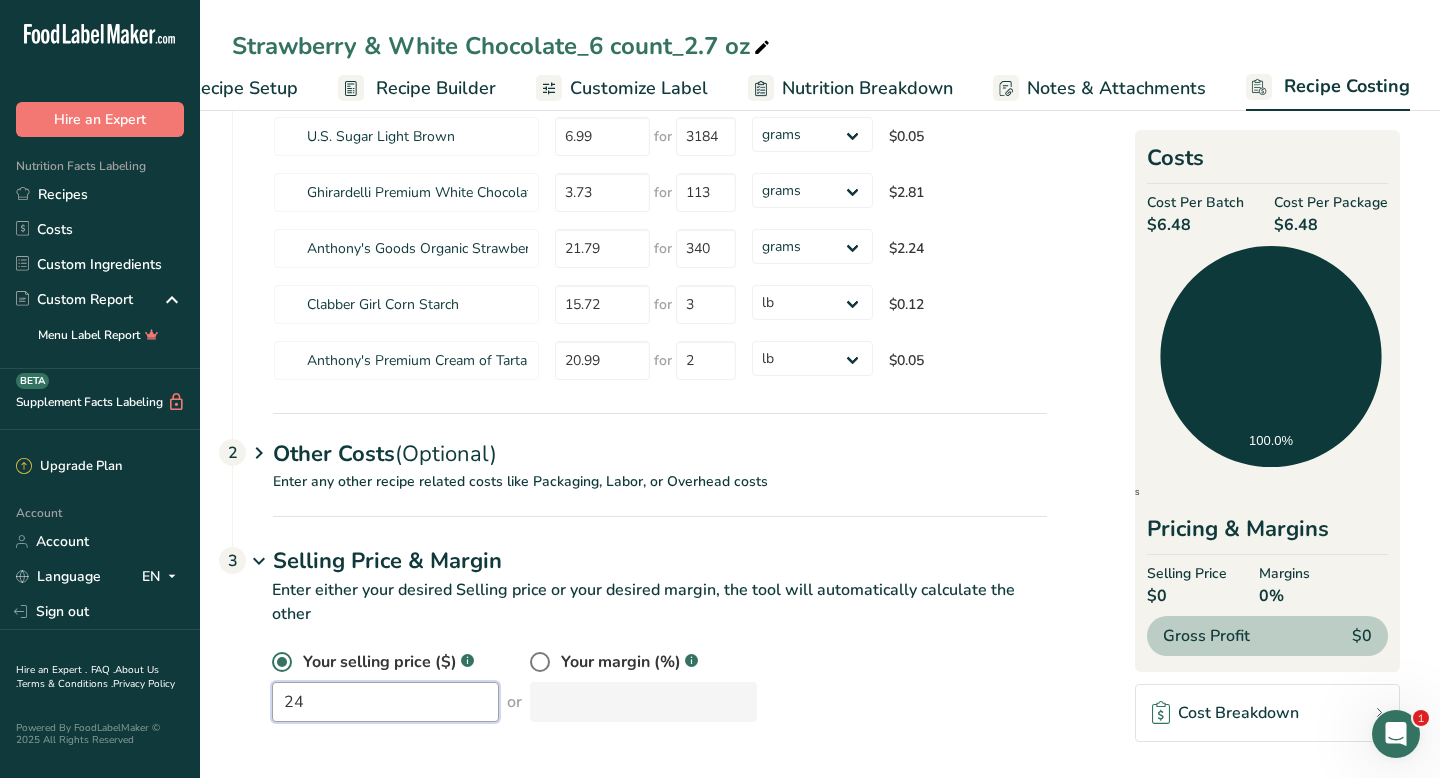 type on "24" 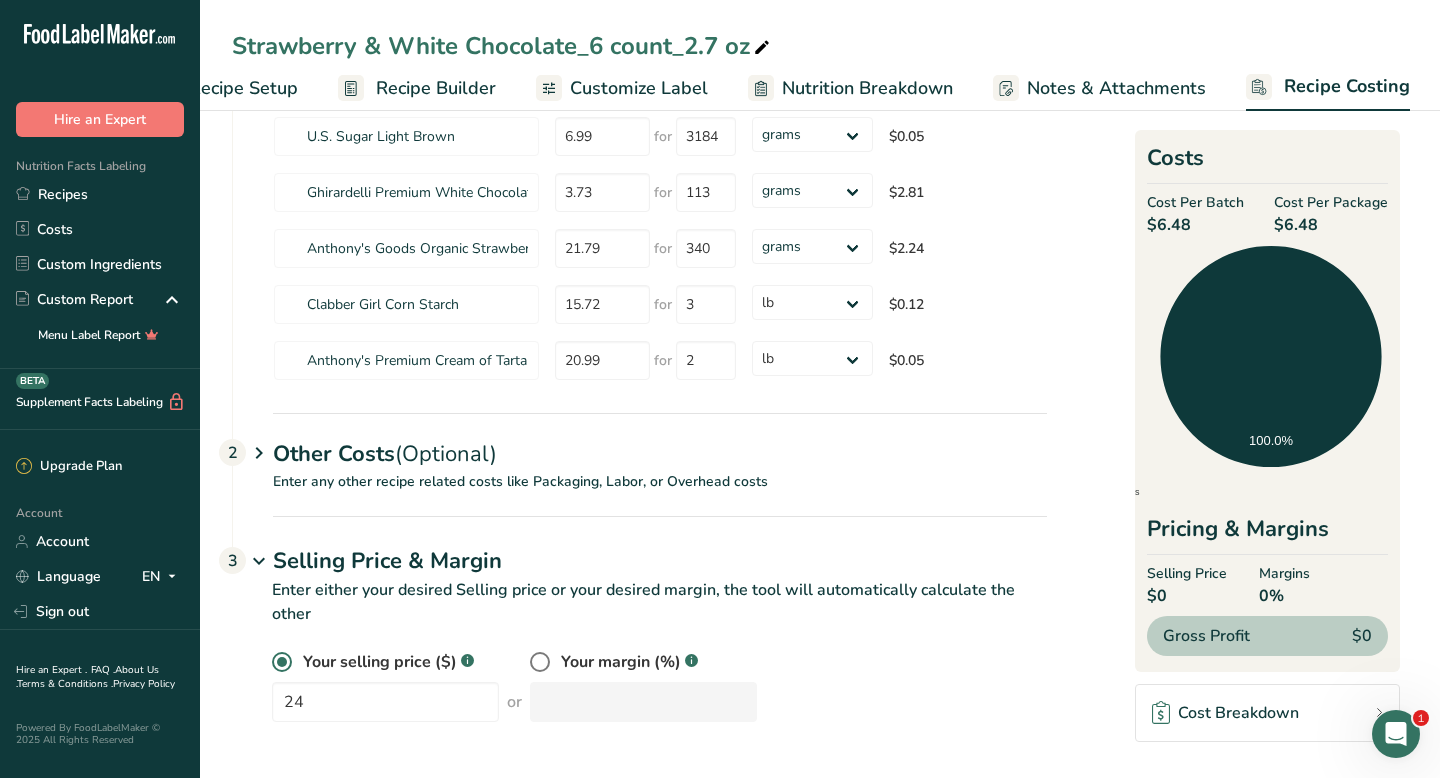 click on "Your selling price ($)
.a-a{fill:#347362;}.b-a{fill:#fff;}           24
or
Your margin (%)
.a-a{fill:#347362;}.b-a{fill:#fff;}" at bounding box center (639, 698) 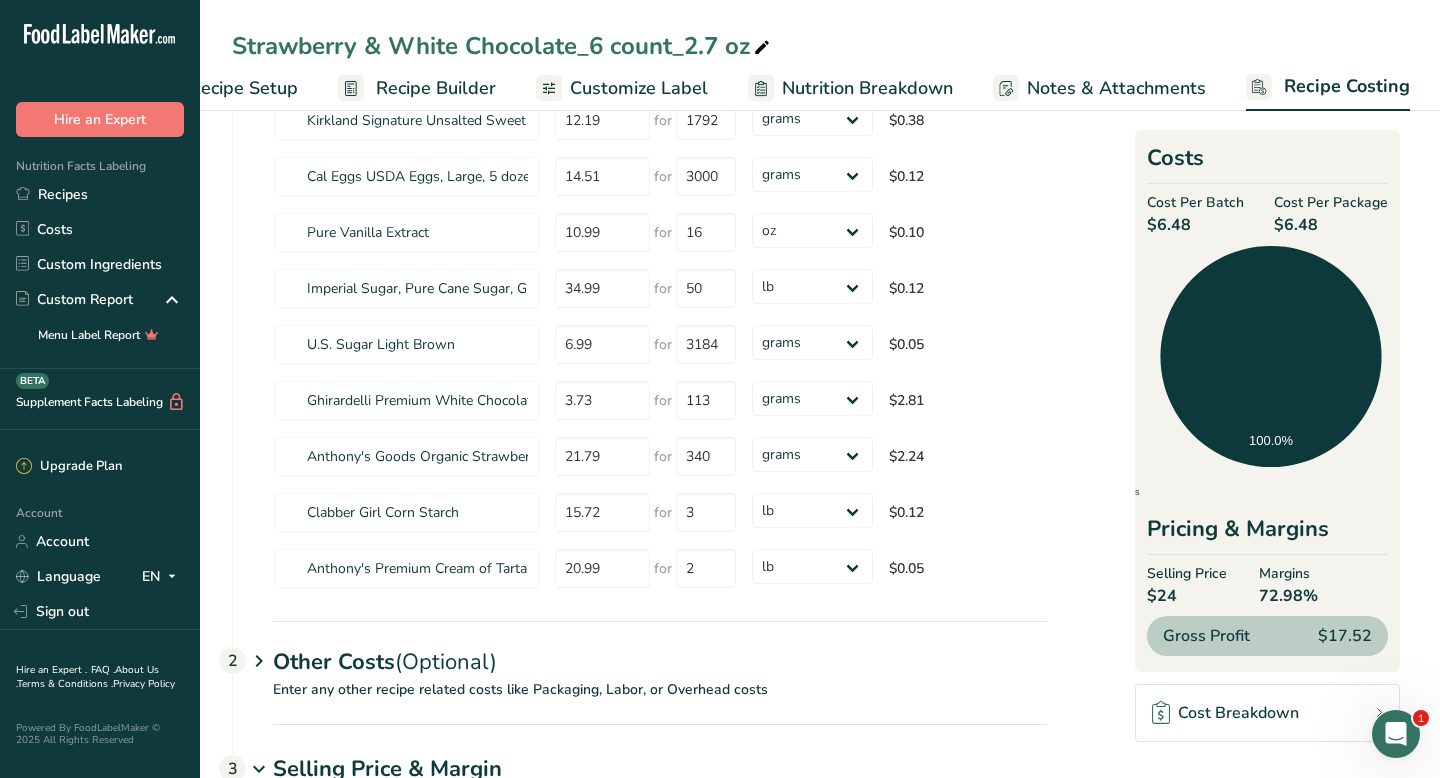scroll, scrollTop: 0, scrollLeft: 0, axis: both 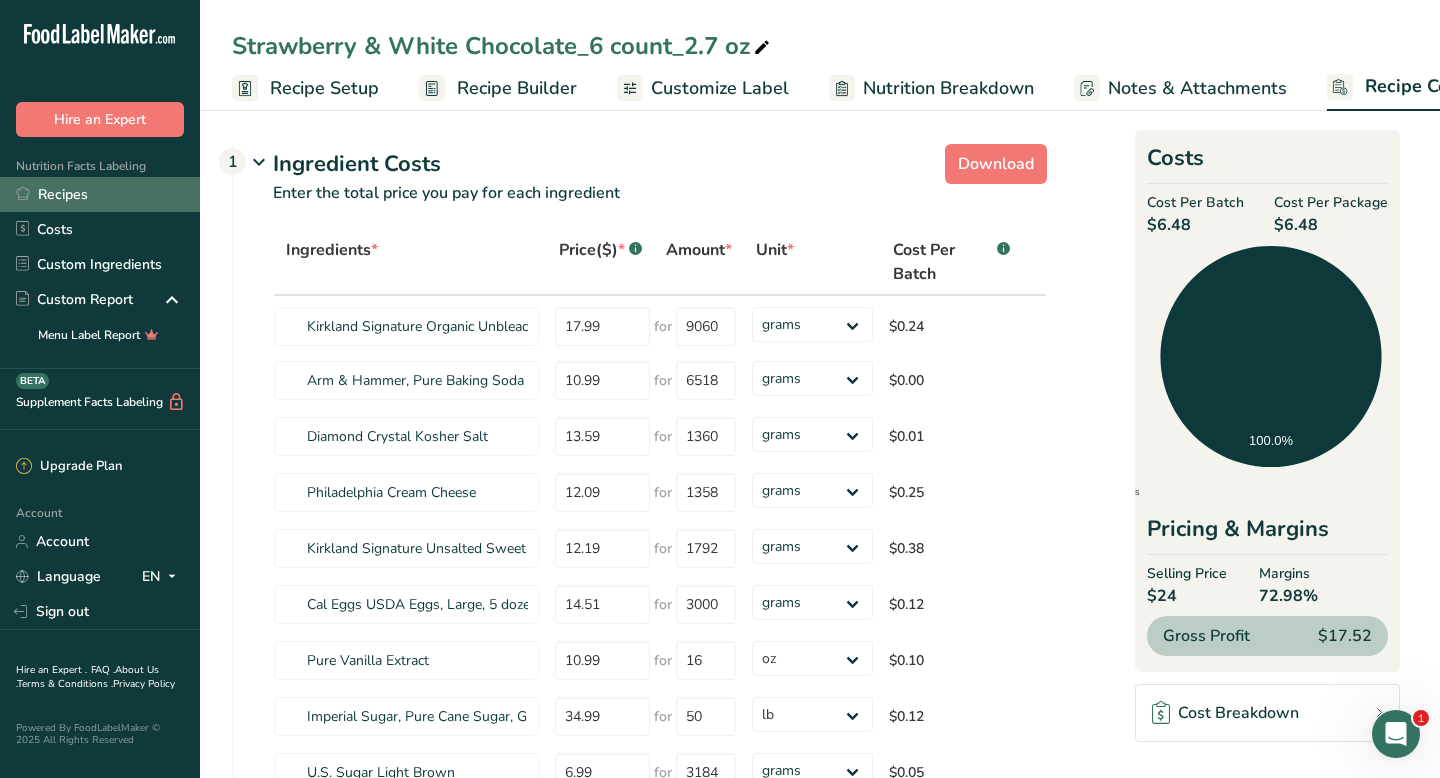 click on "Recipes" at bounding box center (100, 194) 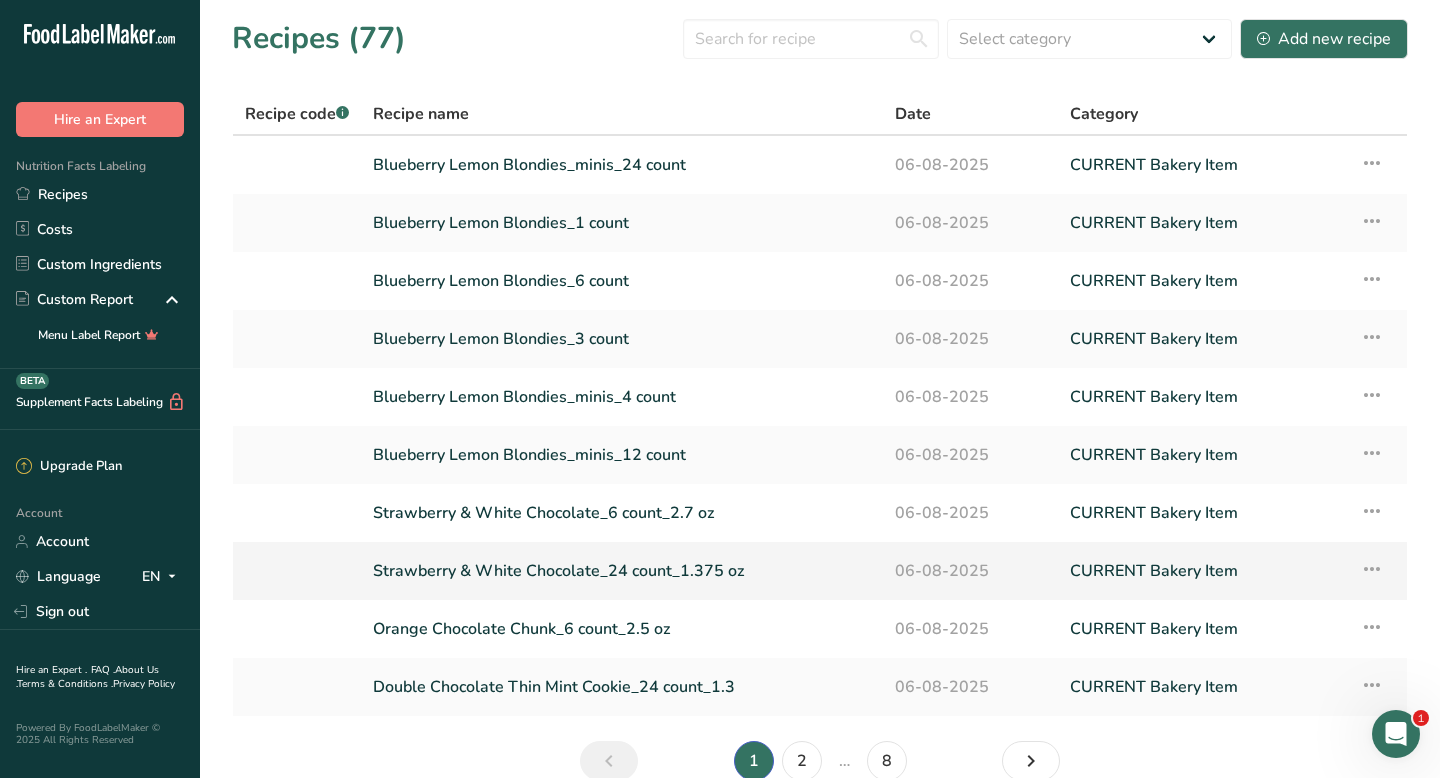 click on "Strawberry & White Chocolate_24 count_1.375 oz" at bounding box center (622, 571) 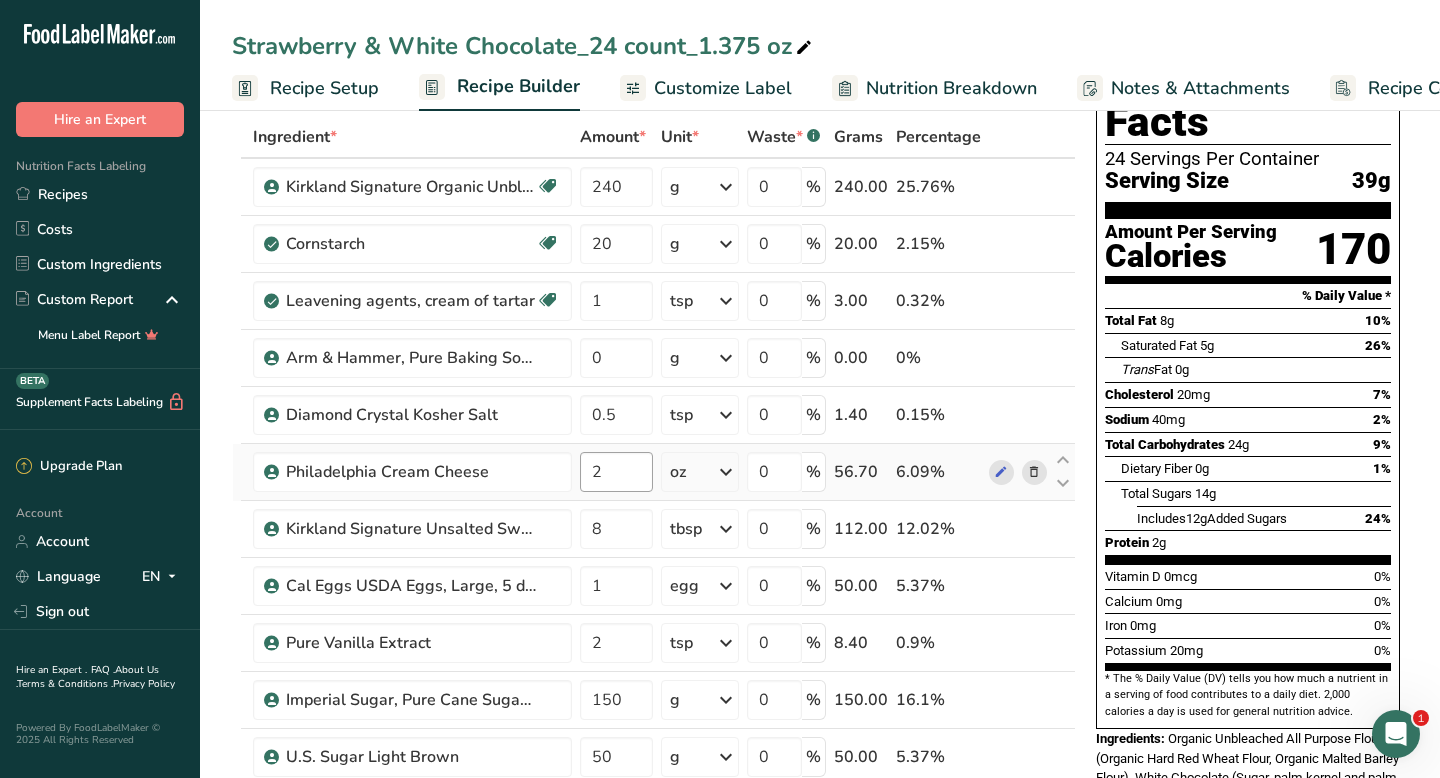 scroll, scrollTop: 0, scrollLeft: 0, axis: both 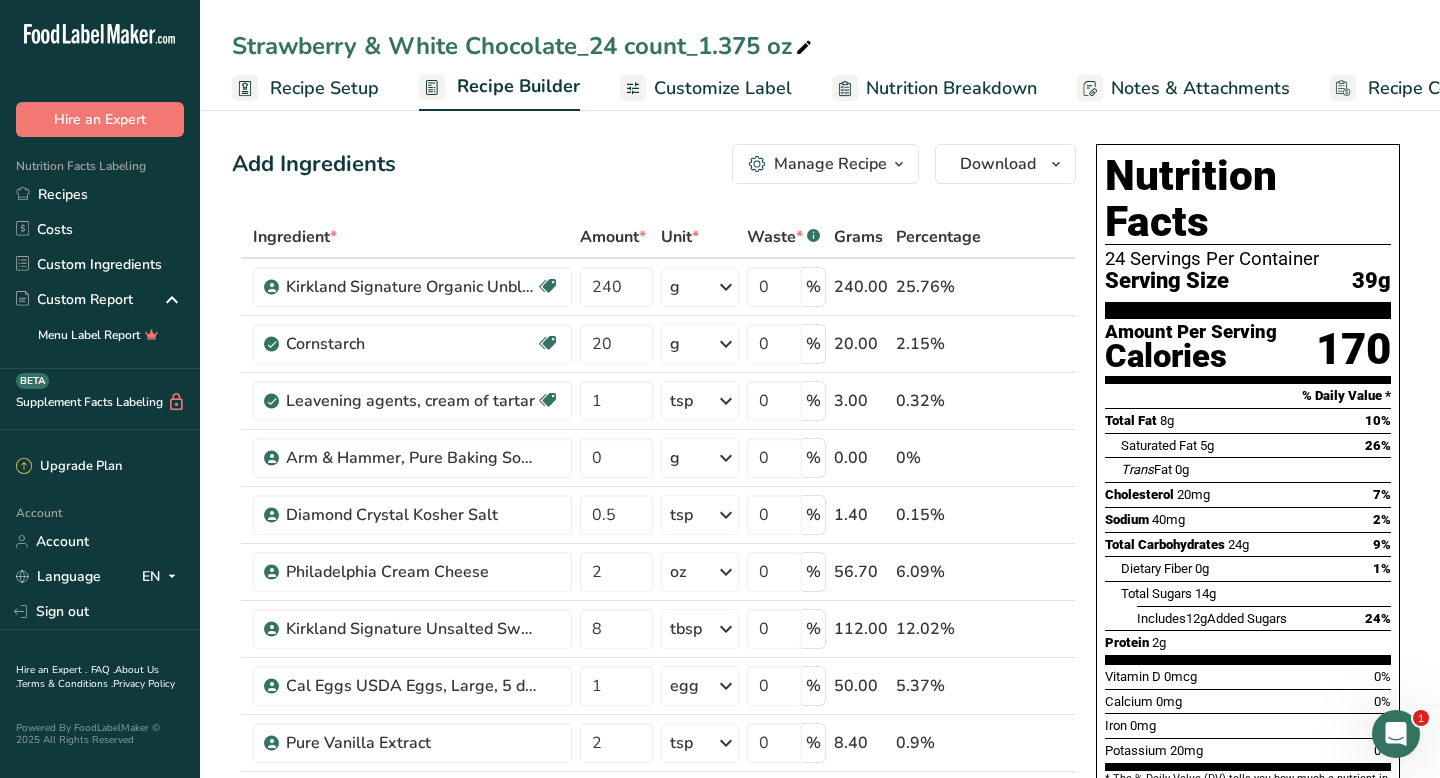 click on "Recipe Costing" at bounding box center [1410, 88] 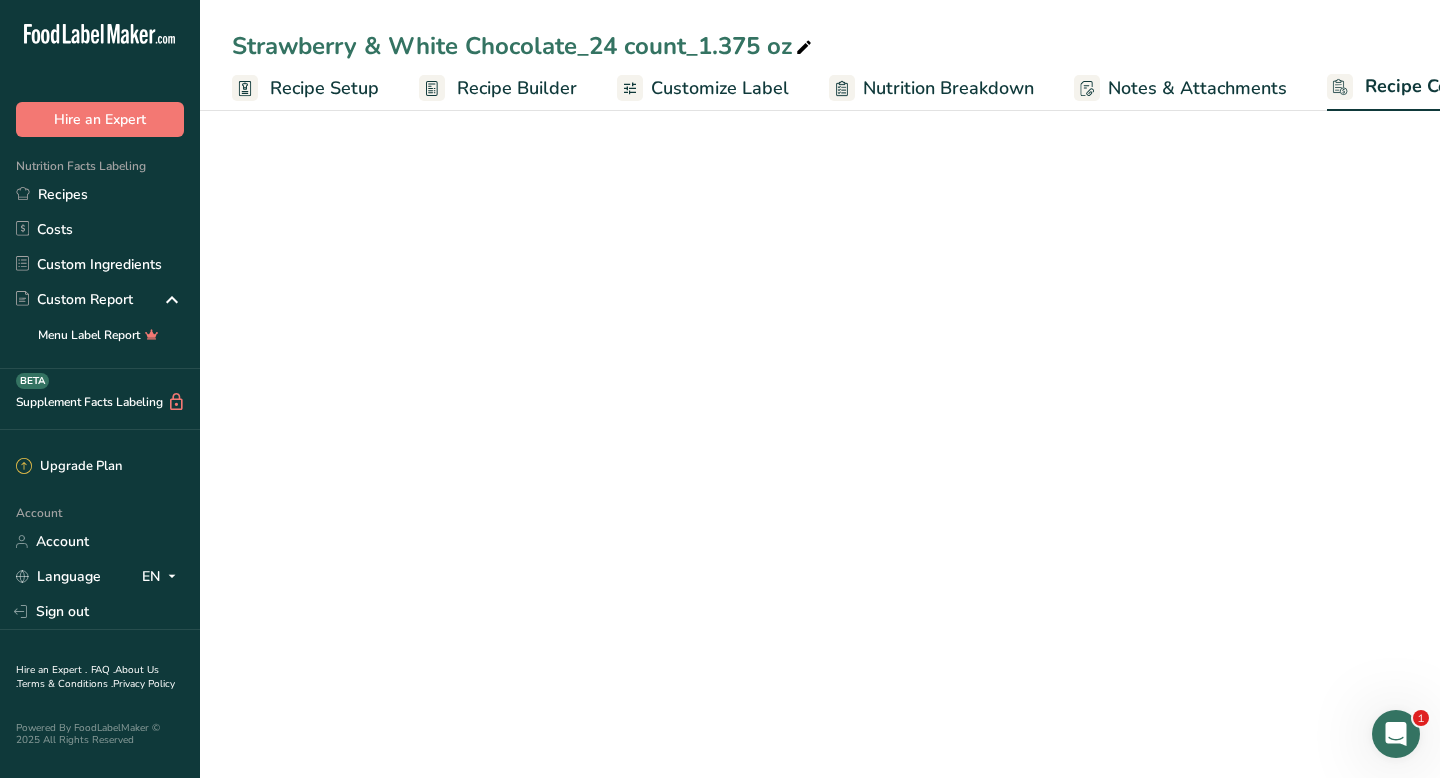 scroll, scrollTop: 0, scrollLeft: 81, axis: horizontal 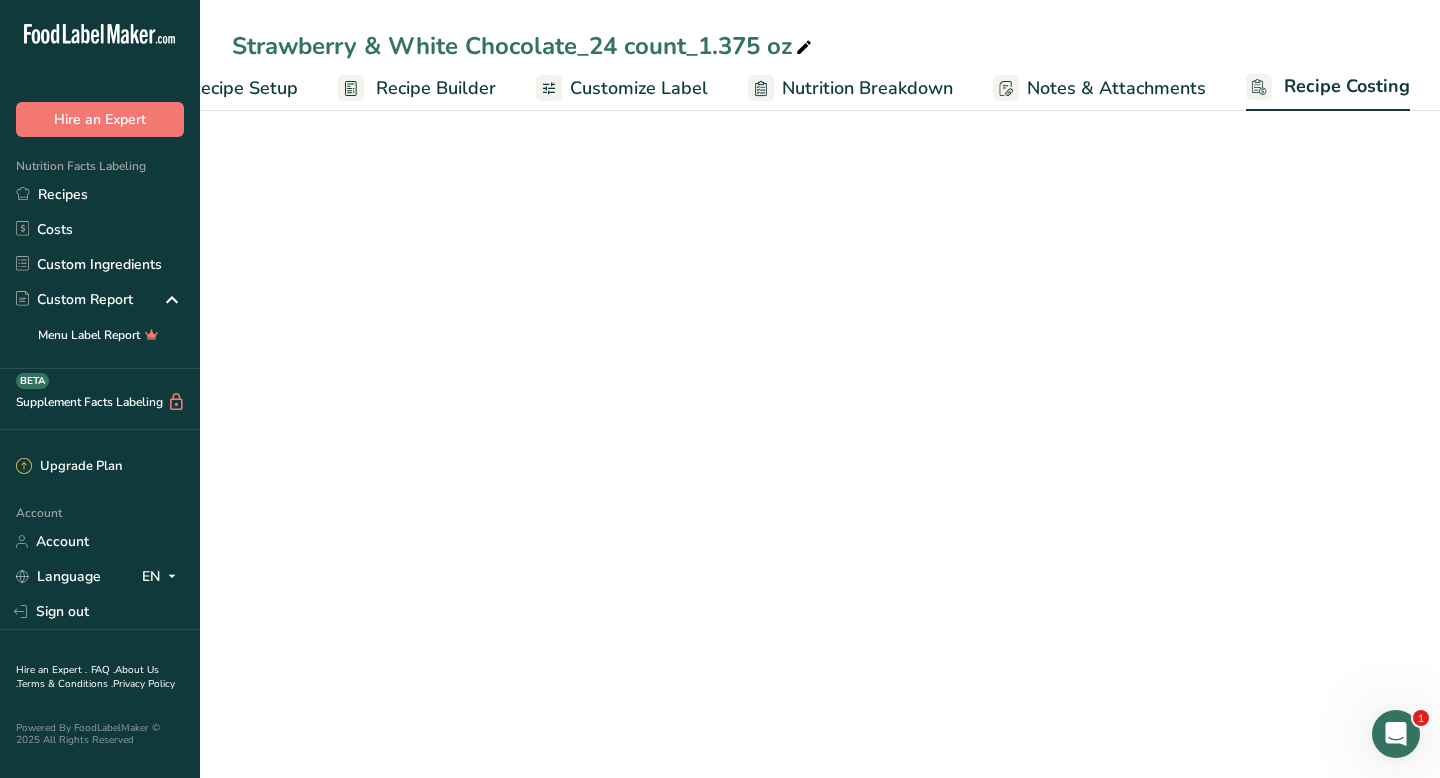 select on "5" 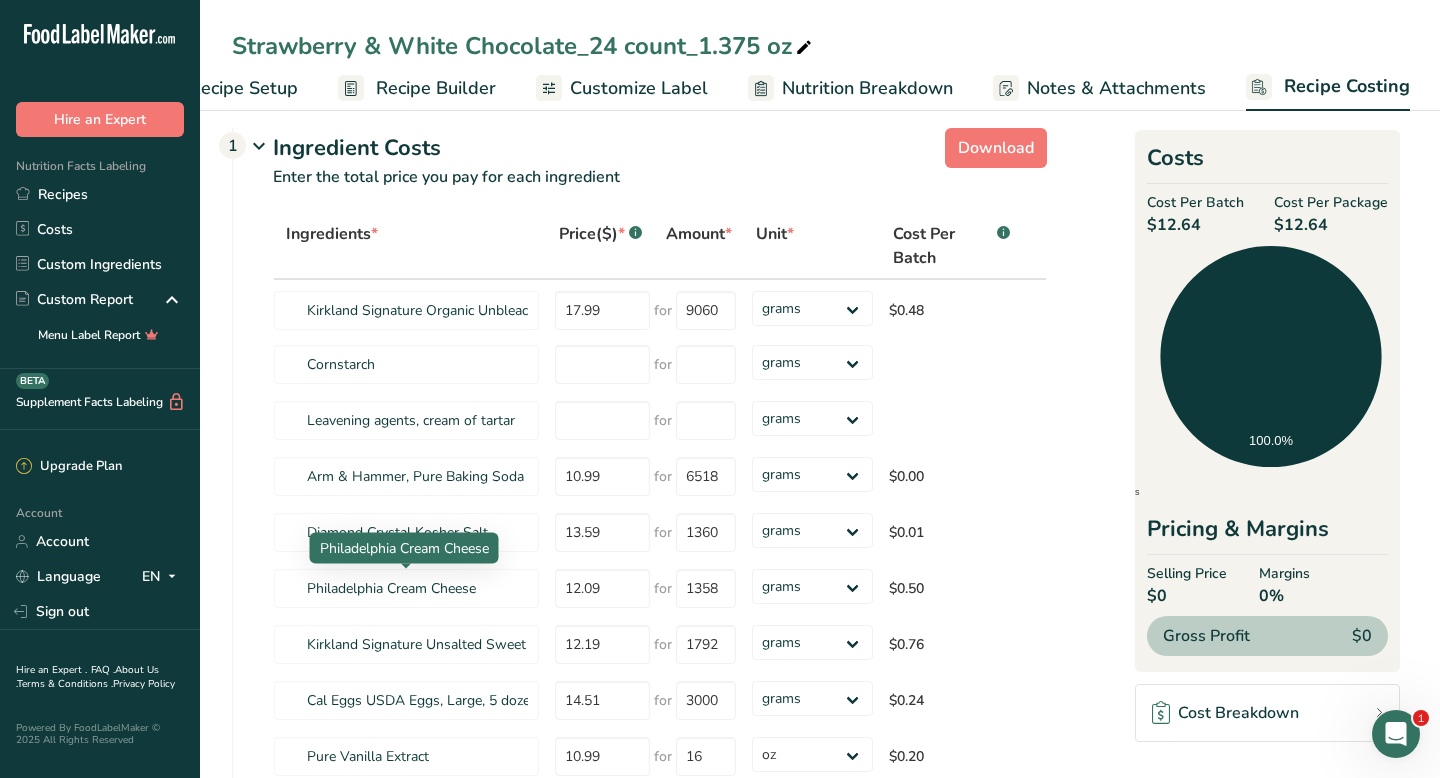 scroll, scrollTop: 540, scrollLeft: 0, axis: vertical 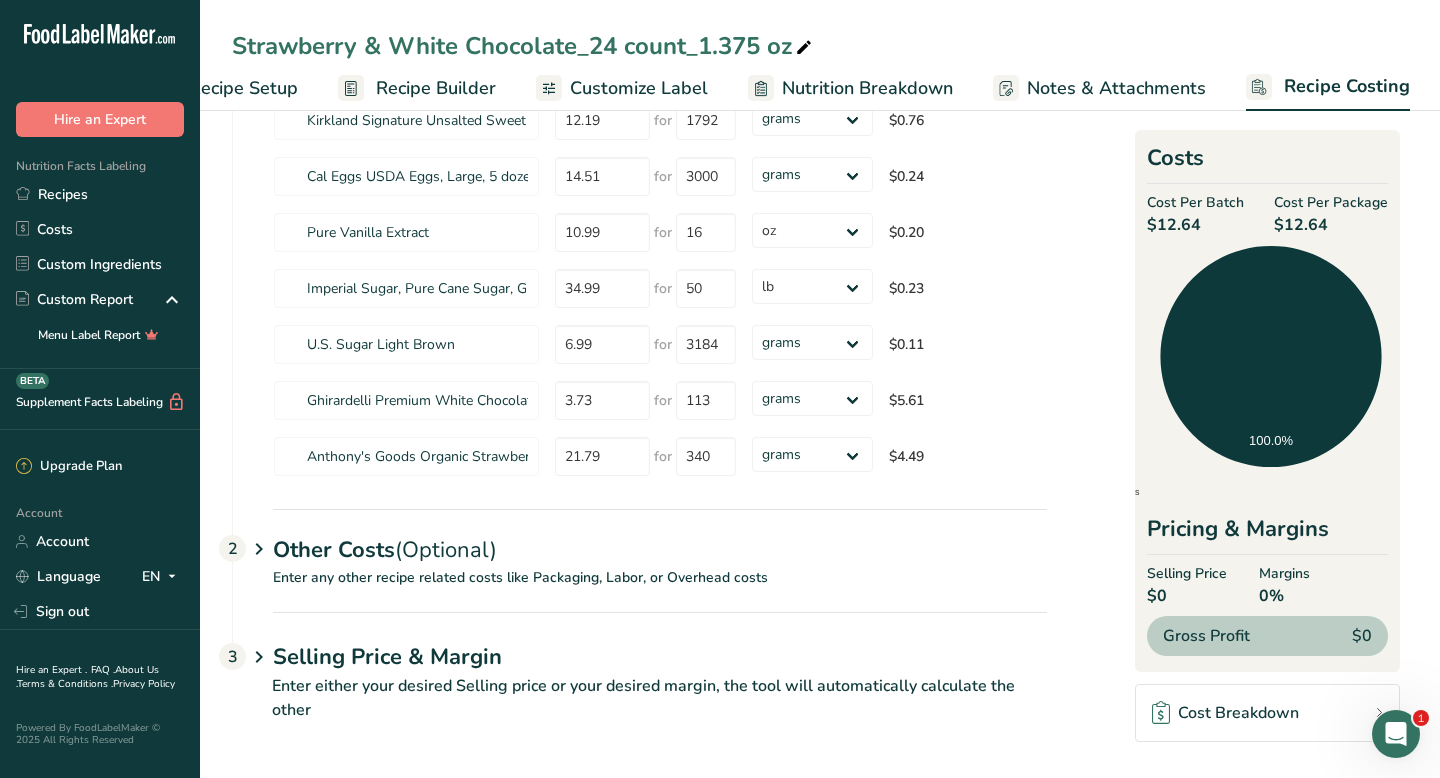 click on "Enter either your desired Selling price or your desired margin, the tool will automatically calculate the other" at bounding box center (639, 710) 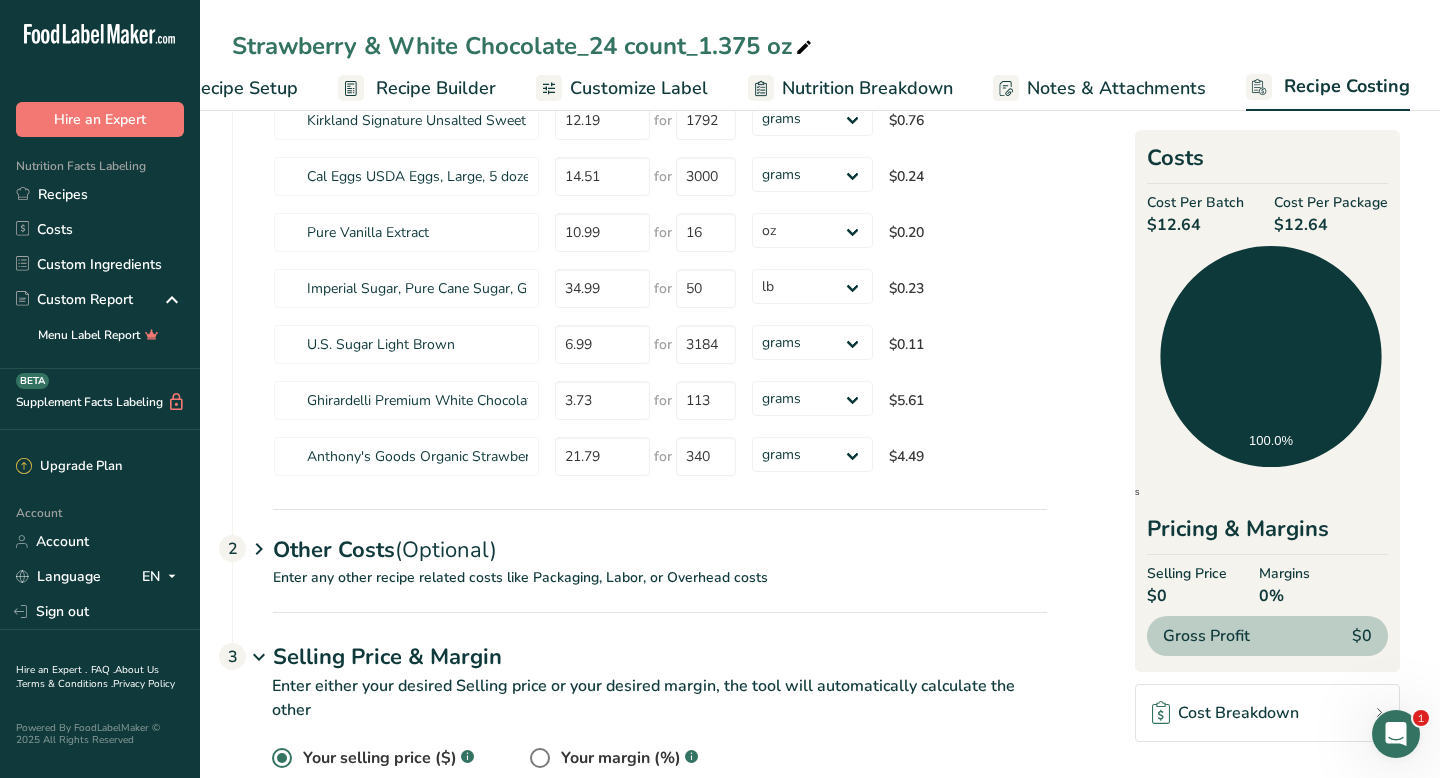 scroll, scrollTop: 636, scrollLeft: 0, axis: vertical 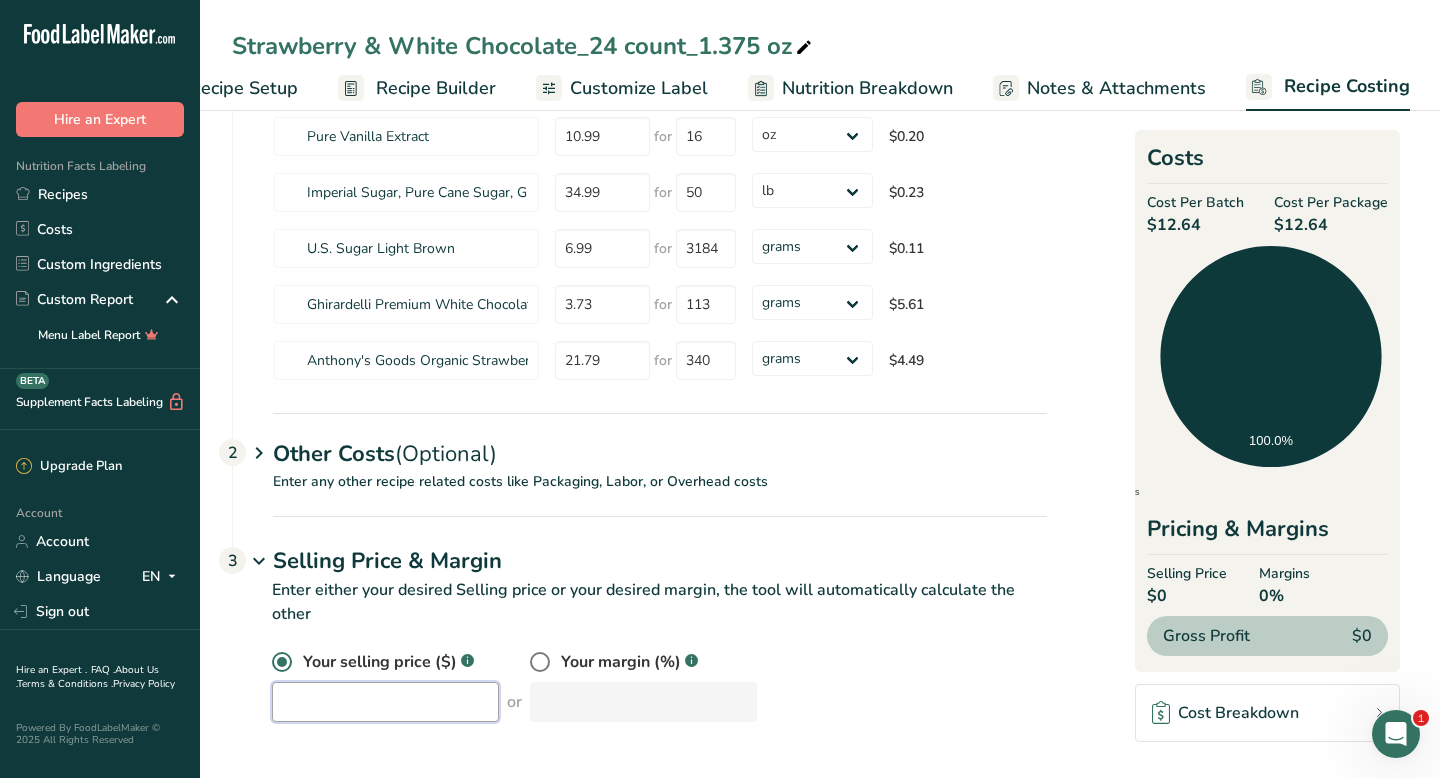 click at bounding box center (385, 702) 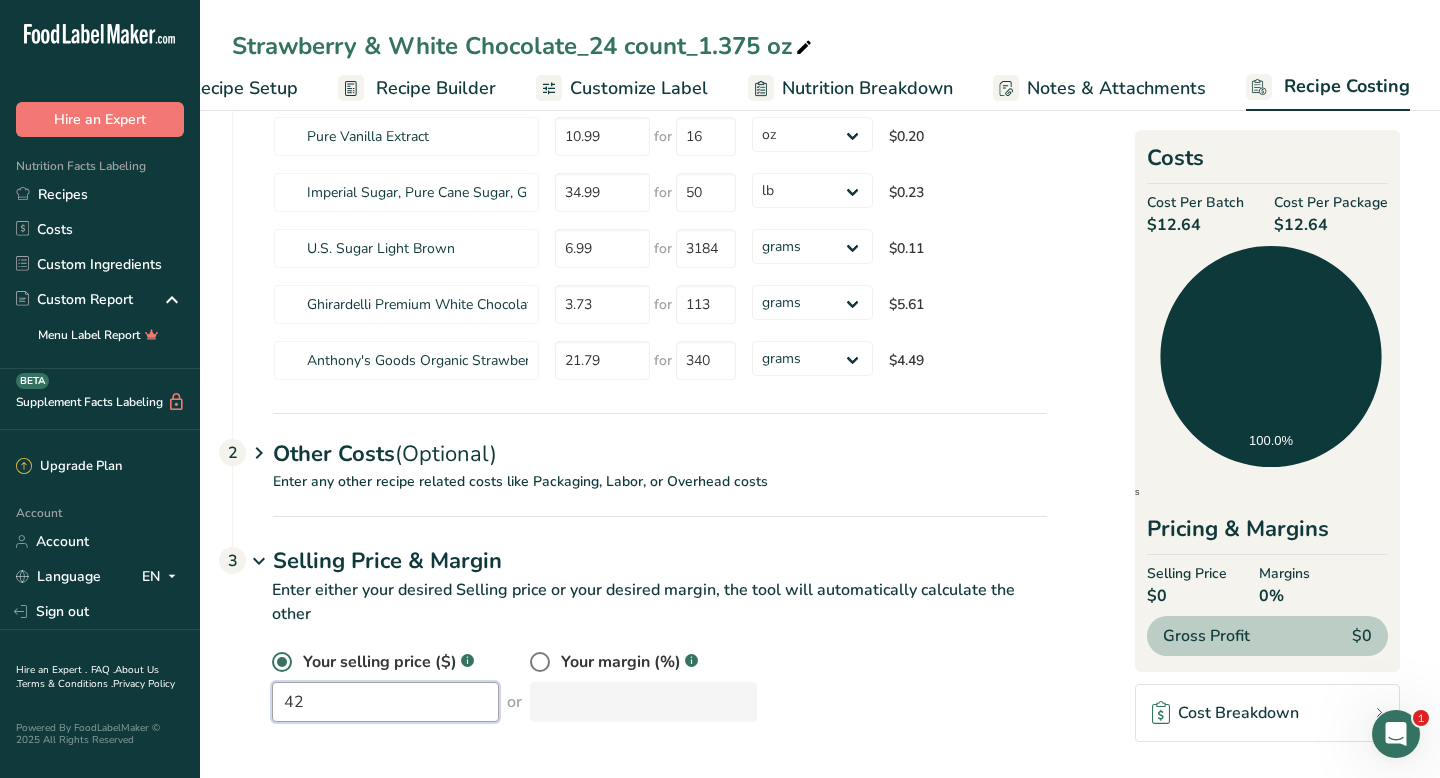 type on "42" 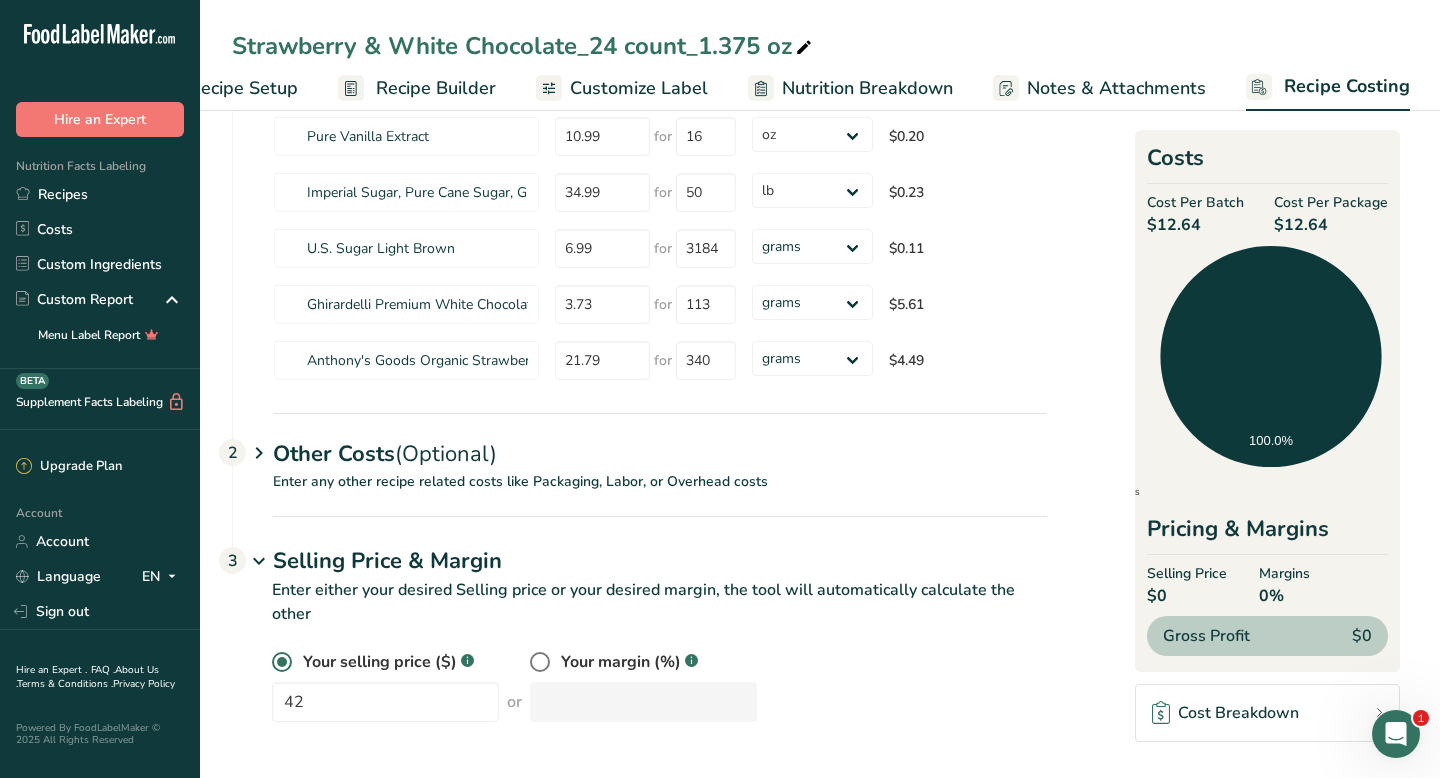 click on "Enter either your desired Selling price or your desired margin, the tool will automatically calculate the other" at bounding box center [639, 614] 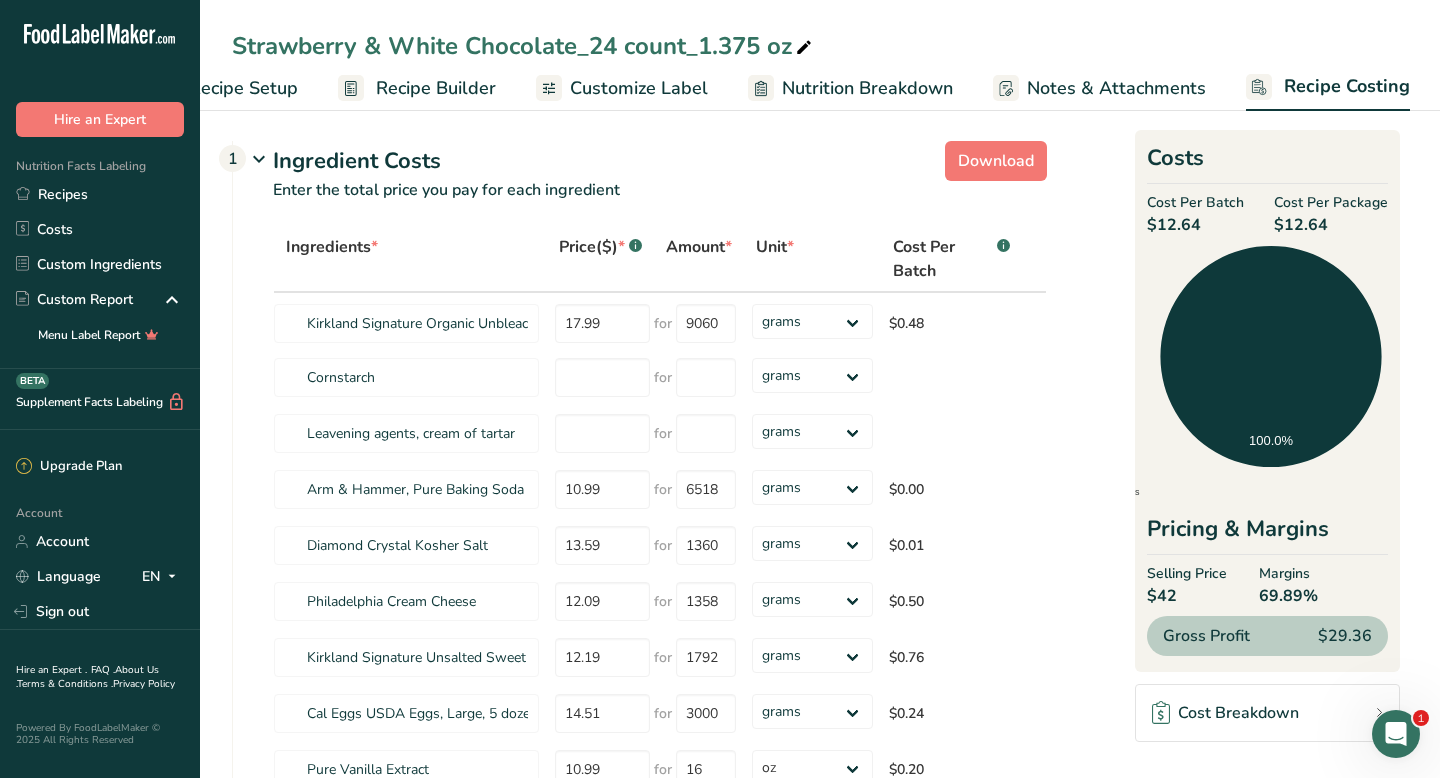 scroll, scrollTop: 0, scrollLeft: 0, axis: both 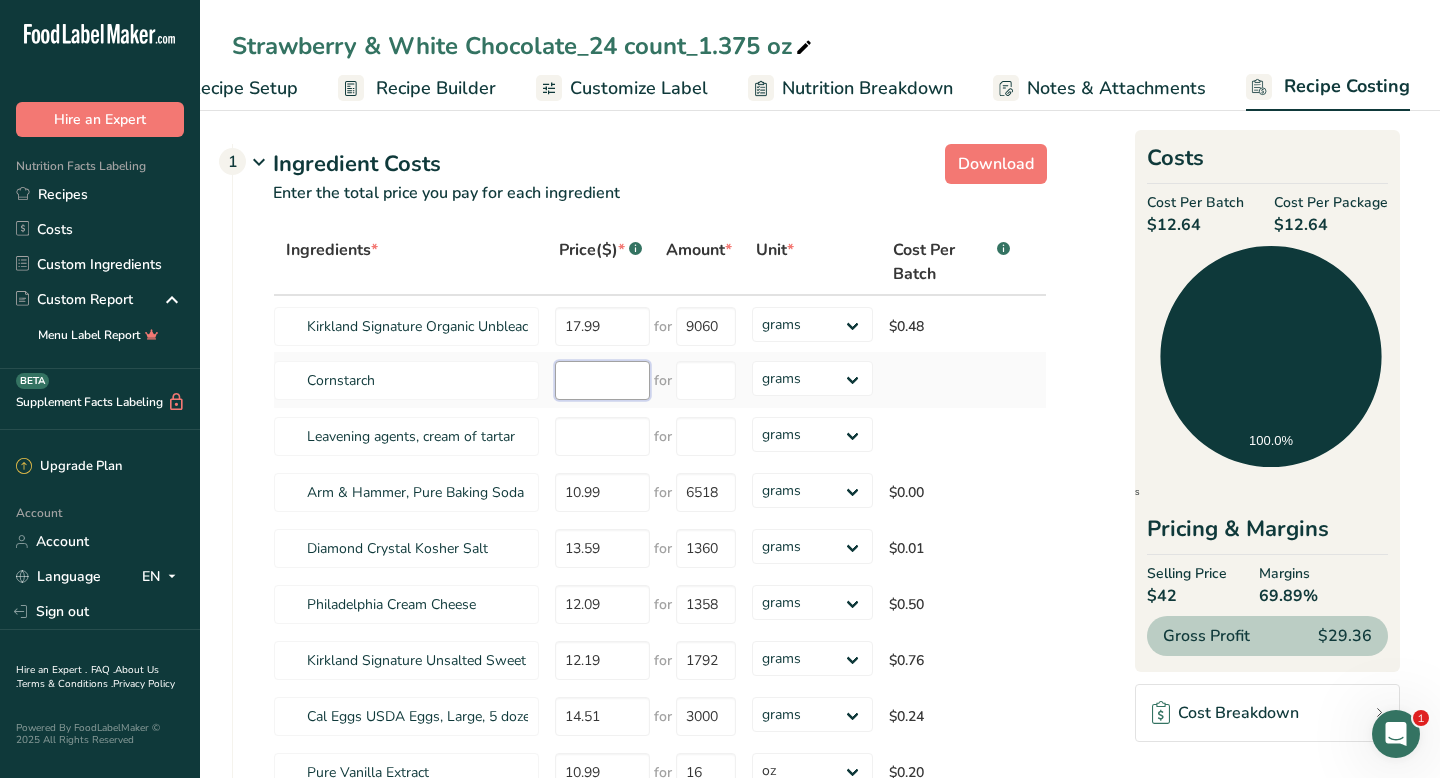 click at bounding box center [602, 380] 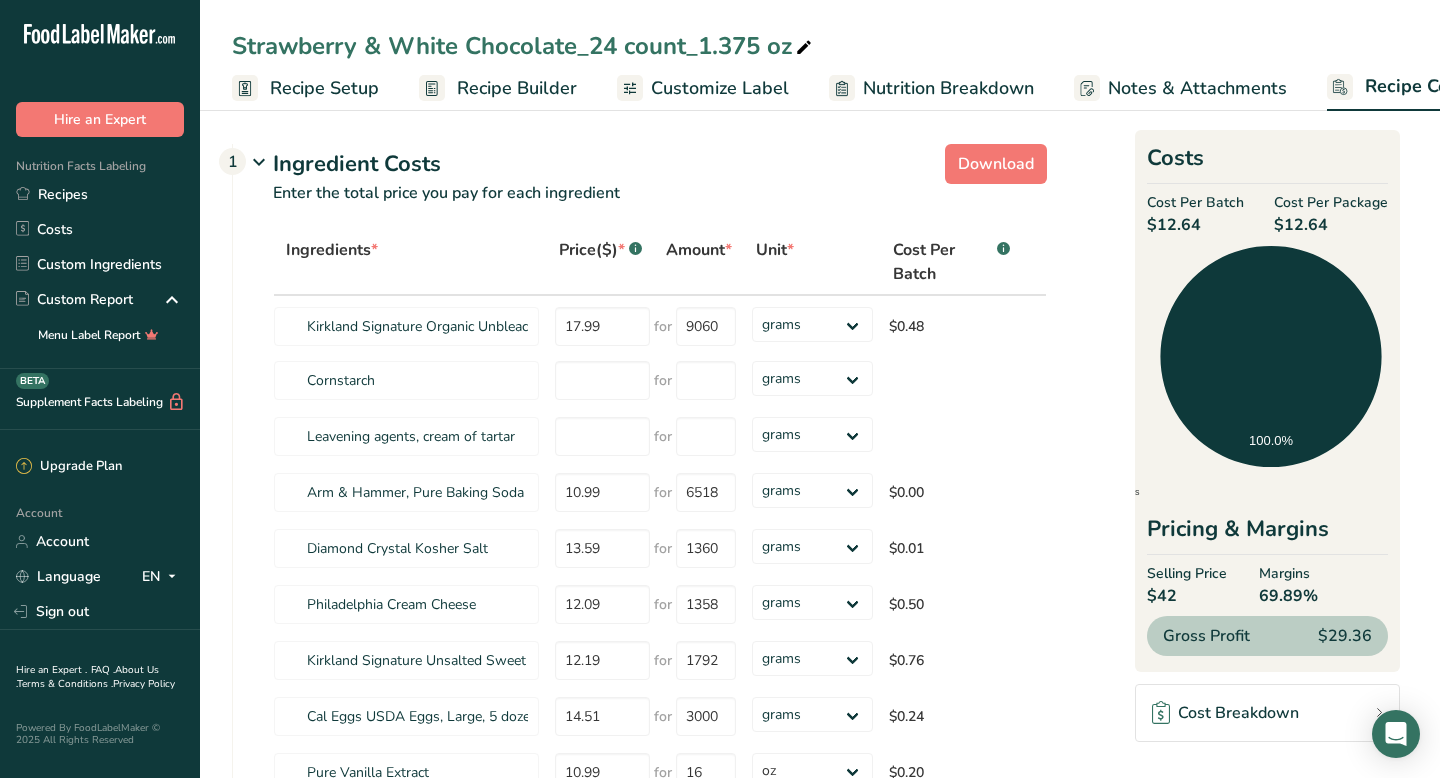 select on "5" 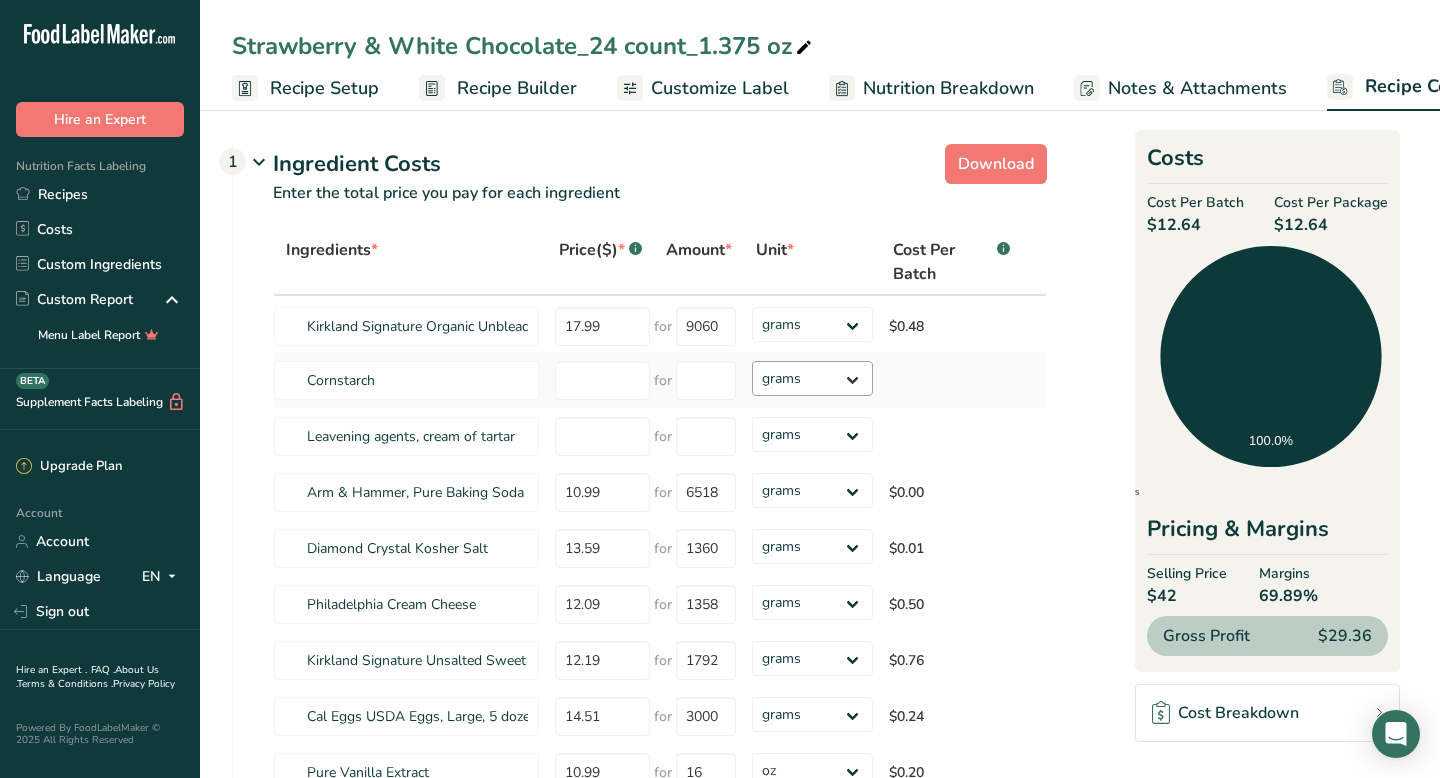 scroll, scrollTop: 0, scrollLeft: 0, axis: both 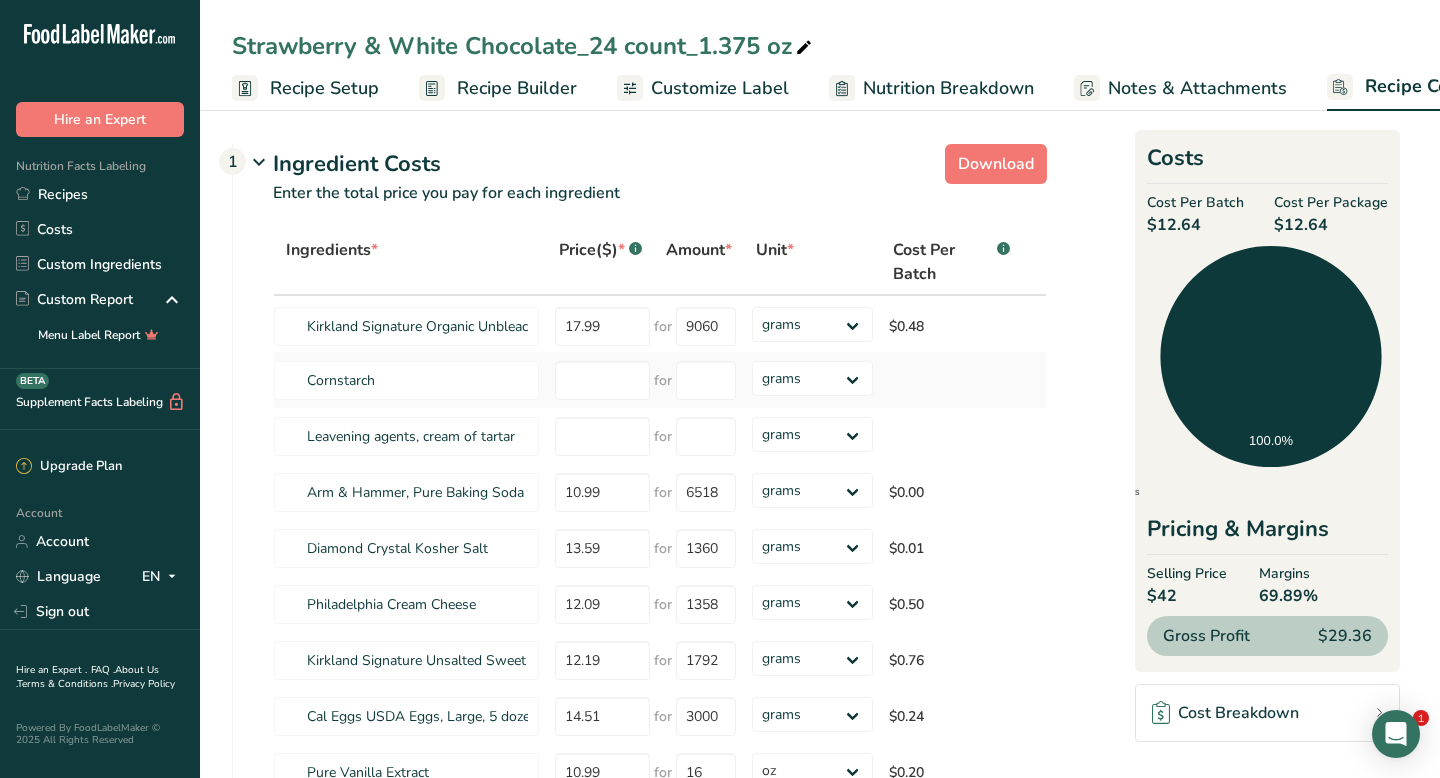 click at bounding box center (1034, 380) 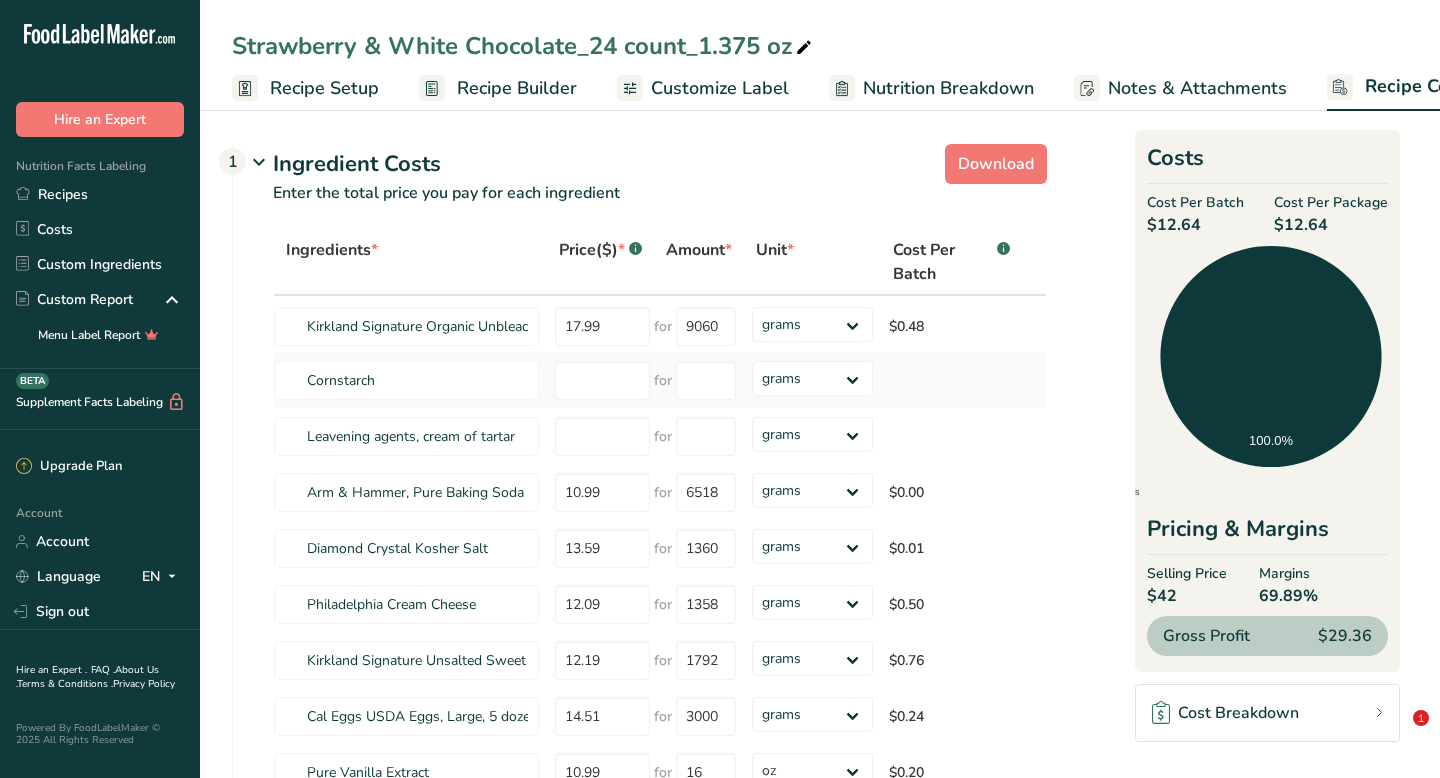 scroll, scrollTop: 0, scrollLeft: 0, axis: both 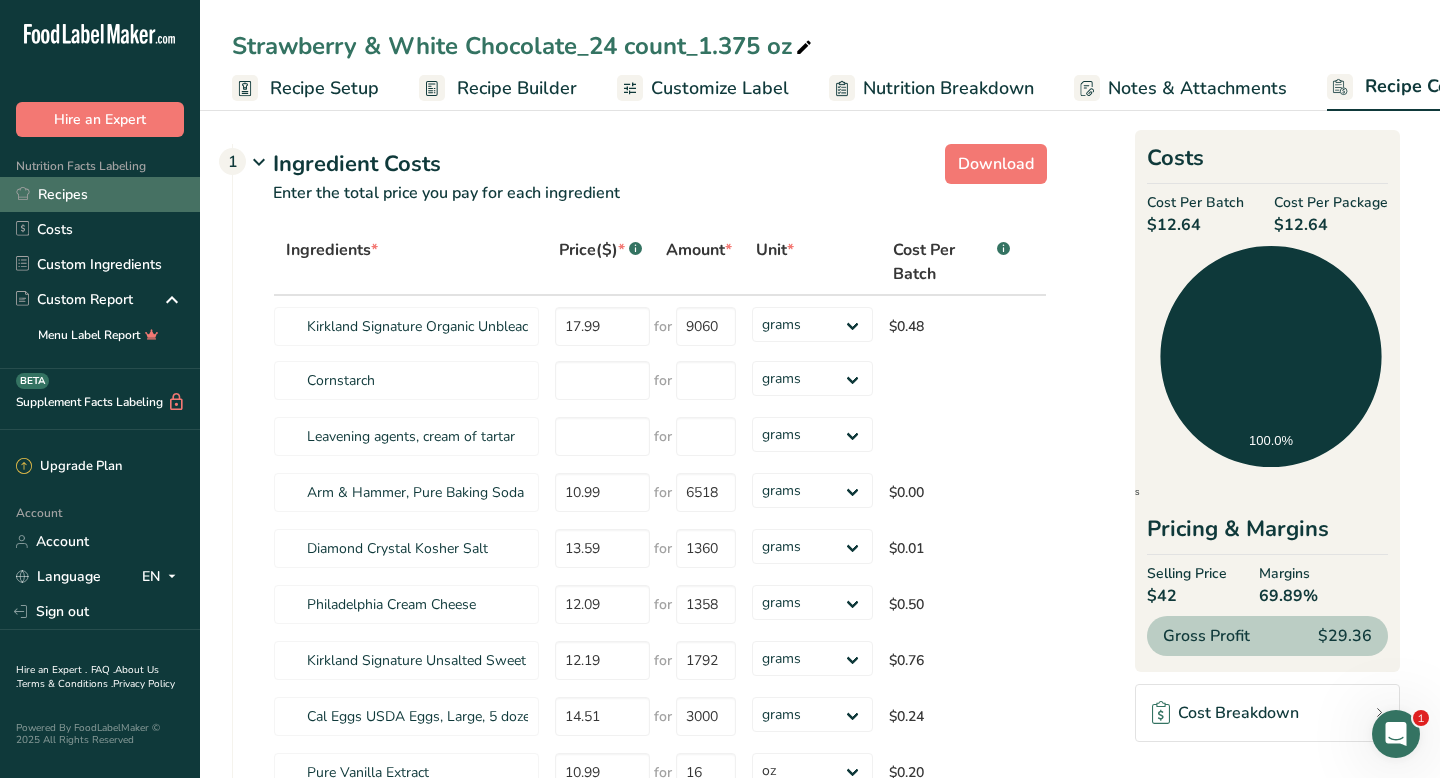 click on "Recipes" at bounding box center [100, 194] 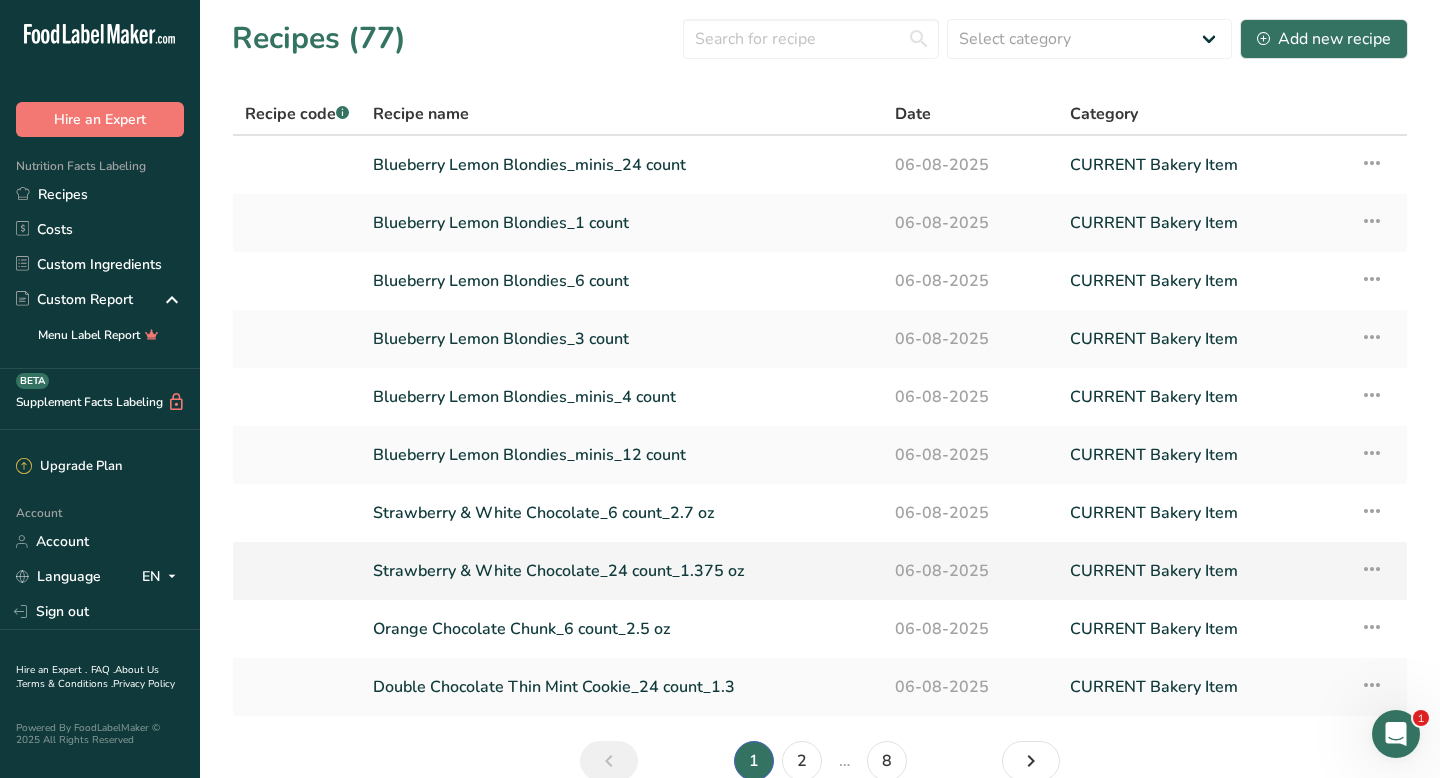 click on "Strawberry & White Chocolate_24 count_1.375 oz" at bounding box center [622, 571] 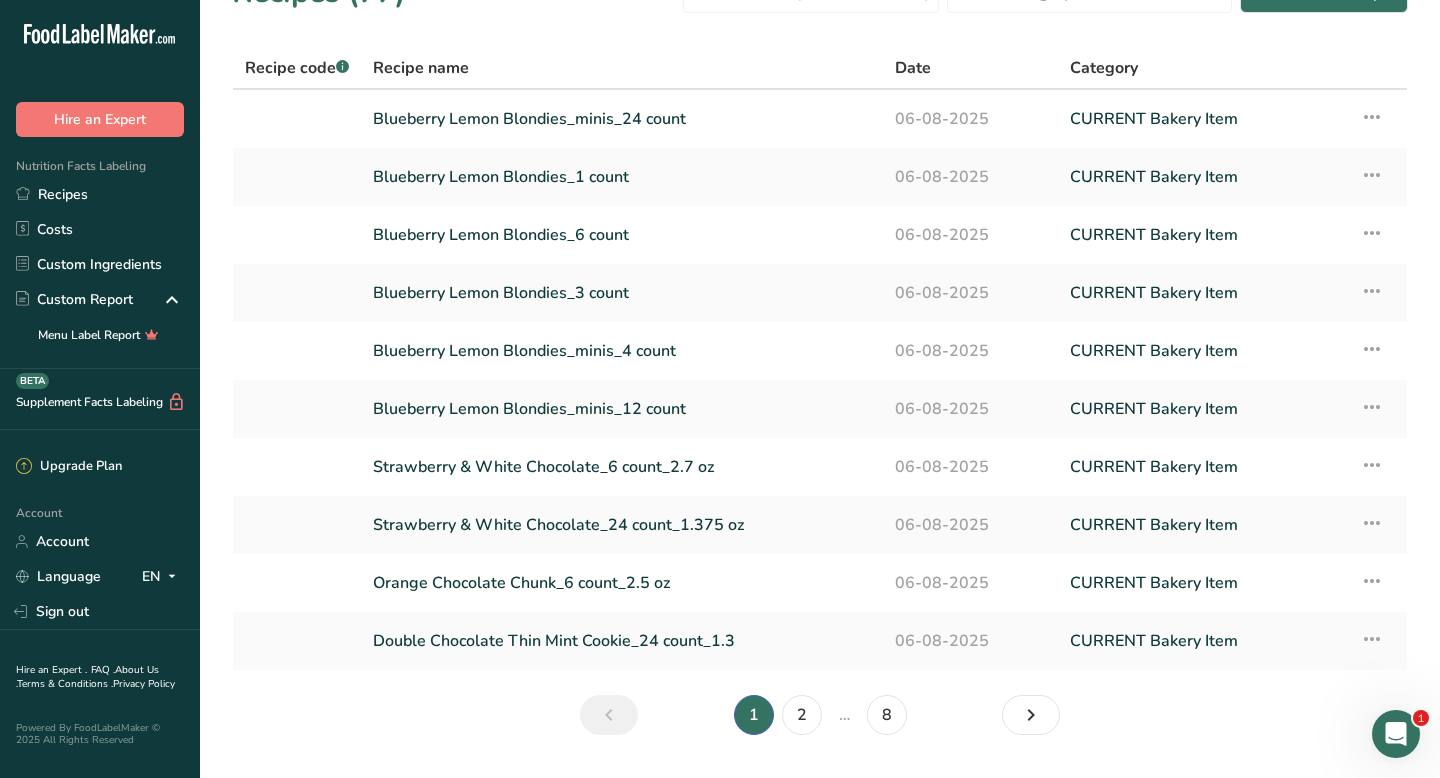 scroll, scrollTop: 99, scrollLeft: 0, axis: vertical 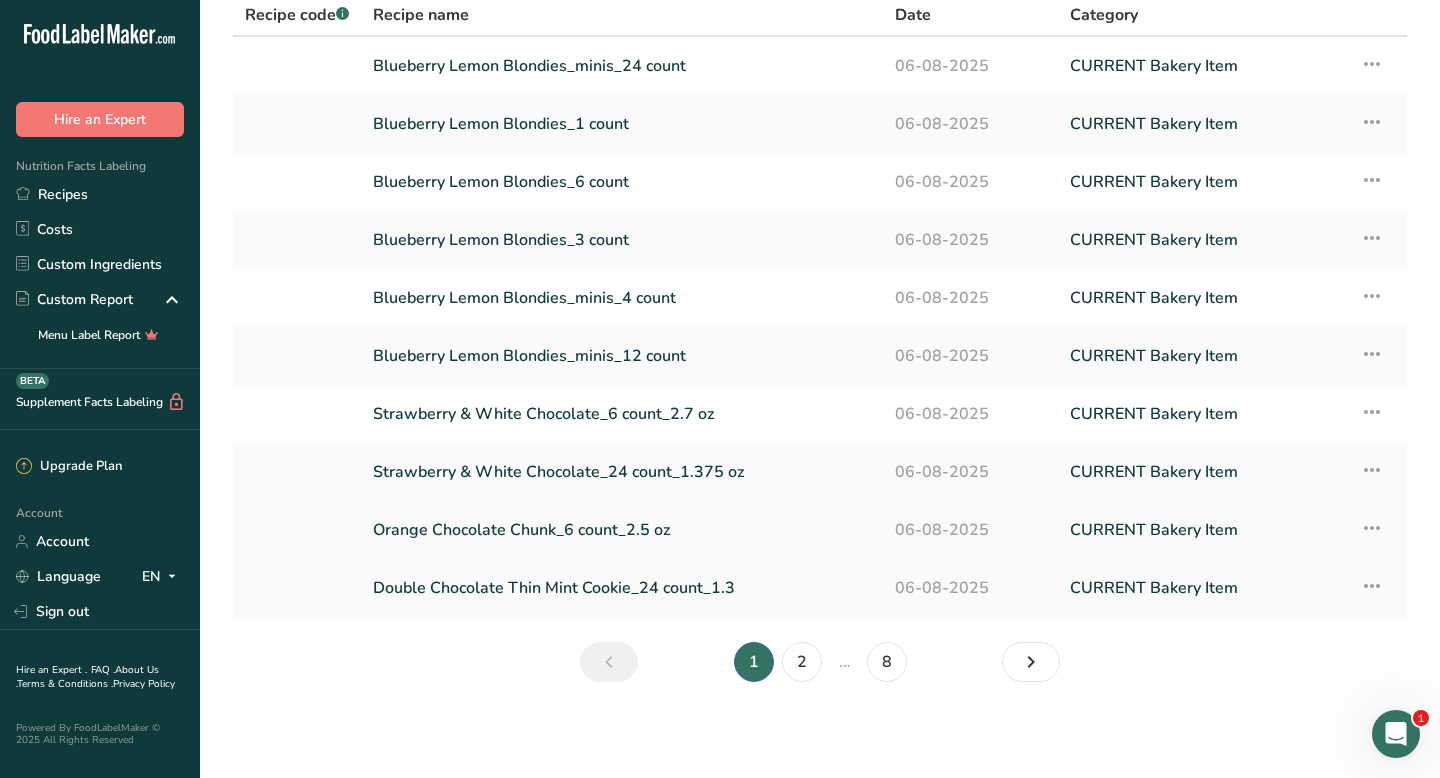 click on "Orange Chocolate Chunk_6 count_2.5 oz" at bounding box center [622, 530] 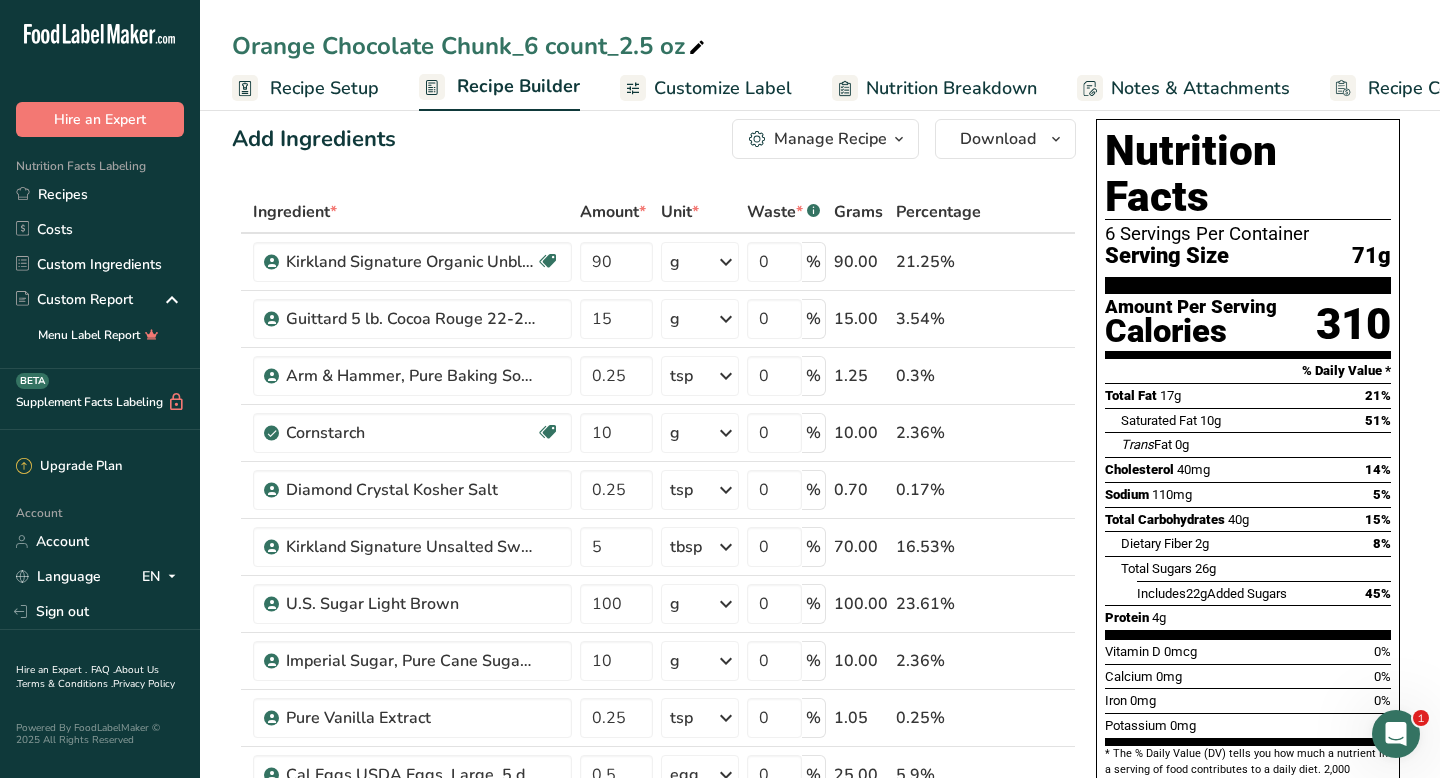 scroll, scrollTop: 0, scrollLeft: 0, axis: both 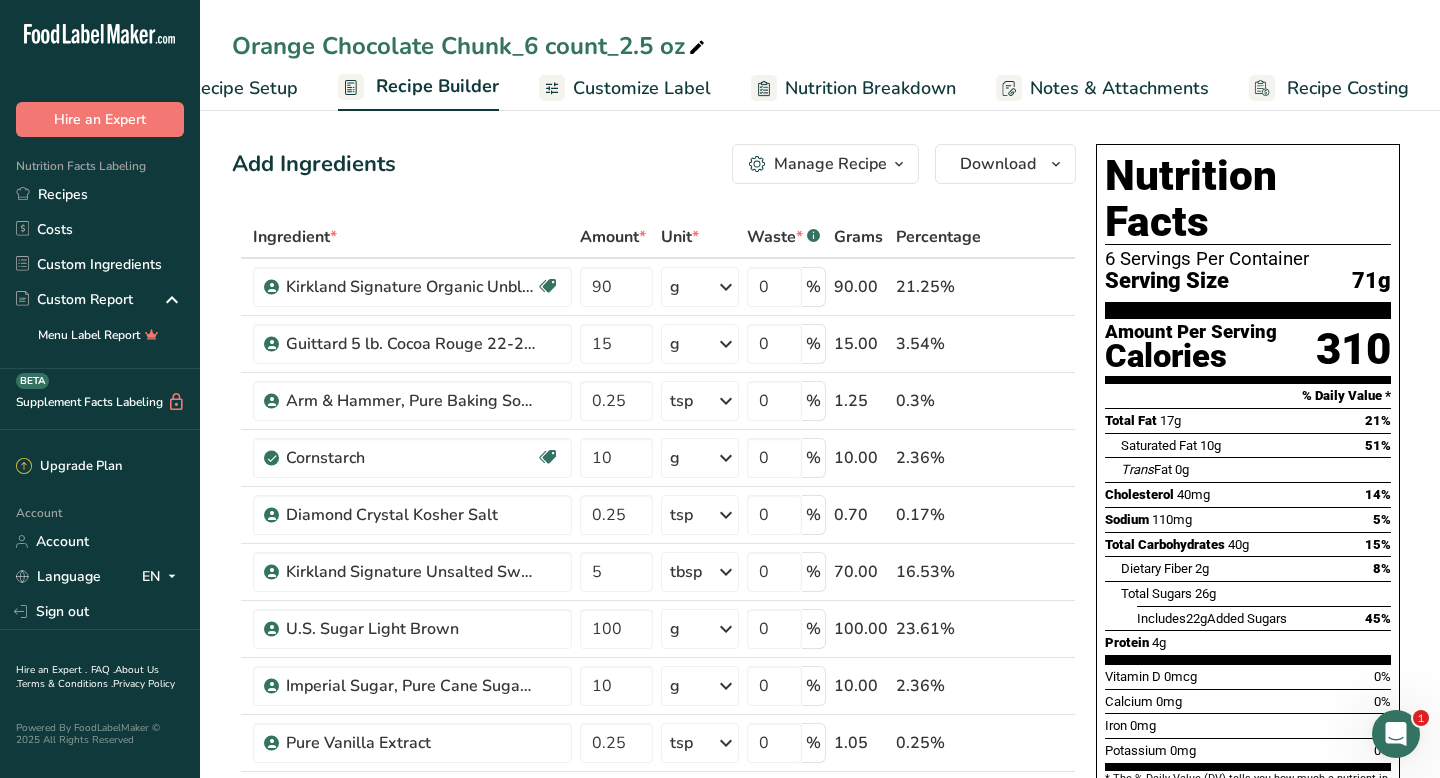click on "Recipe Costing" at bounding box center (1348, 88) 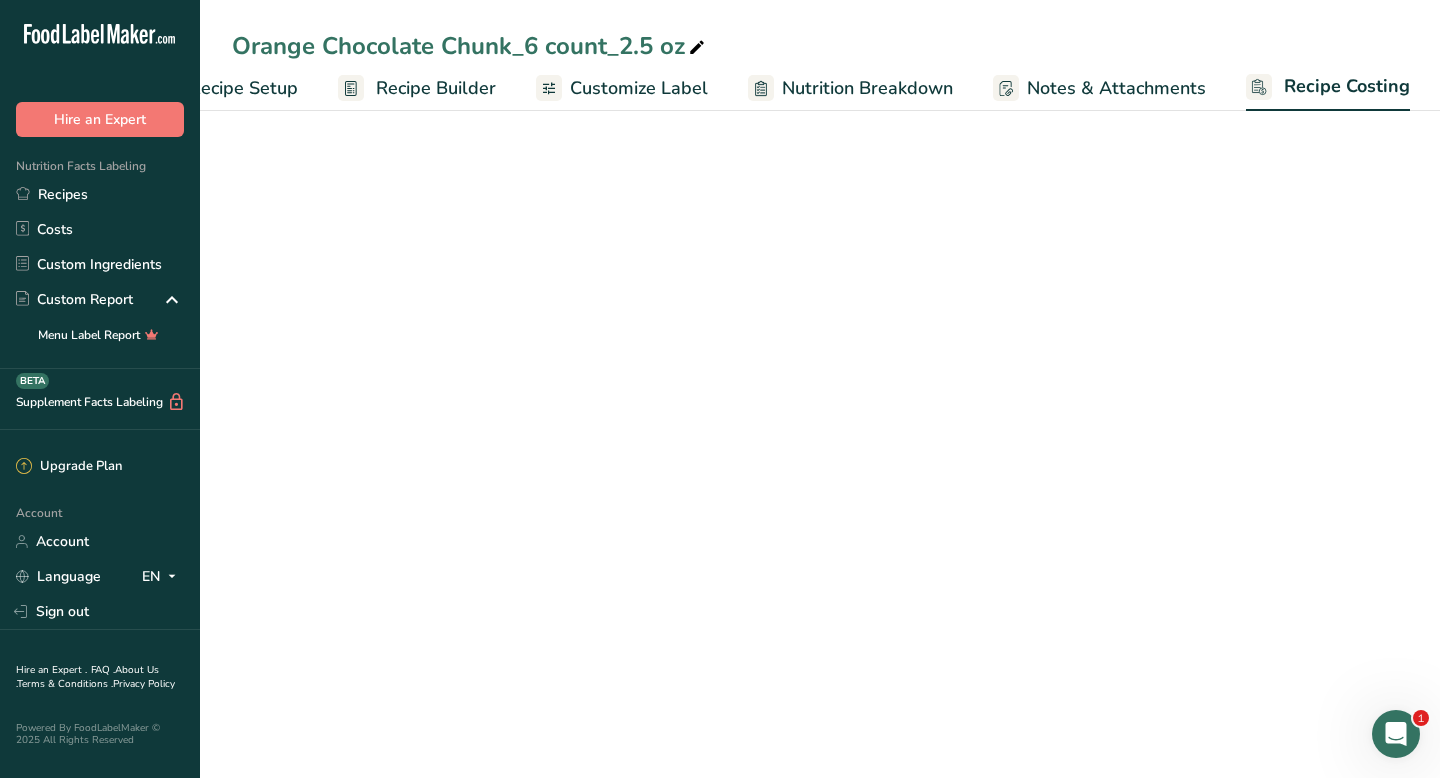 select on "12" 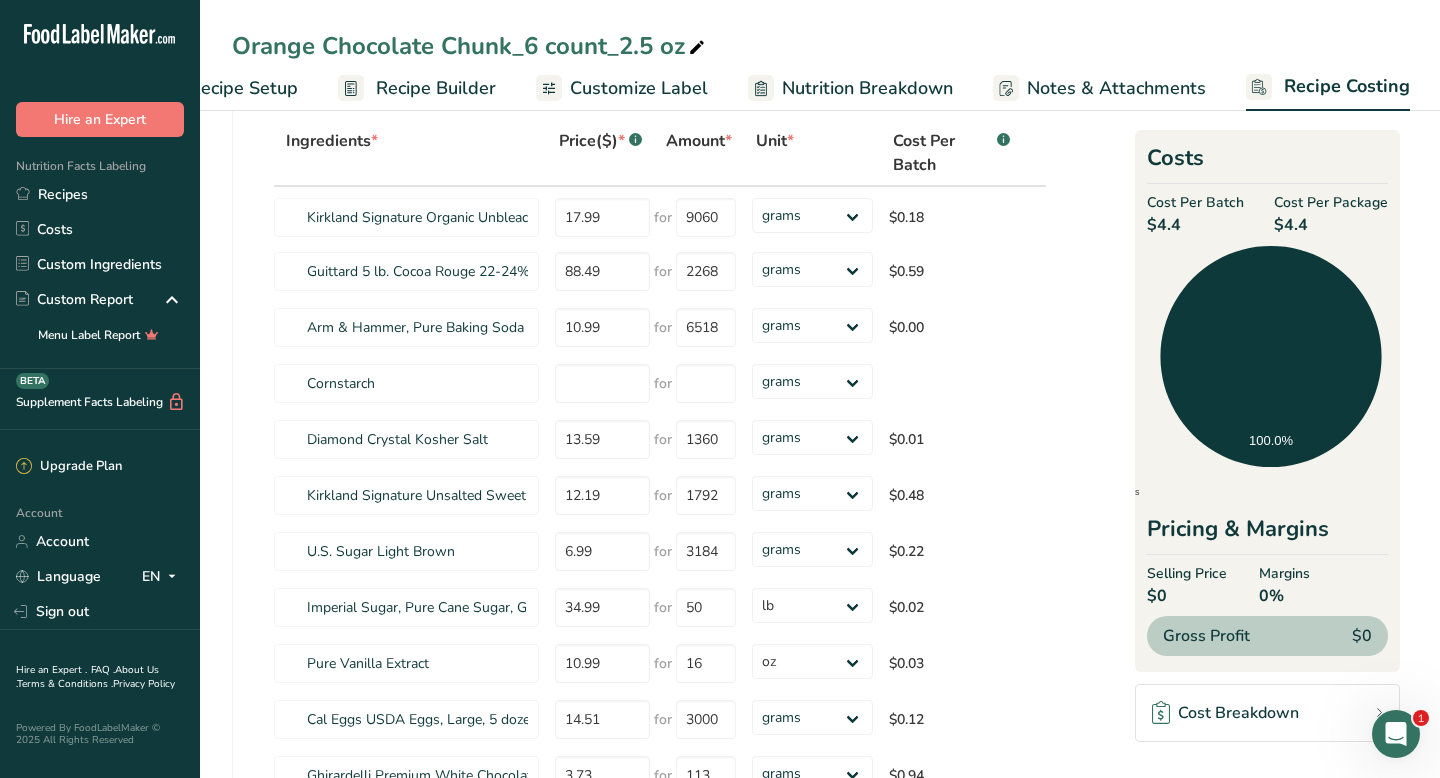scroll, scrollTop: 114, scrollLeft: 0, axis: vertical 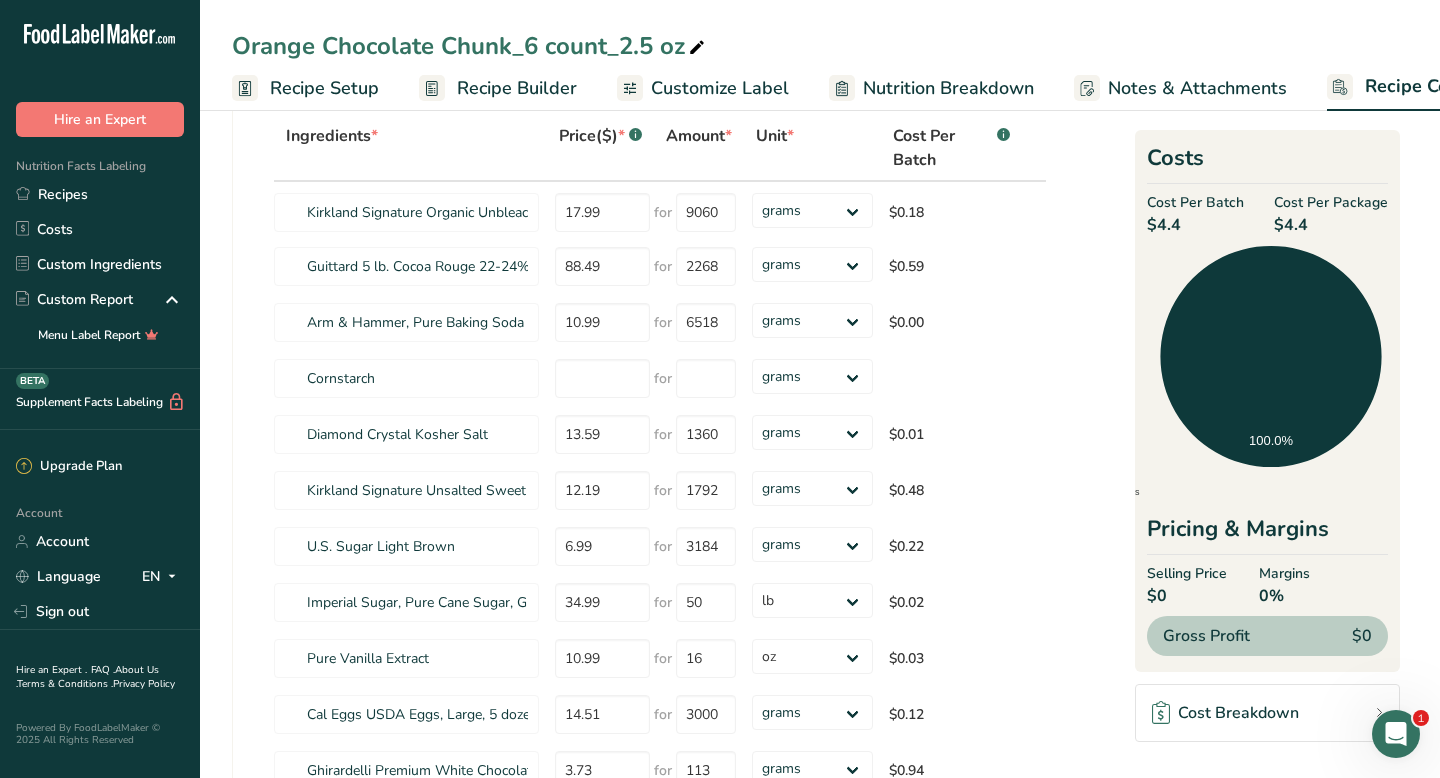 click on "Recipe Setup" at bounding box center (324, 88) 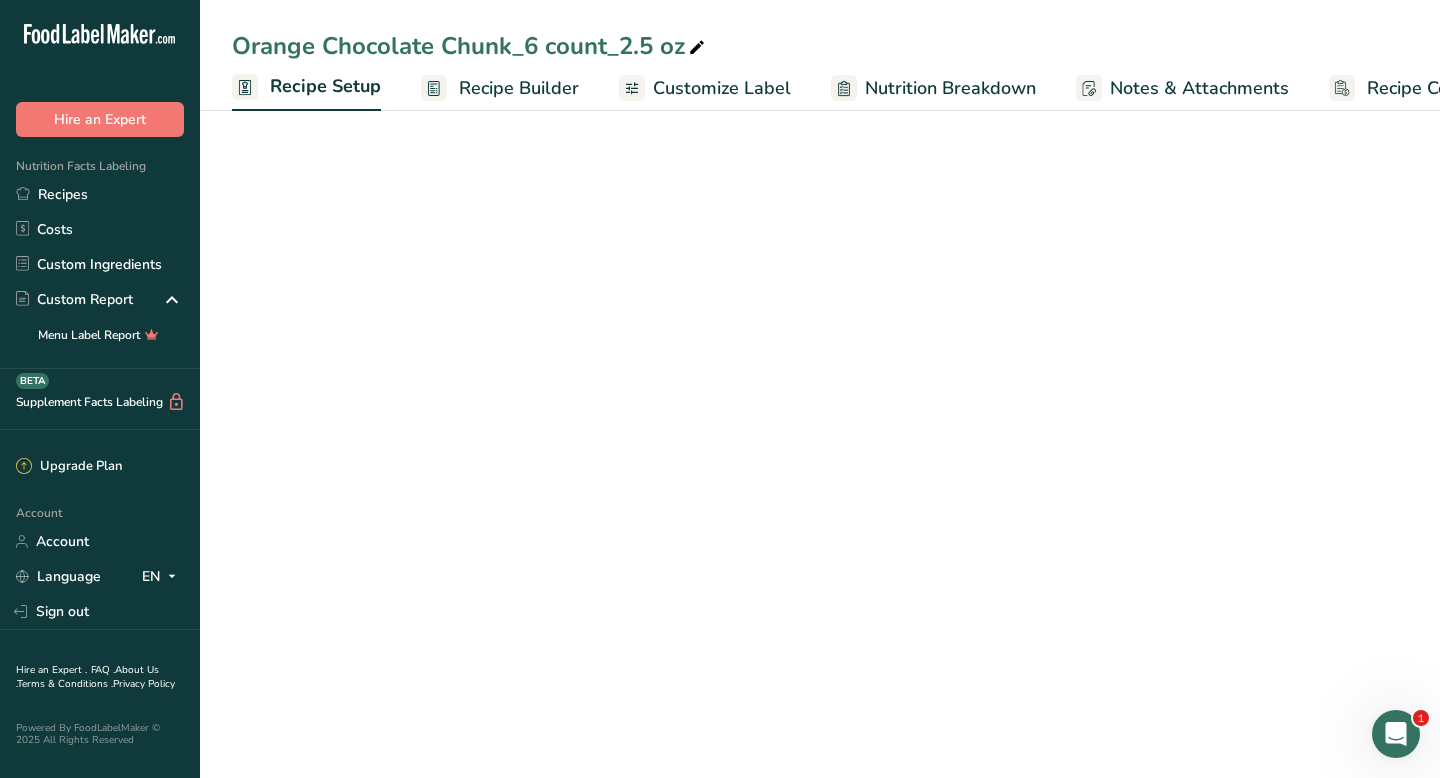 scroll, scrollTop: 0, scrollLeft: 7, axis: horizontal 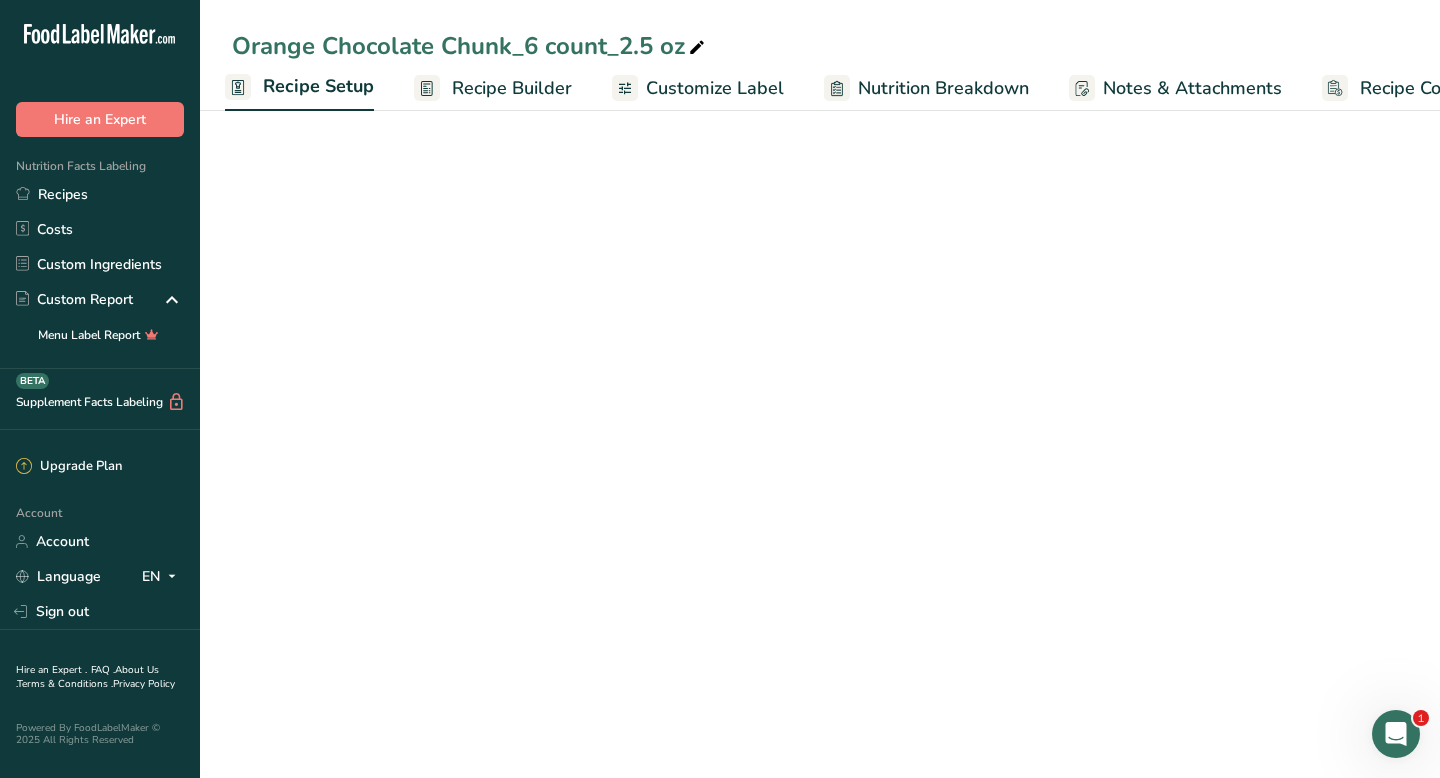 select on "5" 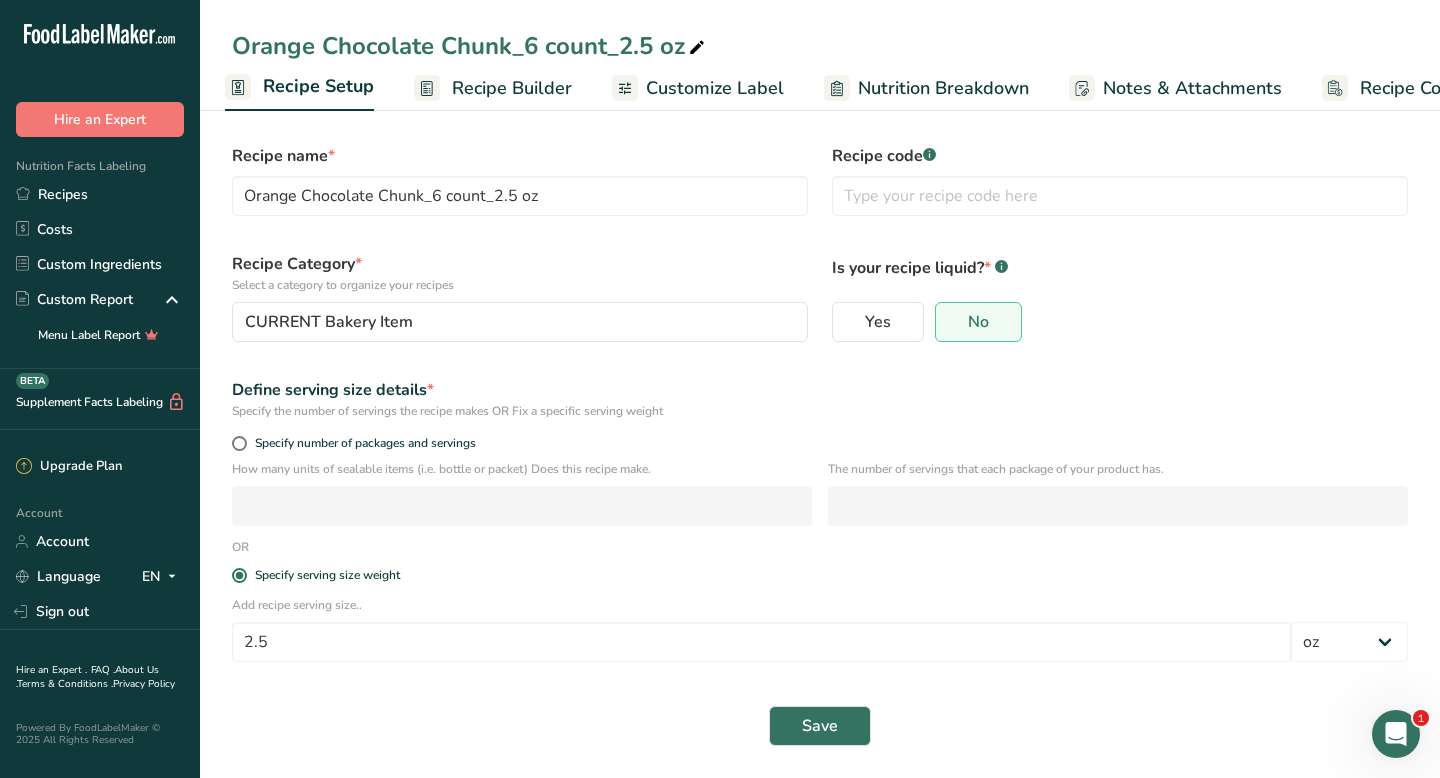 scroll, scrollTop: 12, scrollLeft: 0, axis: vertical 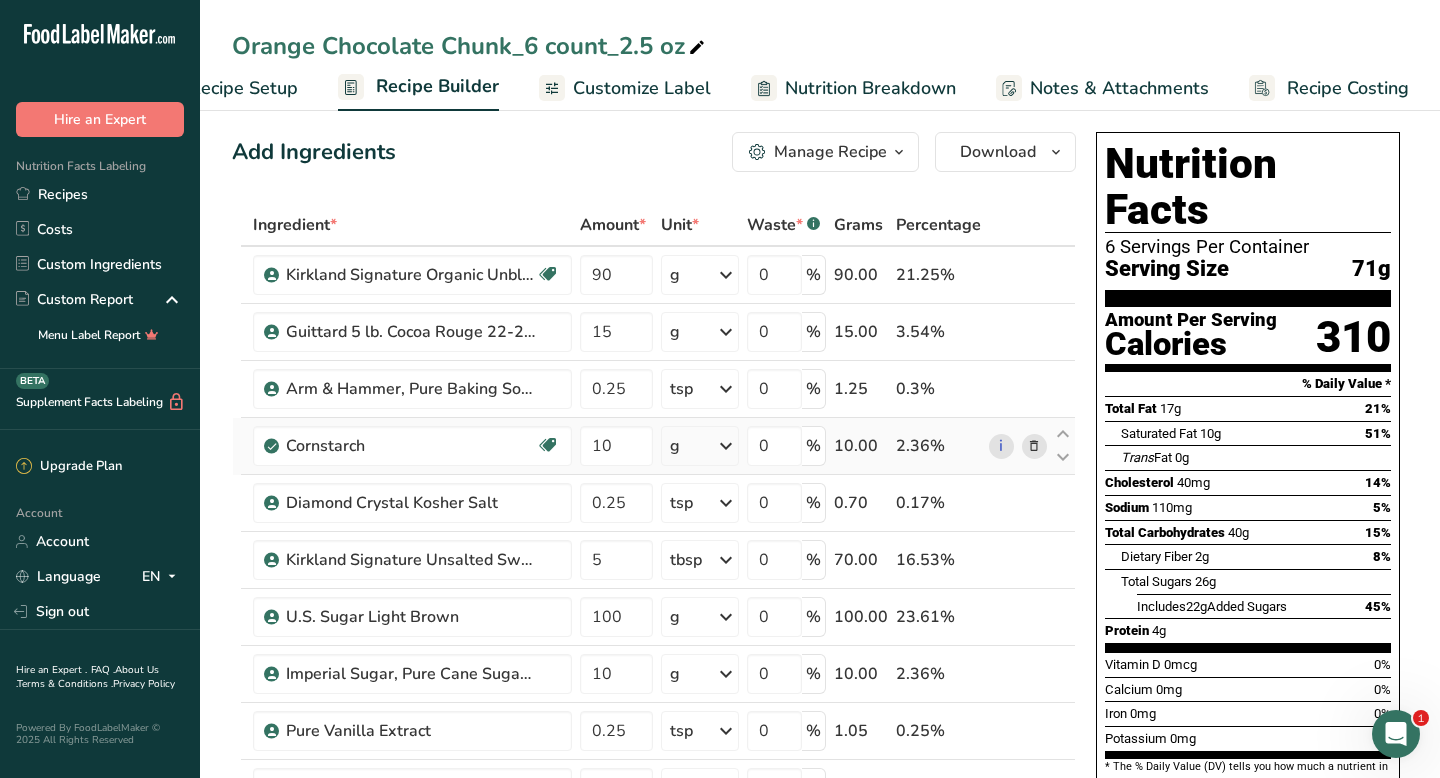 click at bounding box center [1034, 446] 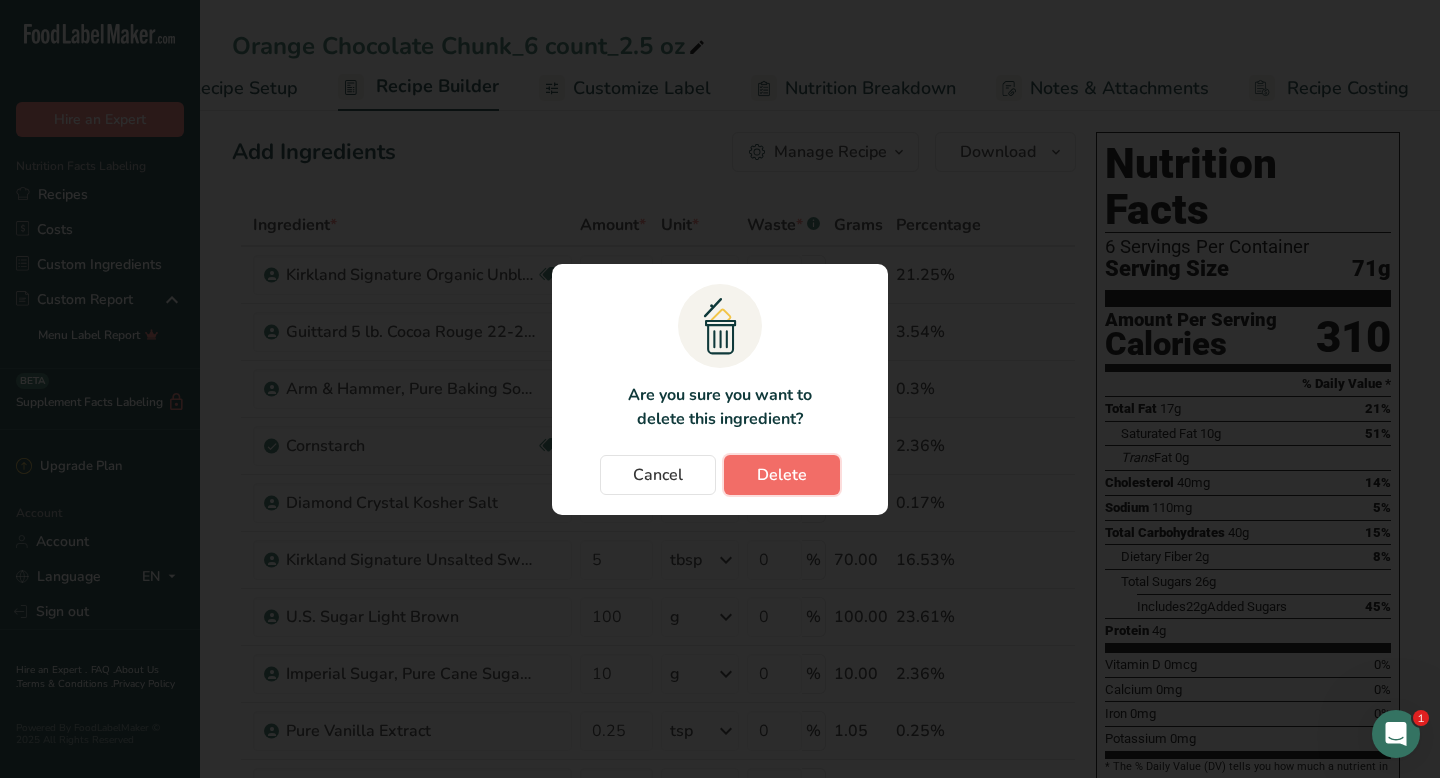 click on "Delete" at bounding box center (782, 475) 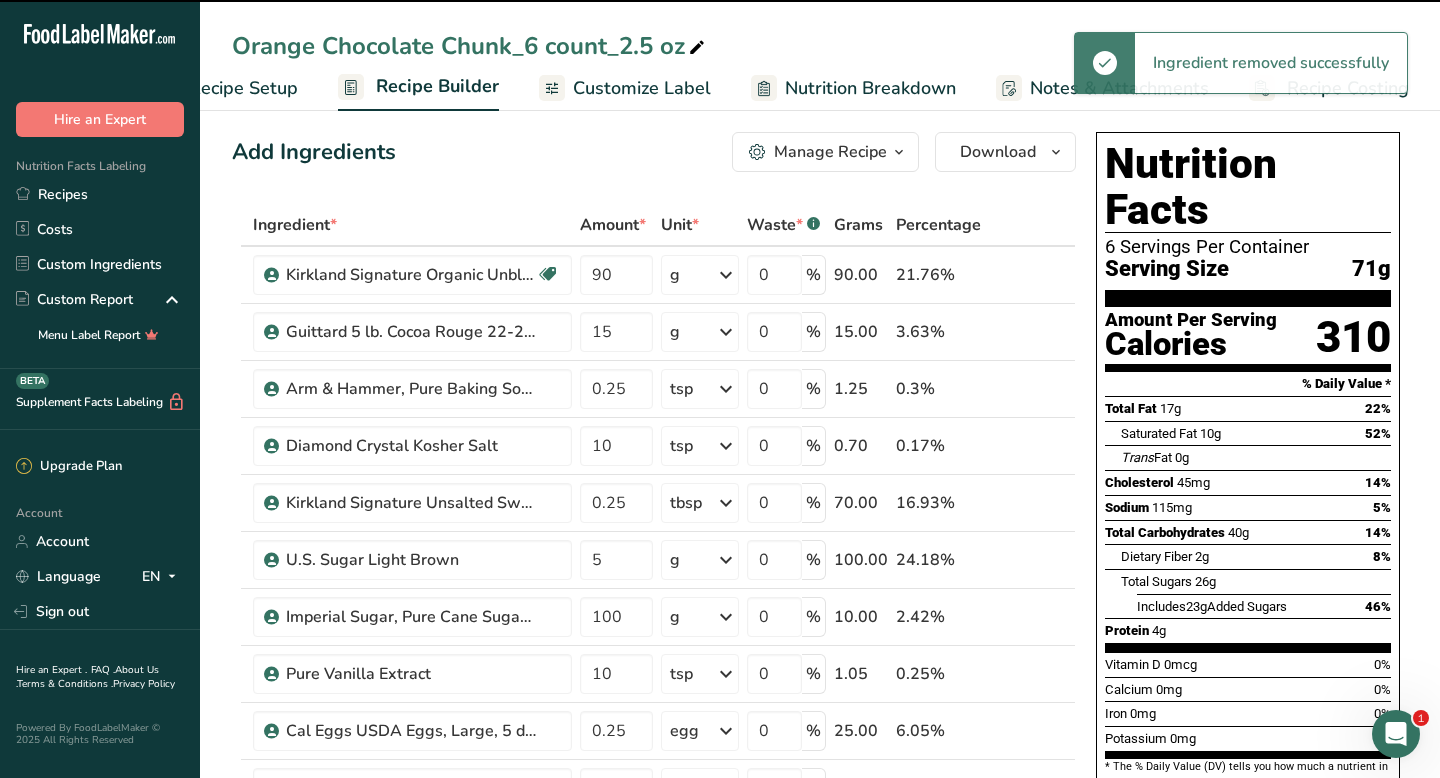 type on "0.25" 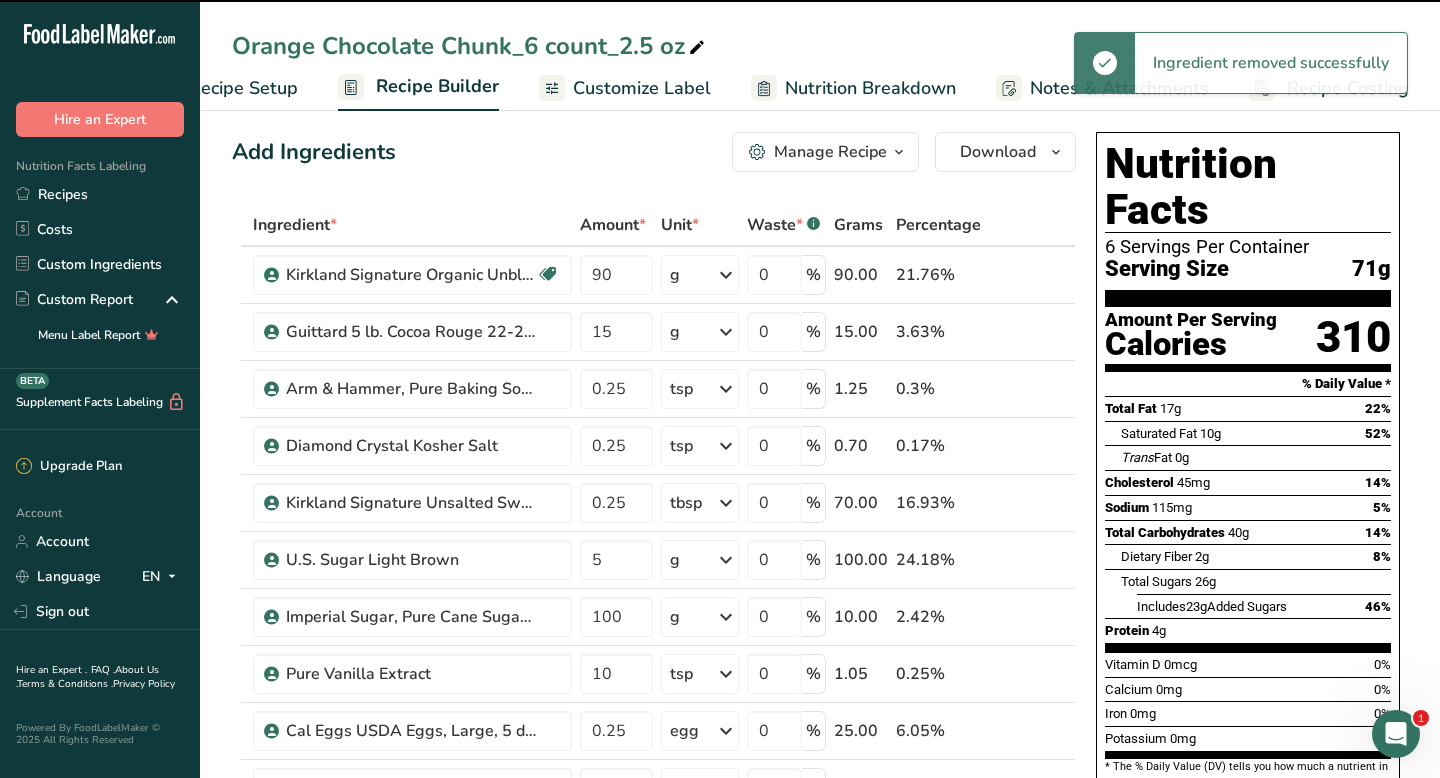 type on "5" 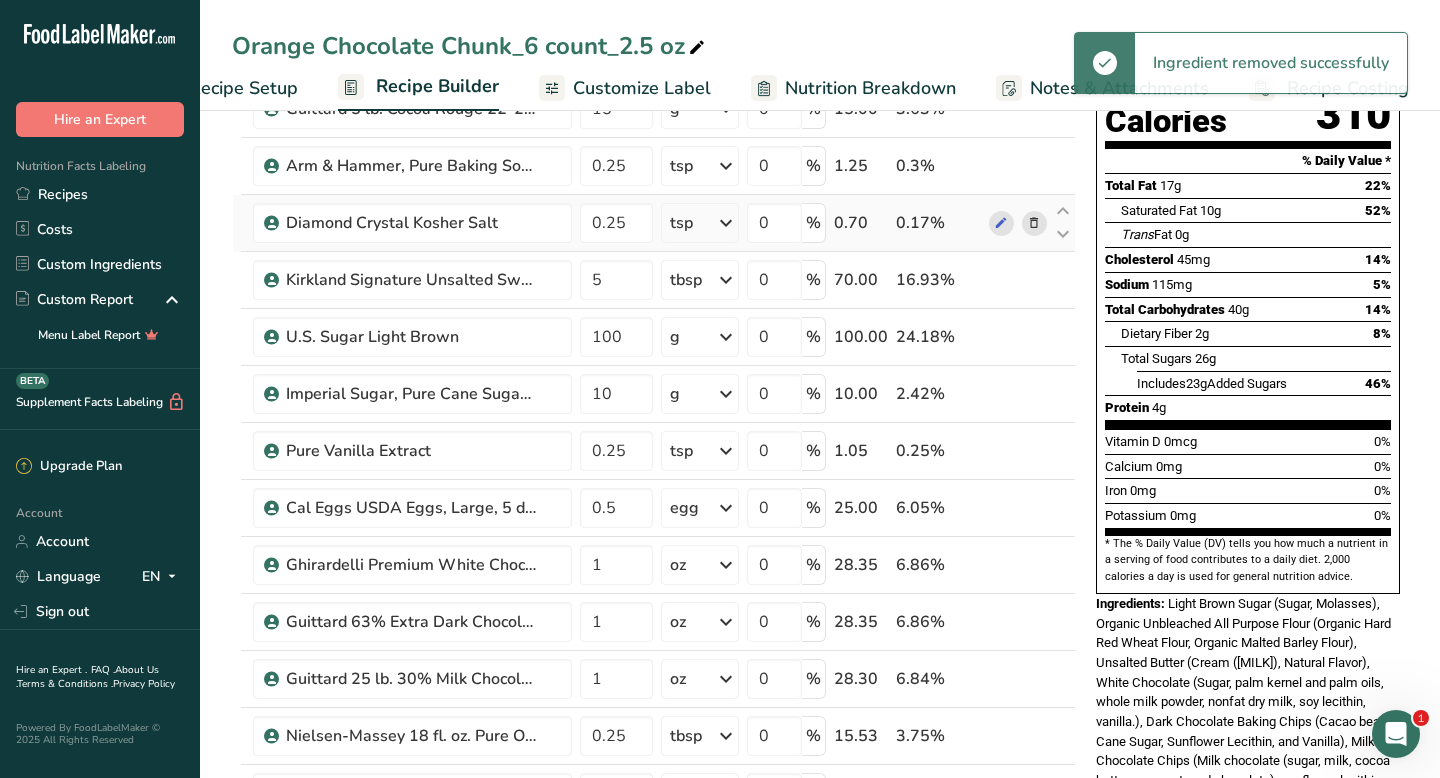 scroll, scrollTop: 356, scrollLeft: 0, axis: vertical 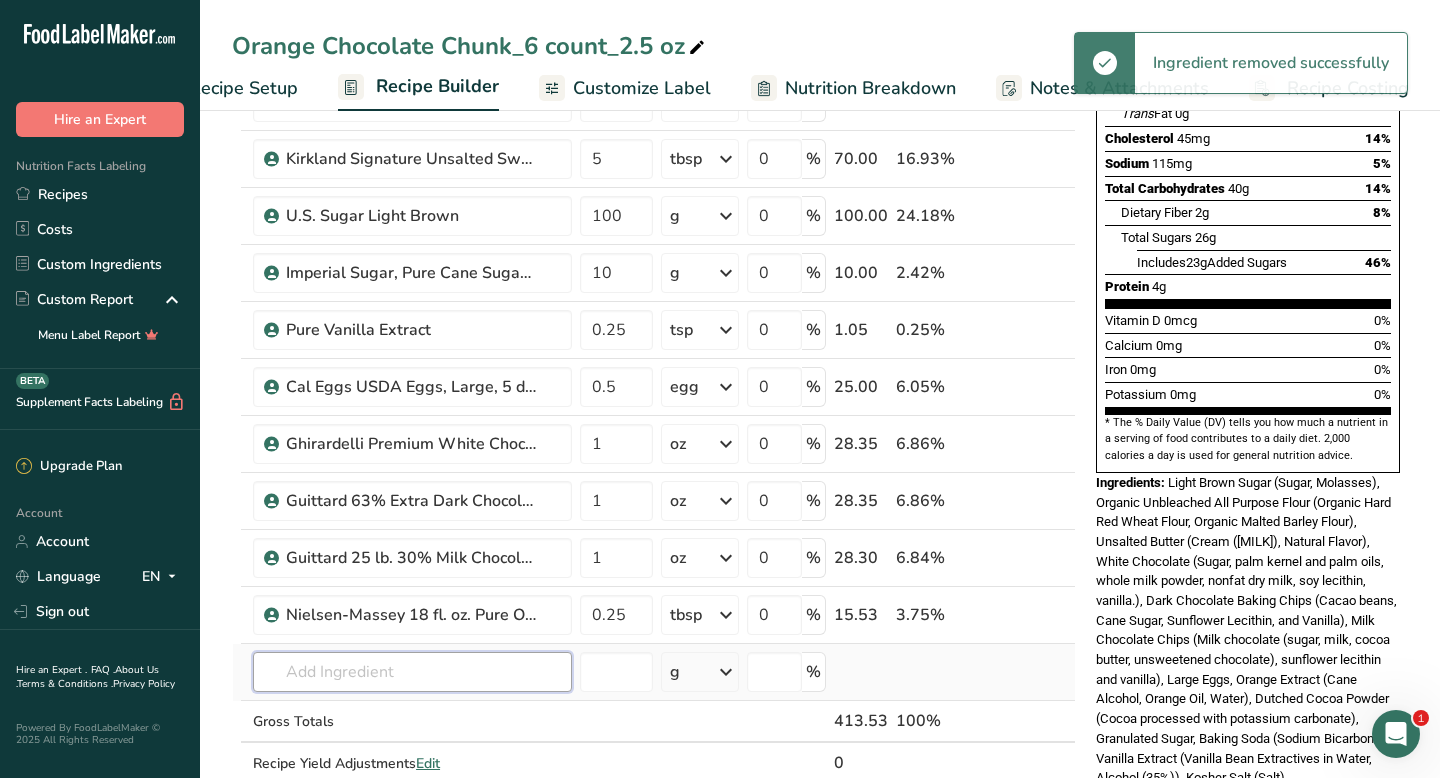 click at bounding box center (412, 672) 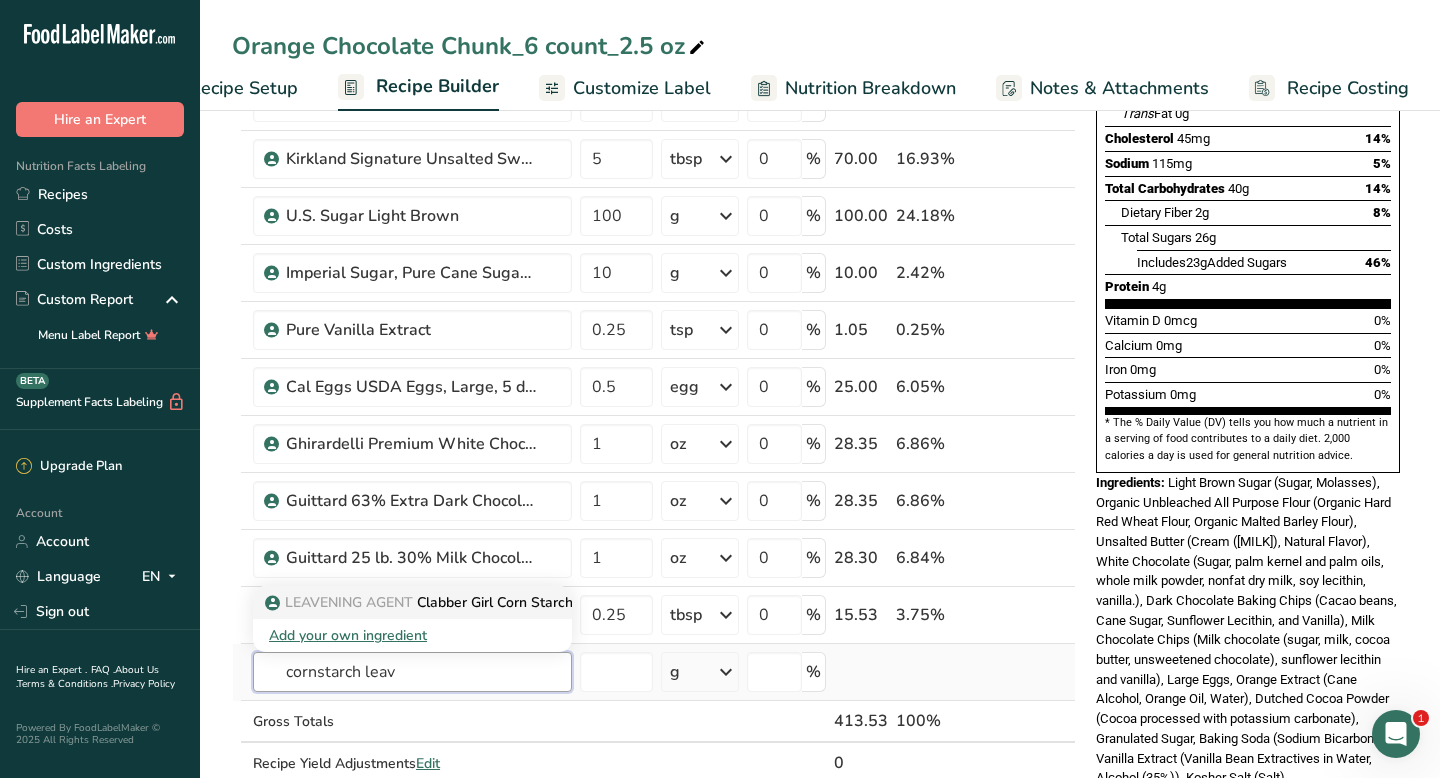 type on "cornstarch leav" 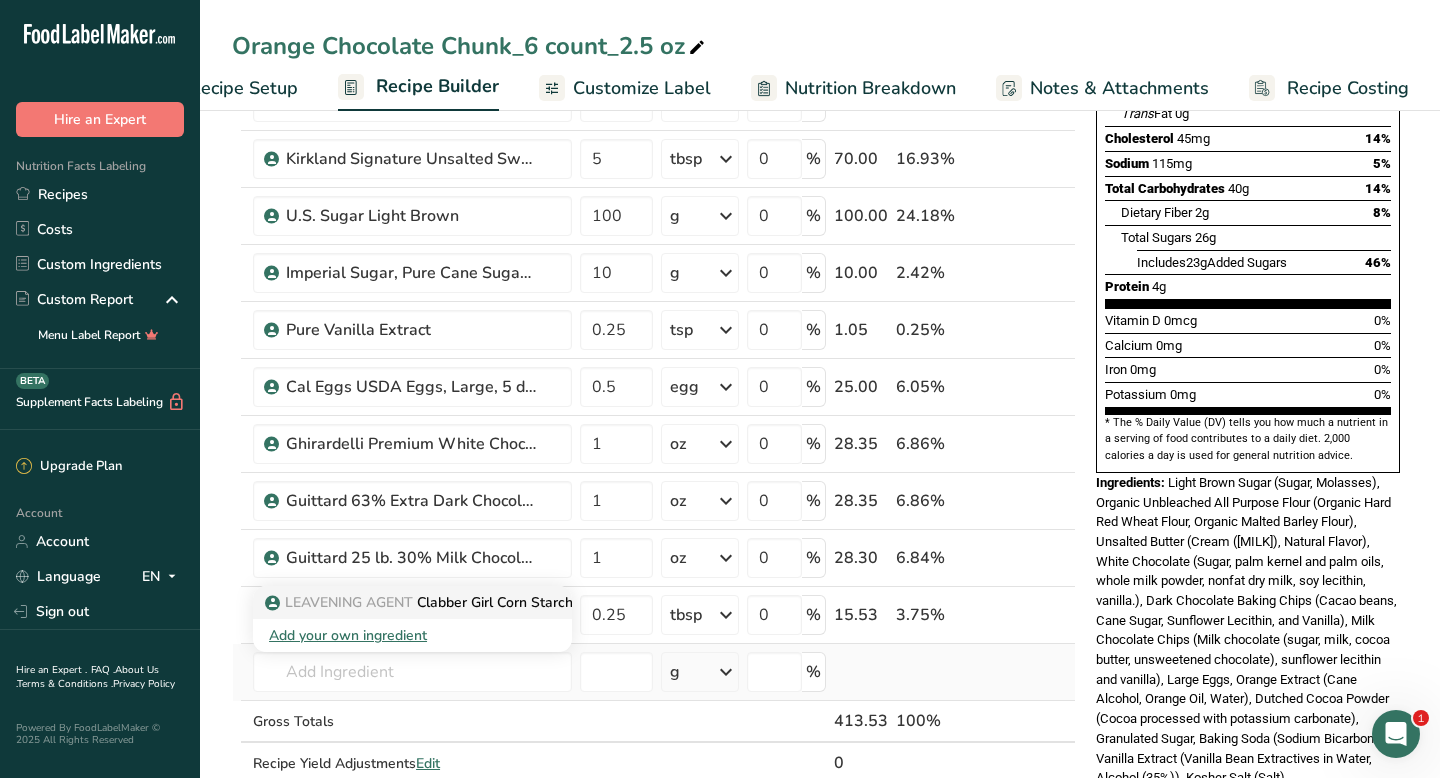 click on "LEAVENING AGENT
Clabber Girl Corn Starch" at bounding box center [421, 602] 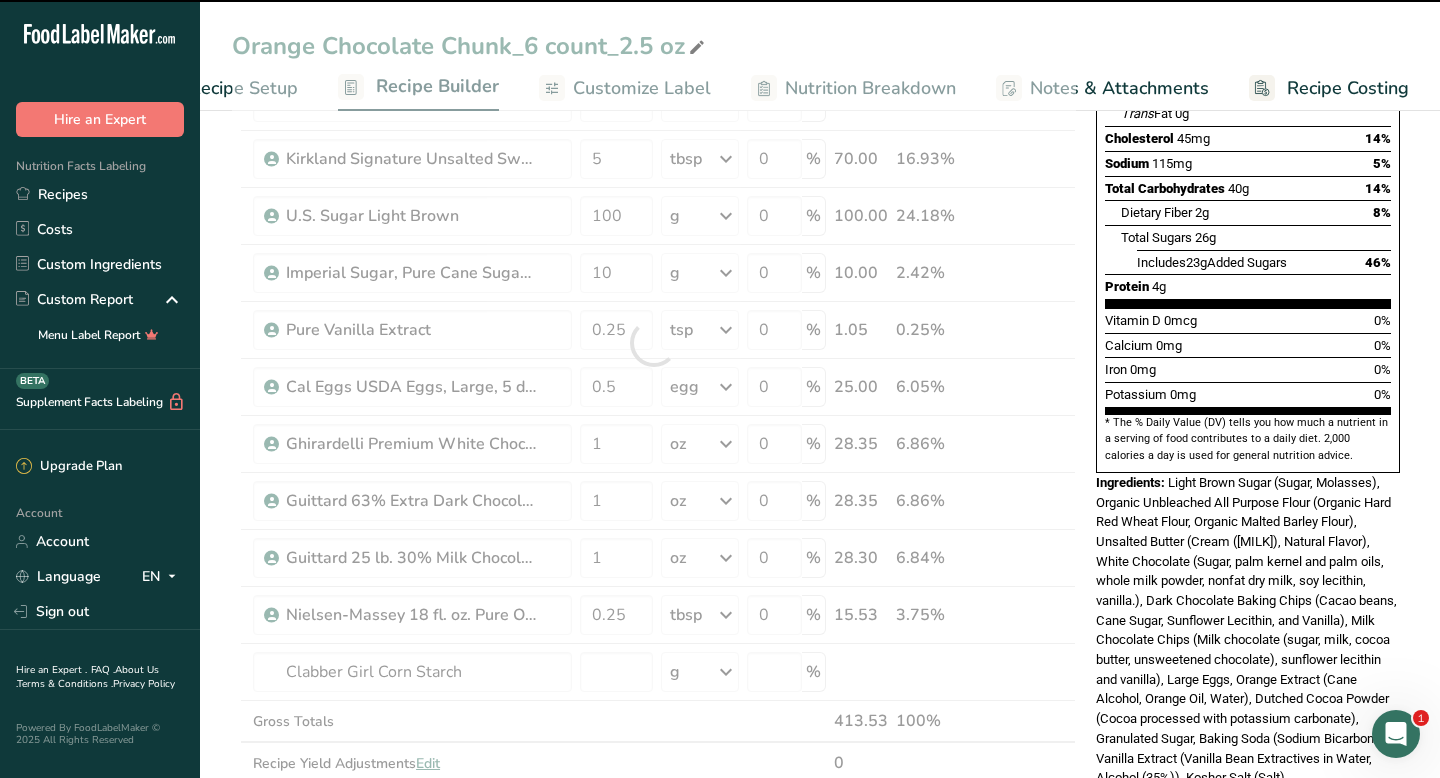 type on "0" 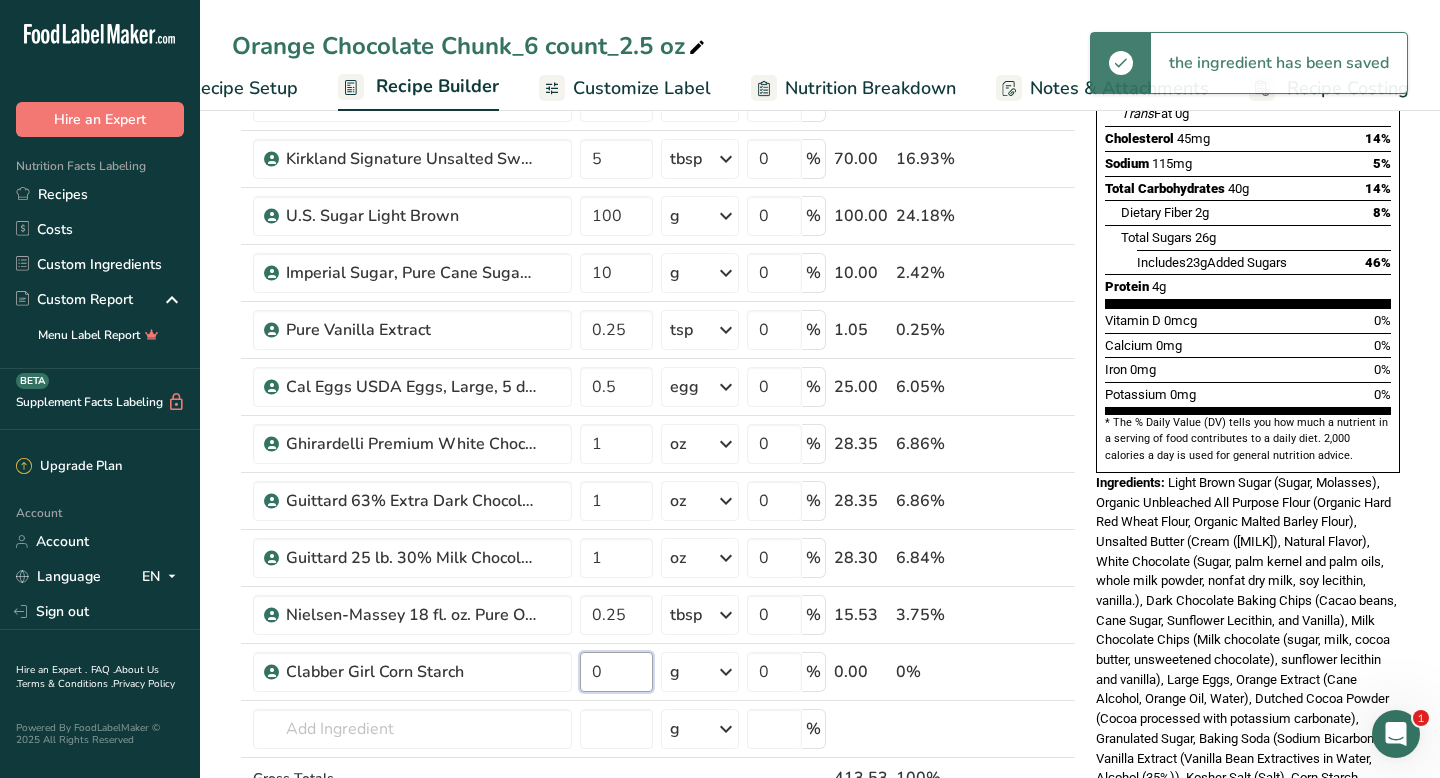 click on "0" at bounding box center (616, 672) 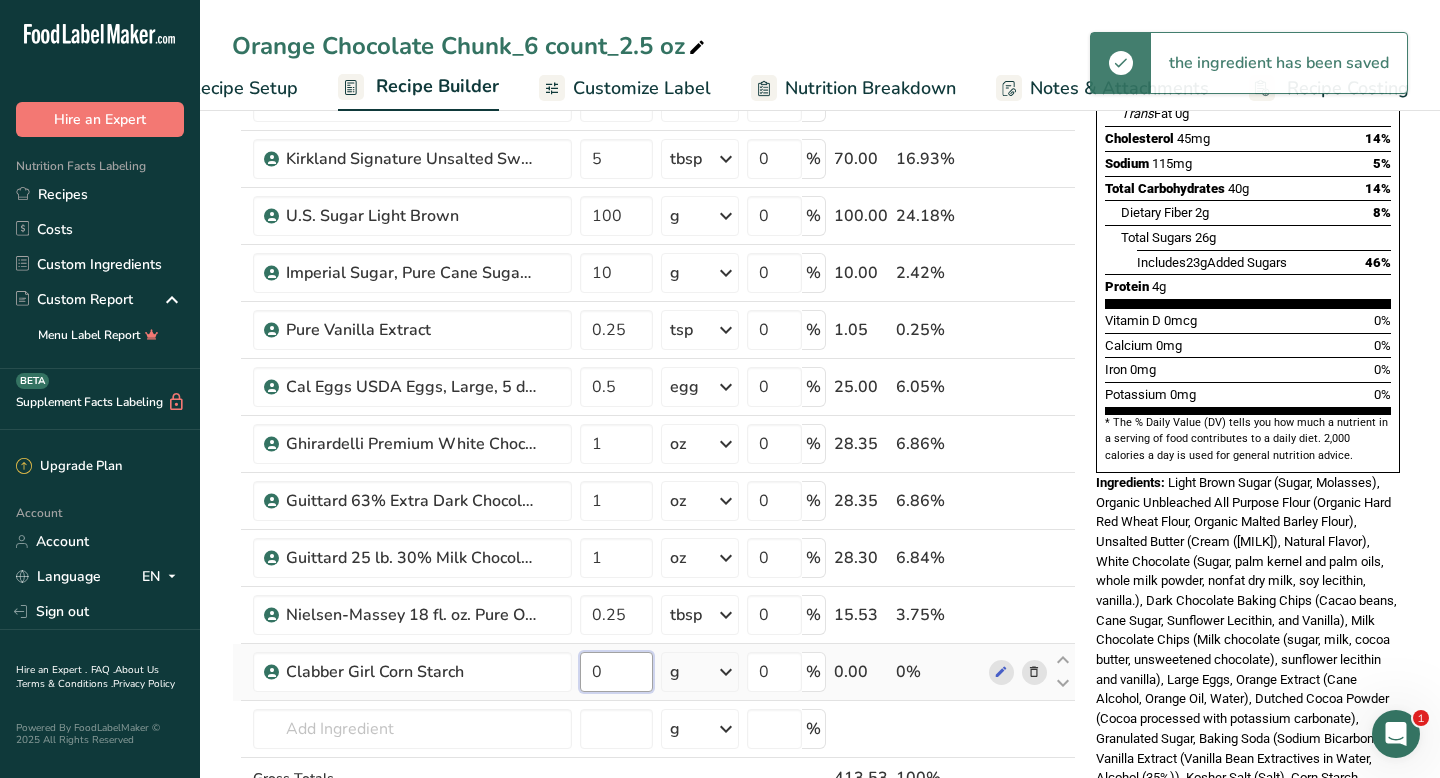 click on "0" at bounding box center (616, 672) 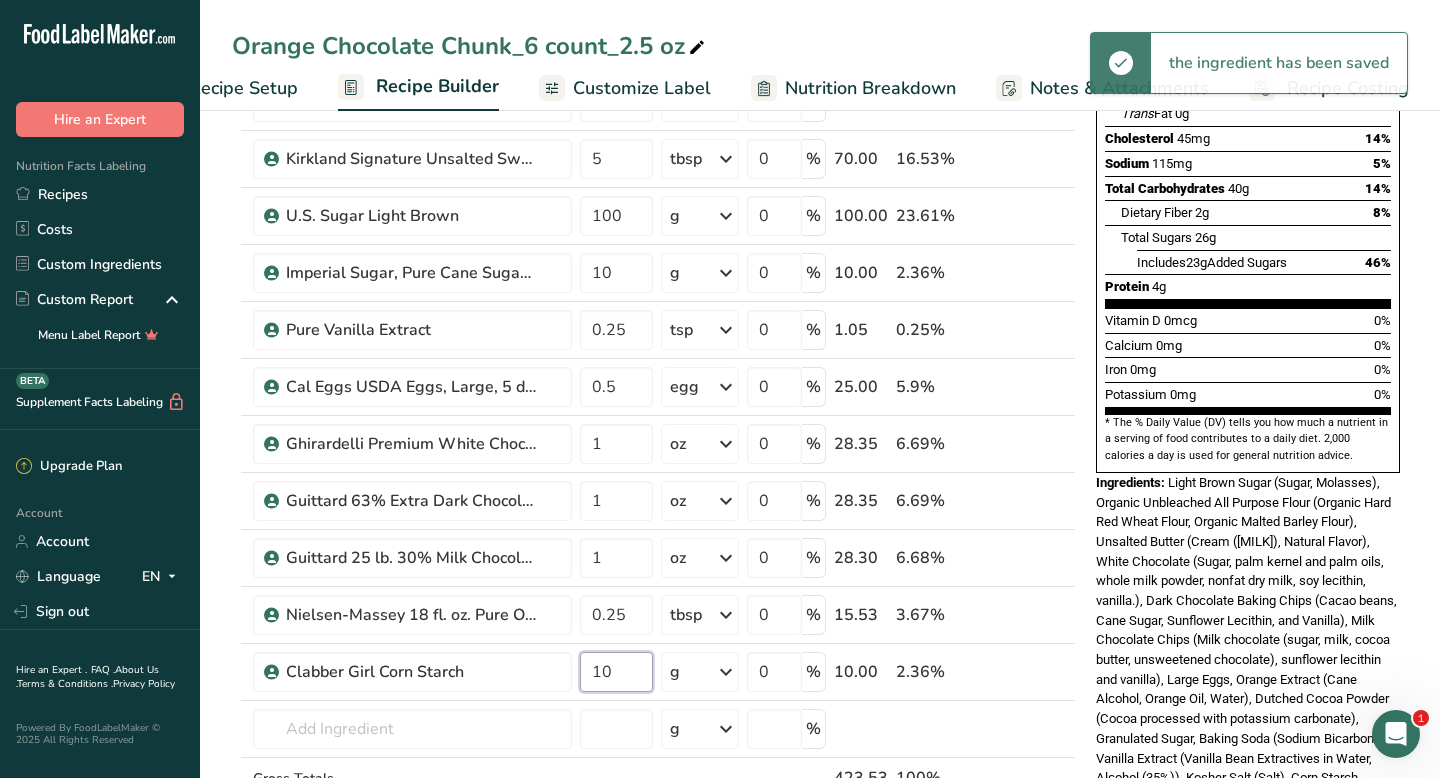 type on "10" 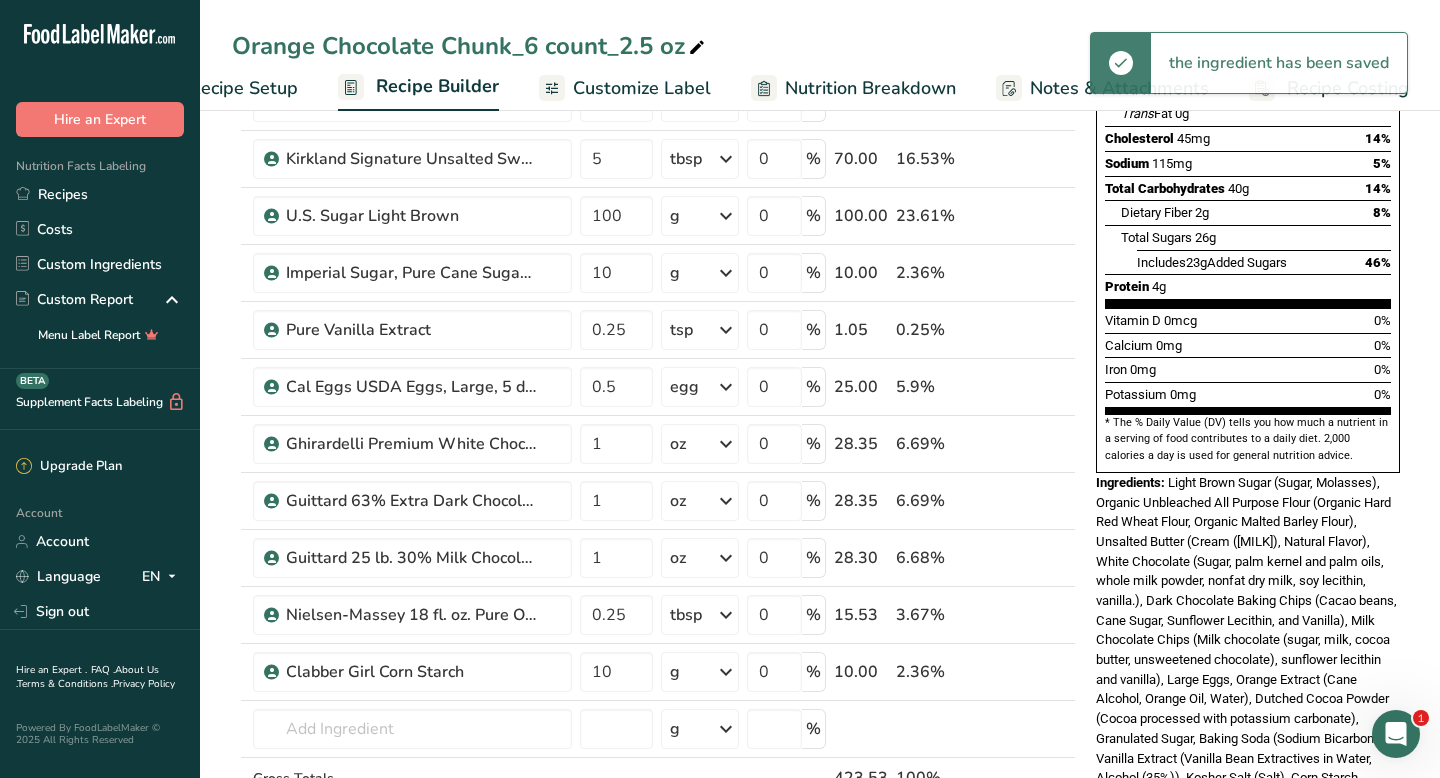 click on "Add Ingredients
Manage Recipe         Delete Recipe           Duplicate Recipe             Scale Recipe             Save as Sub-Recipe   .a-a{fill:#347362;}.b-a{fill:#fff;}                               Nutrition Breakdown                 Recipe Card
NEW
Amino Acids Pattern Report             Activity History
Download
Choose your preferred label style
Standard FDA label
Standard FDA label
The most common format for nutrition facts labels in compliance with the FDA's typeface, style and requirements
Tabular FDA label
A label format compliant with the FDA regulations presented in a tabular (horizontal) display.
Linear FDA label
A simple linear display for small sized packages.
Simplified FDA label" at bounding box center (820, 649) 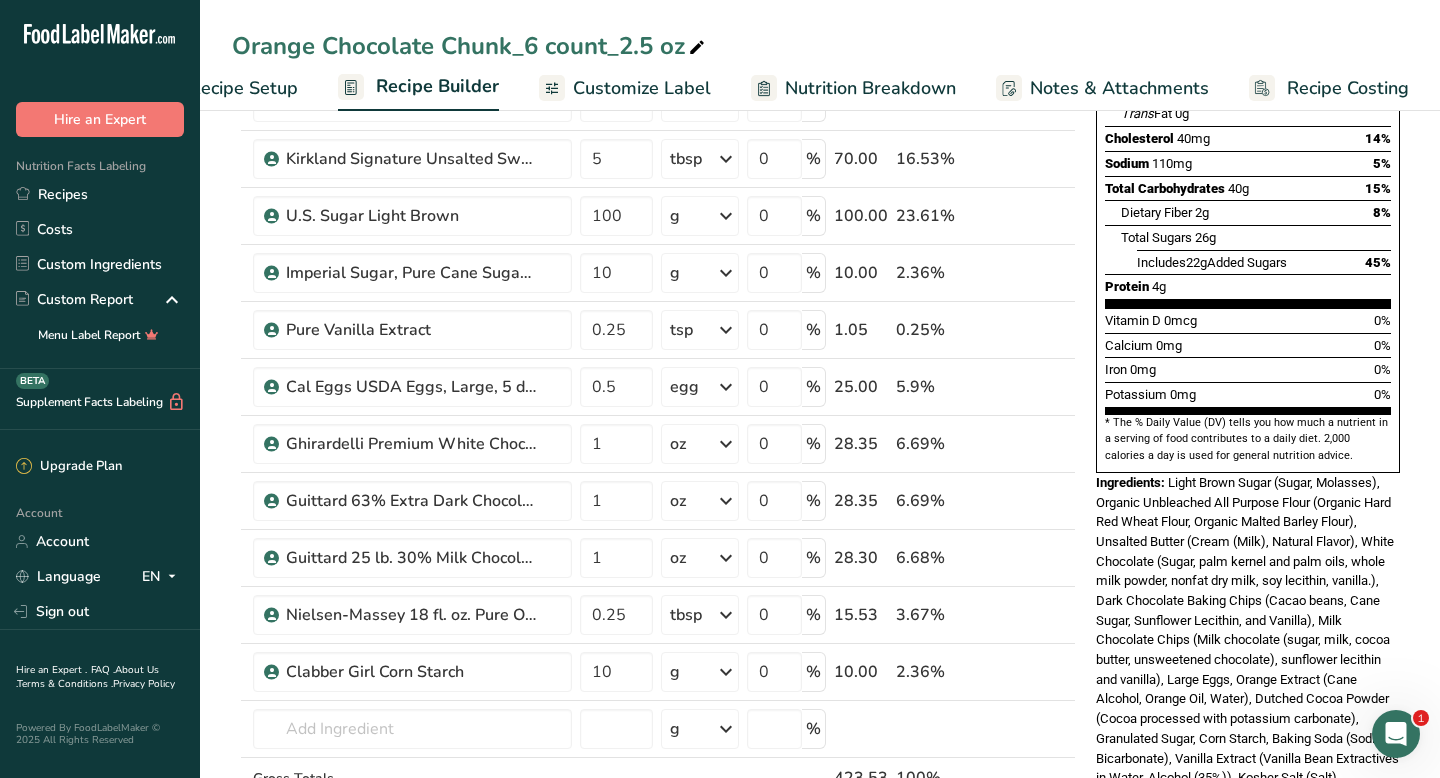 click on "Recipe Costing" at bounding box center [1348, 88] 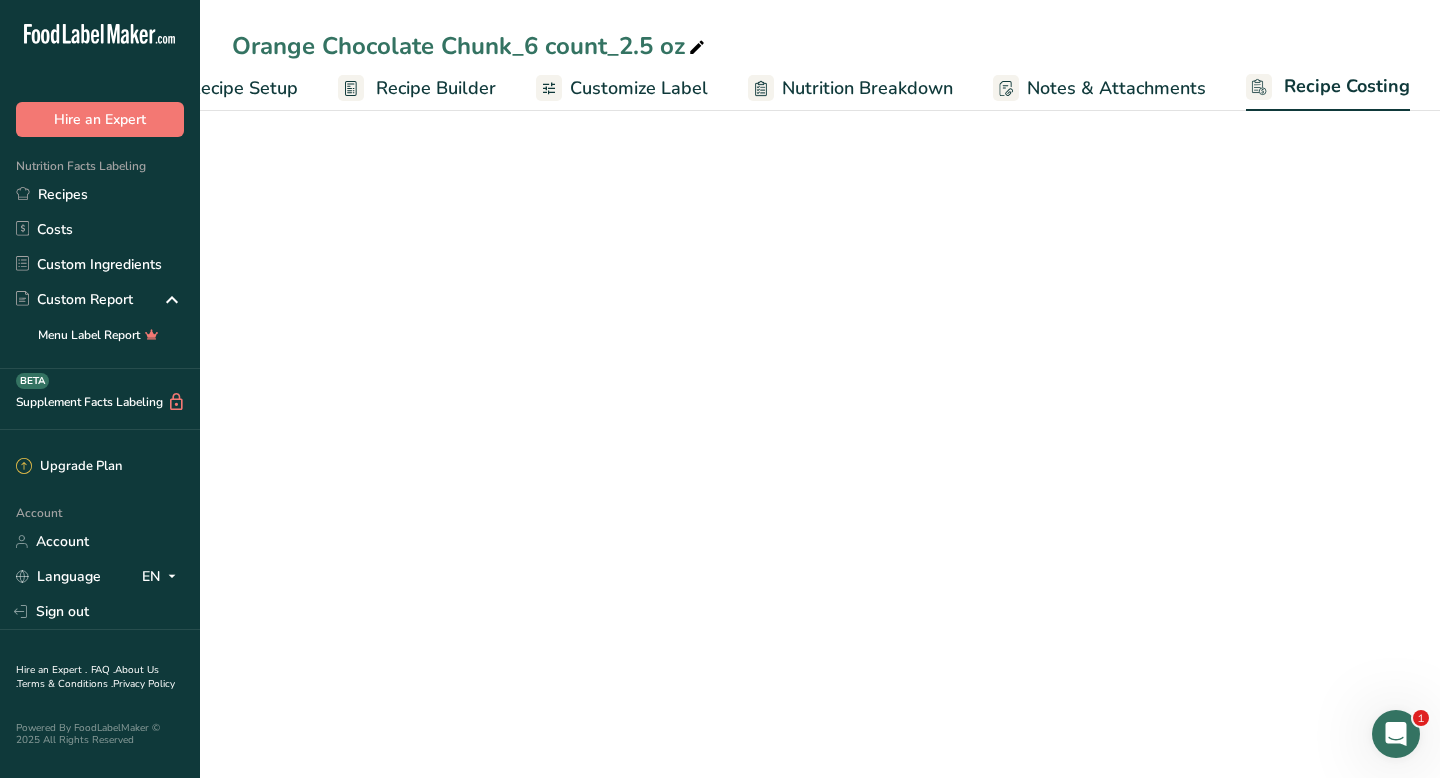 select on "12" 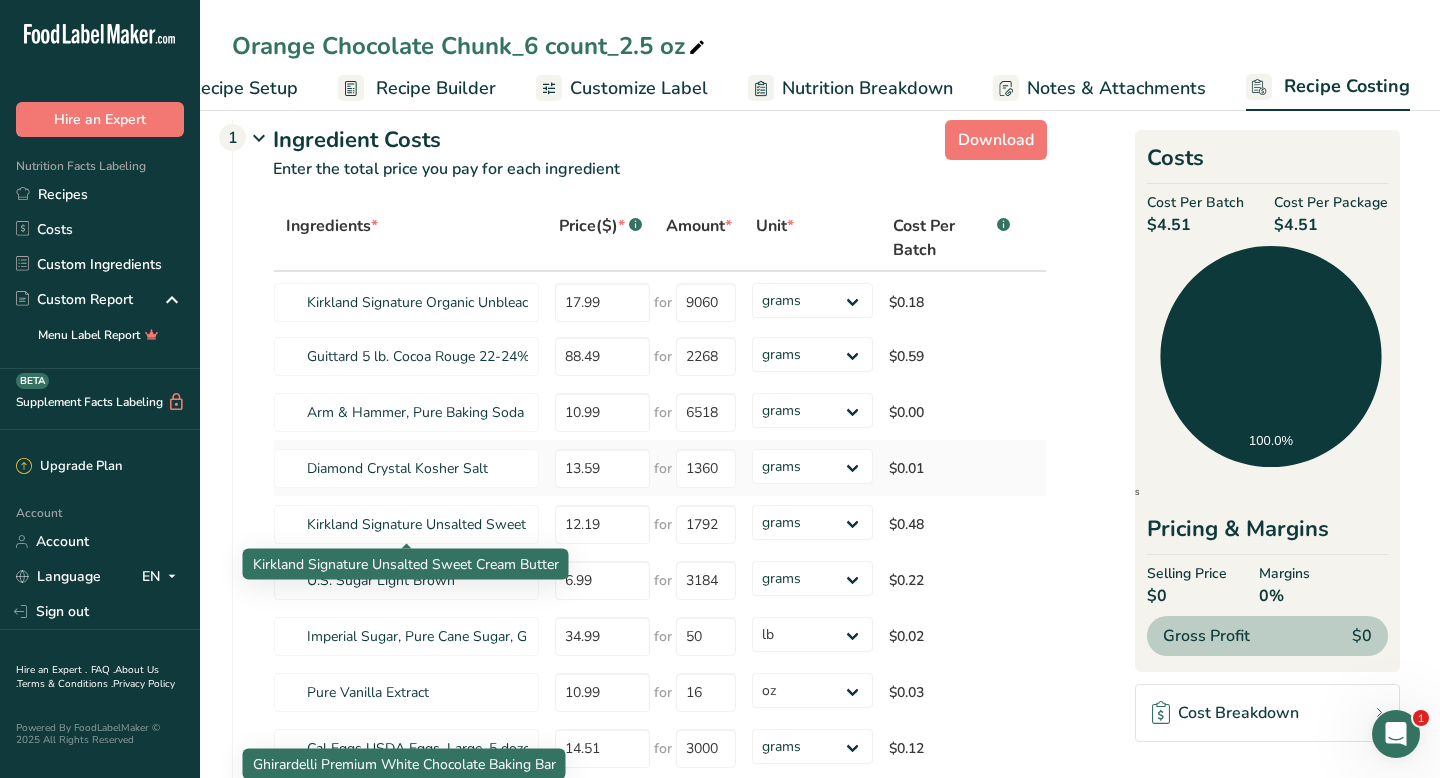 scroll, scrollTop: 596, scrollLeft: 0, axis: vertical 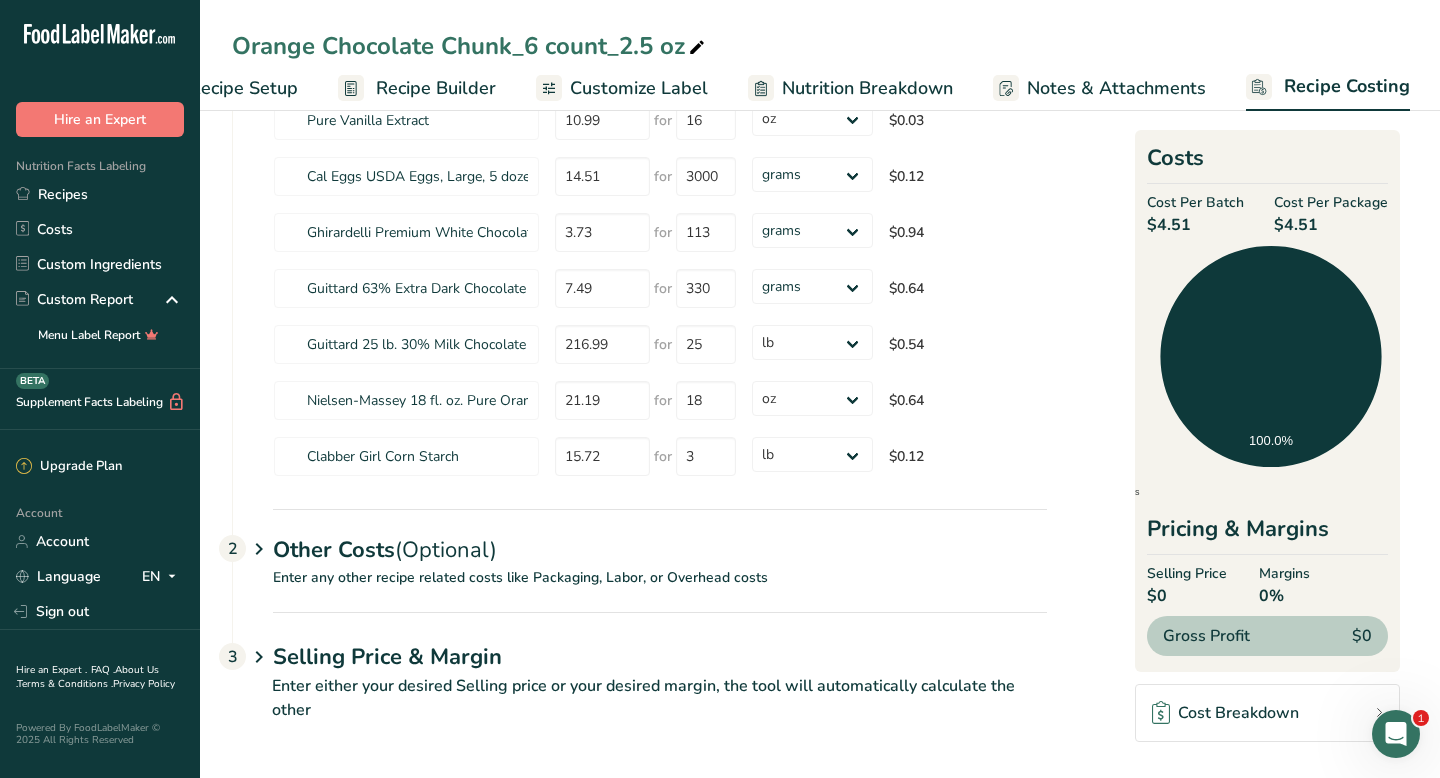 click on "Selling Price & Margin" at bounding box center [660, 657] 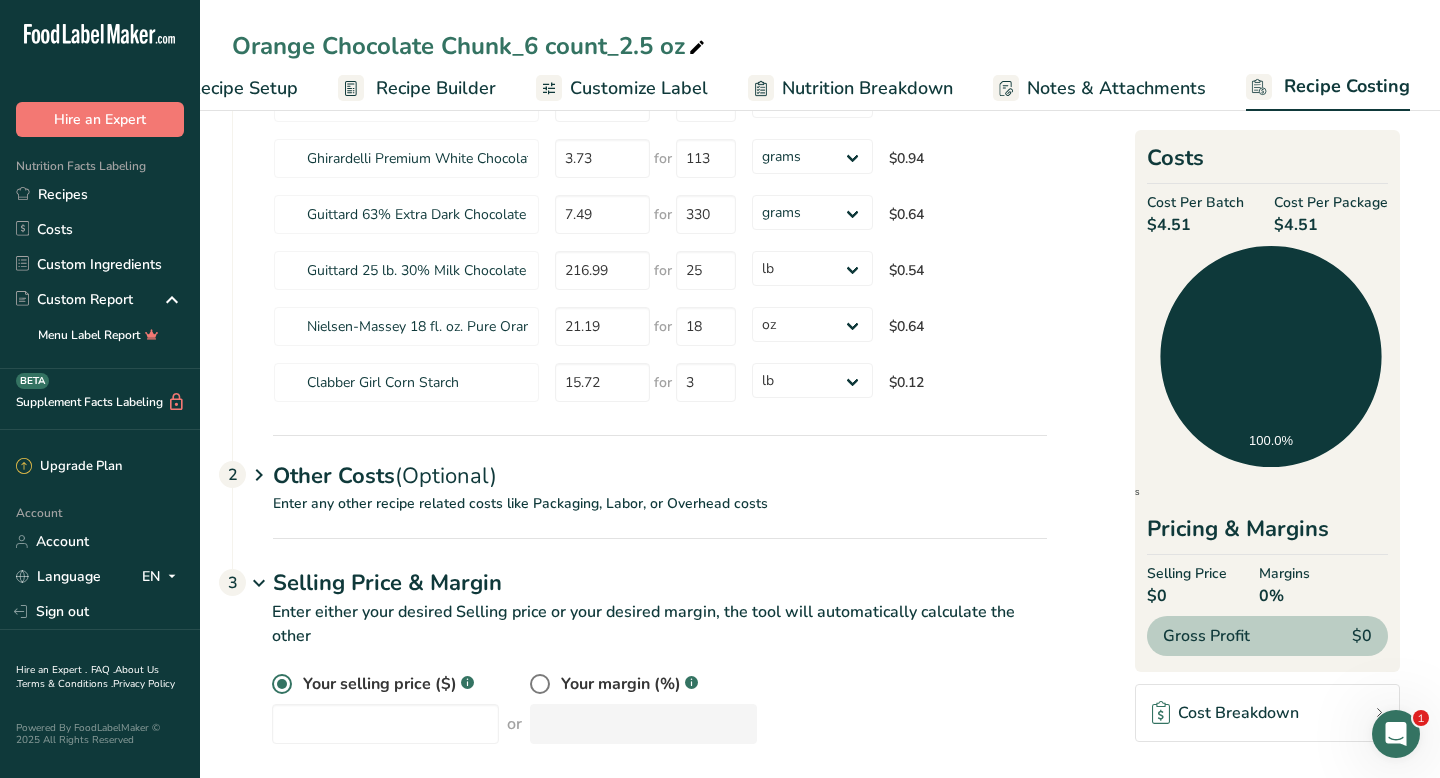 scroll, scrollTop: 692, scrollLeft: 0, axis: vertical 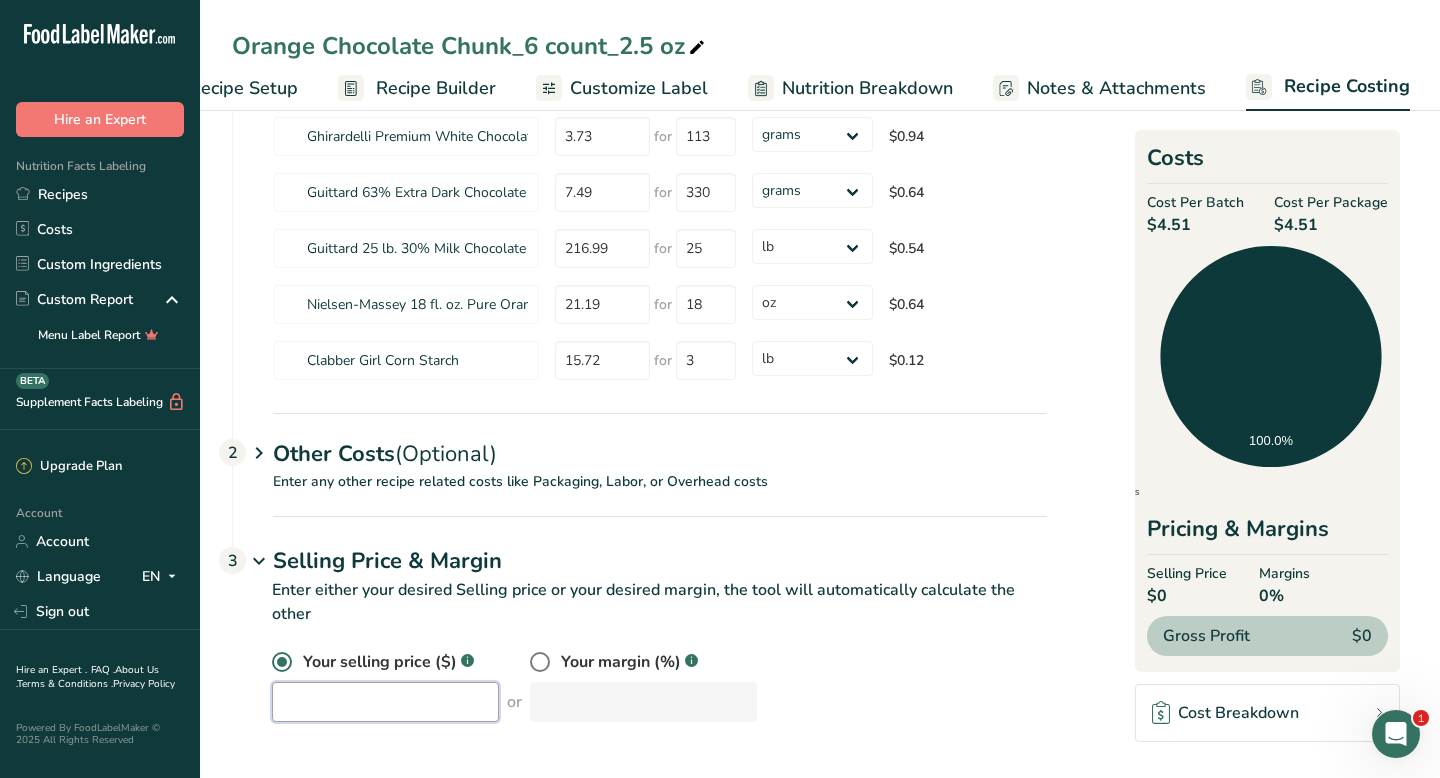 click at bounding box center (385, 702) 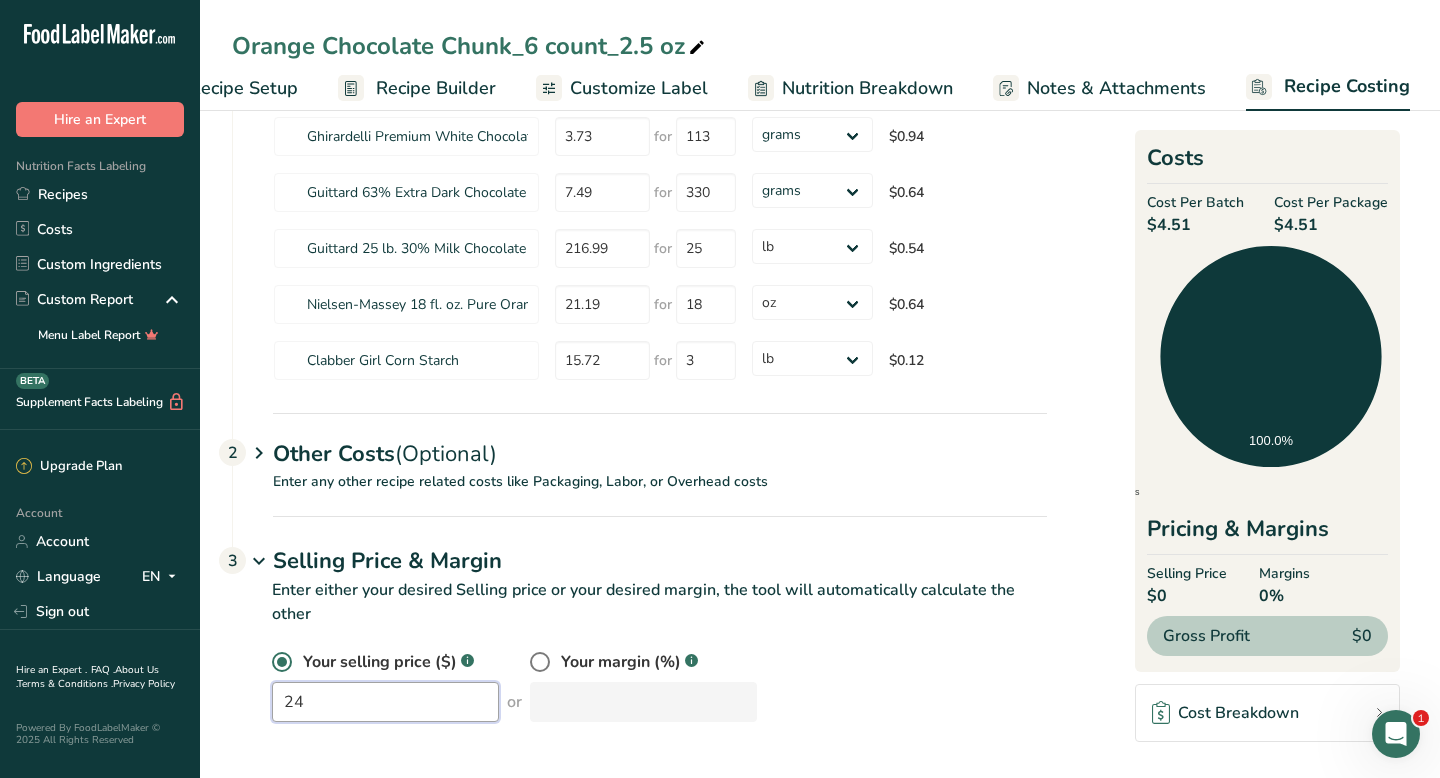 type on "24" 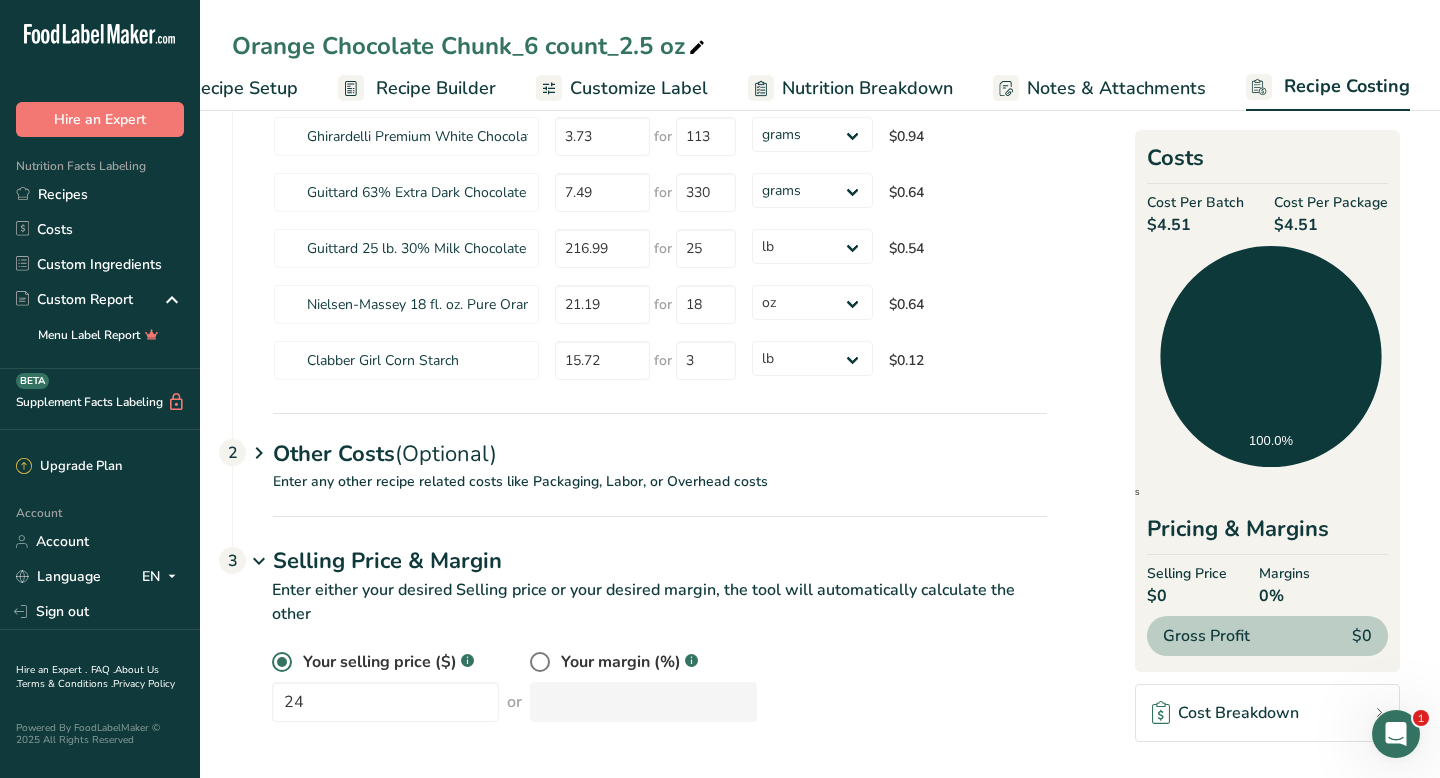 click on "Enter either your desired Selling price or your desired margin, the tool will automatically calculate the other" at bounding box center (639, 614) 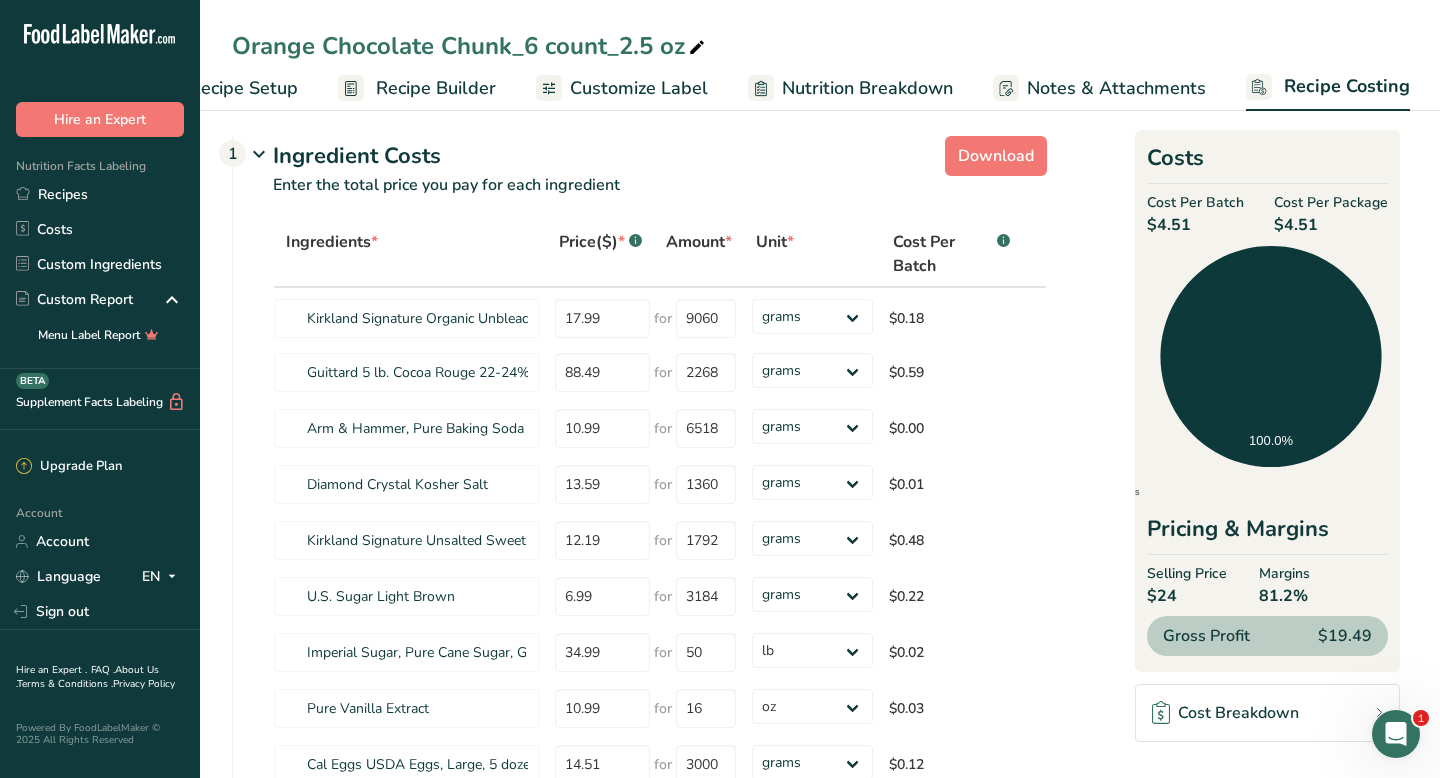 scroll, scrollTop: 0, scrollLeft: 0, axis: both 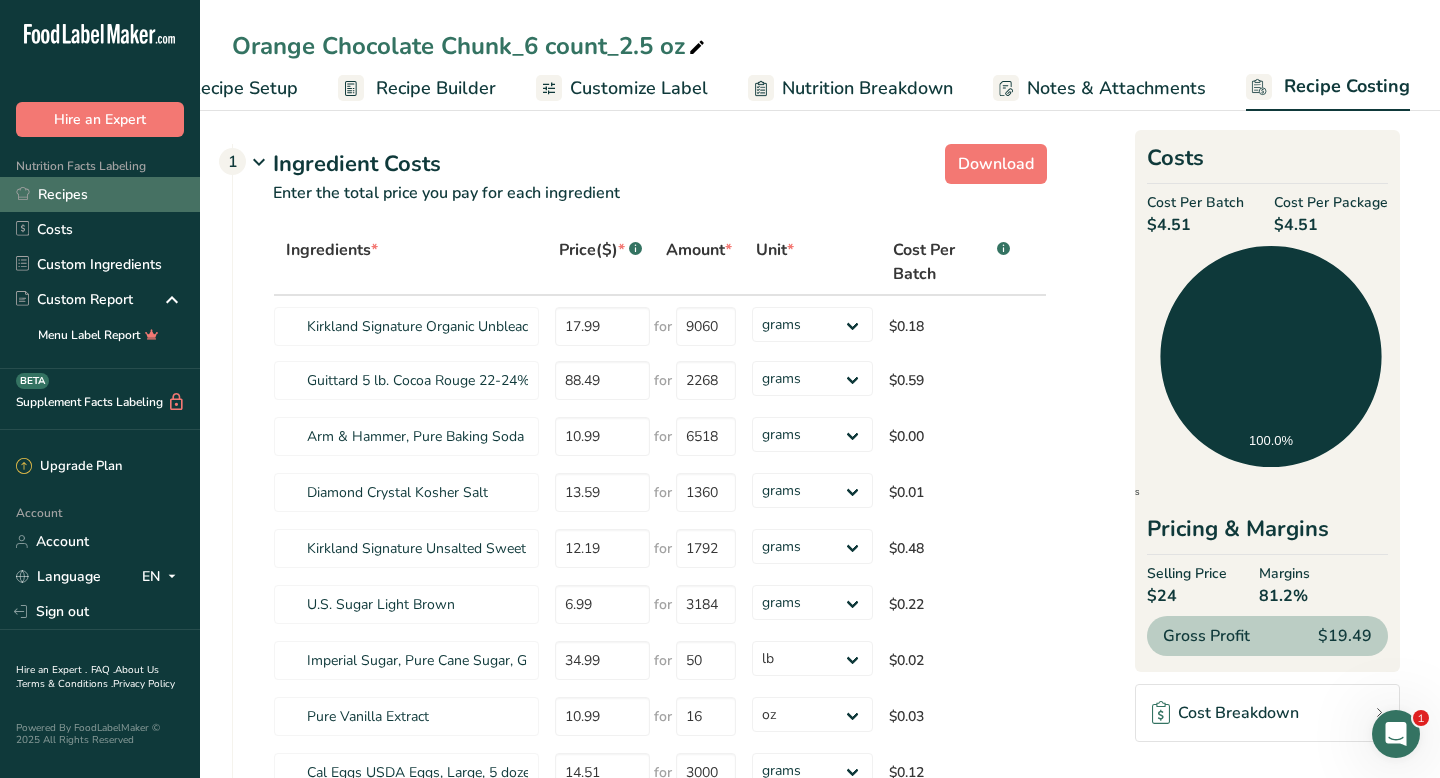 click on "Recipes" at bounding box center (100, 194) 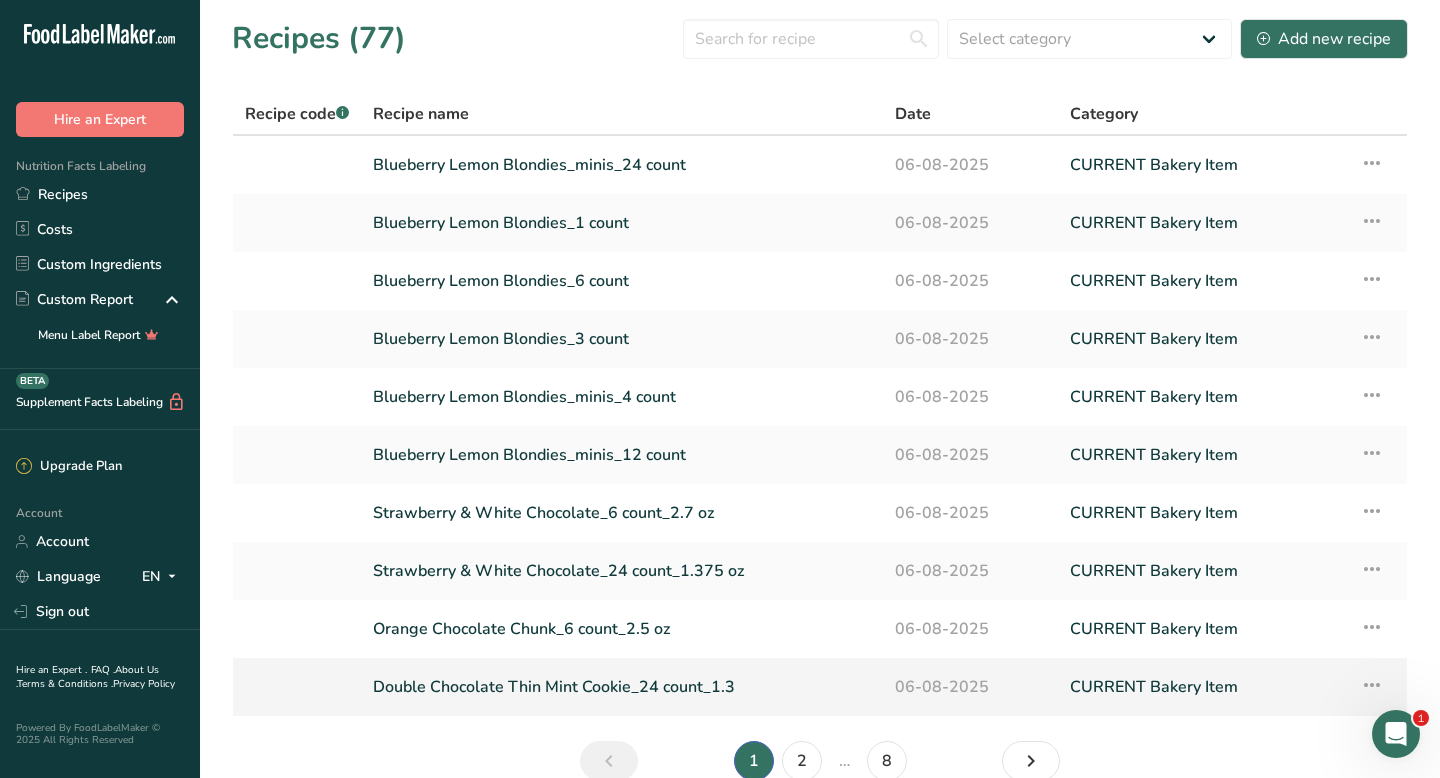 click on "Double Chocolate Thin Mint Cookie_24 count_1.3" at bounding box center [622, 687] 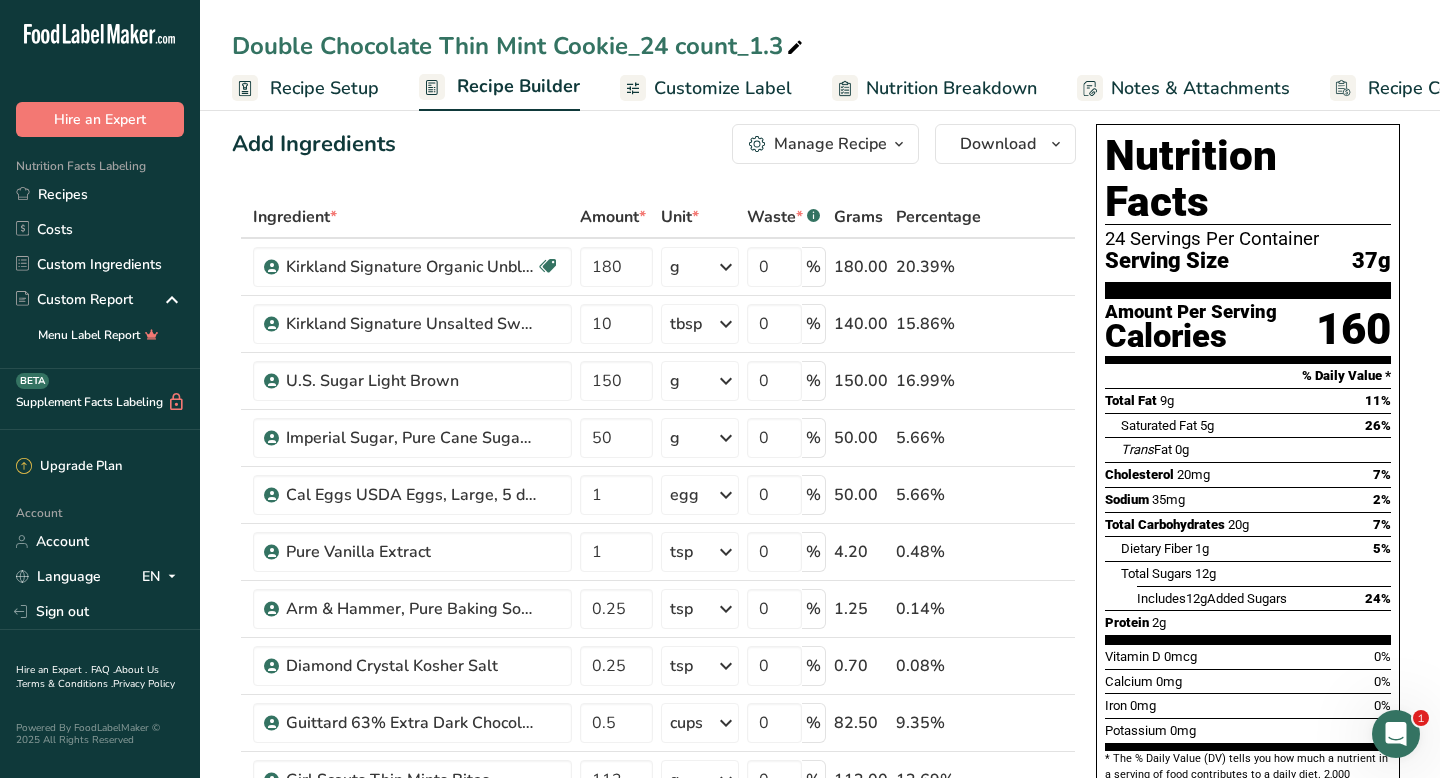 scroll, scrollTop: 0, scrollLeft: 0, axis: both 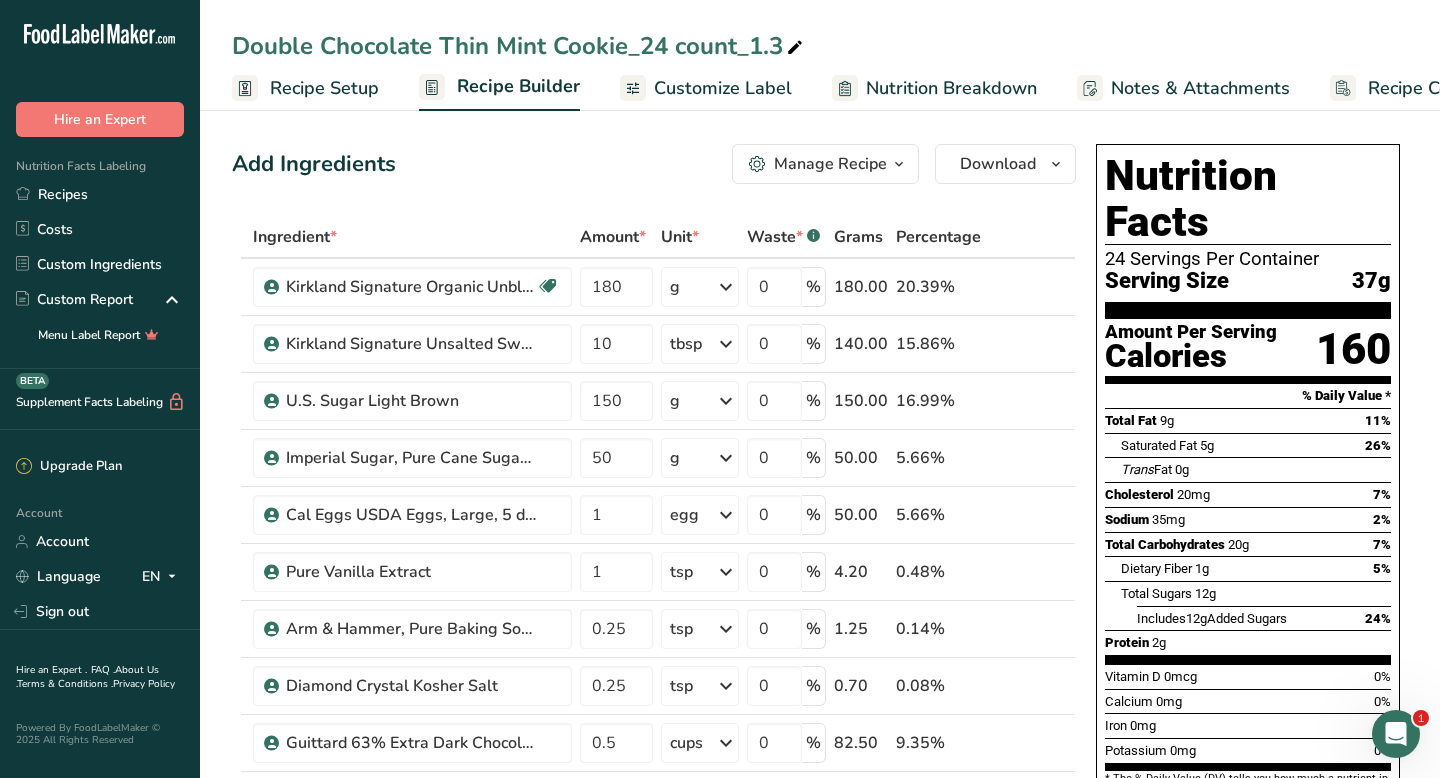 click on "Recipe Costing" at bounding box center (1429, 88) 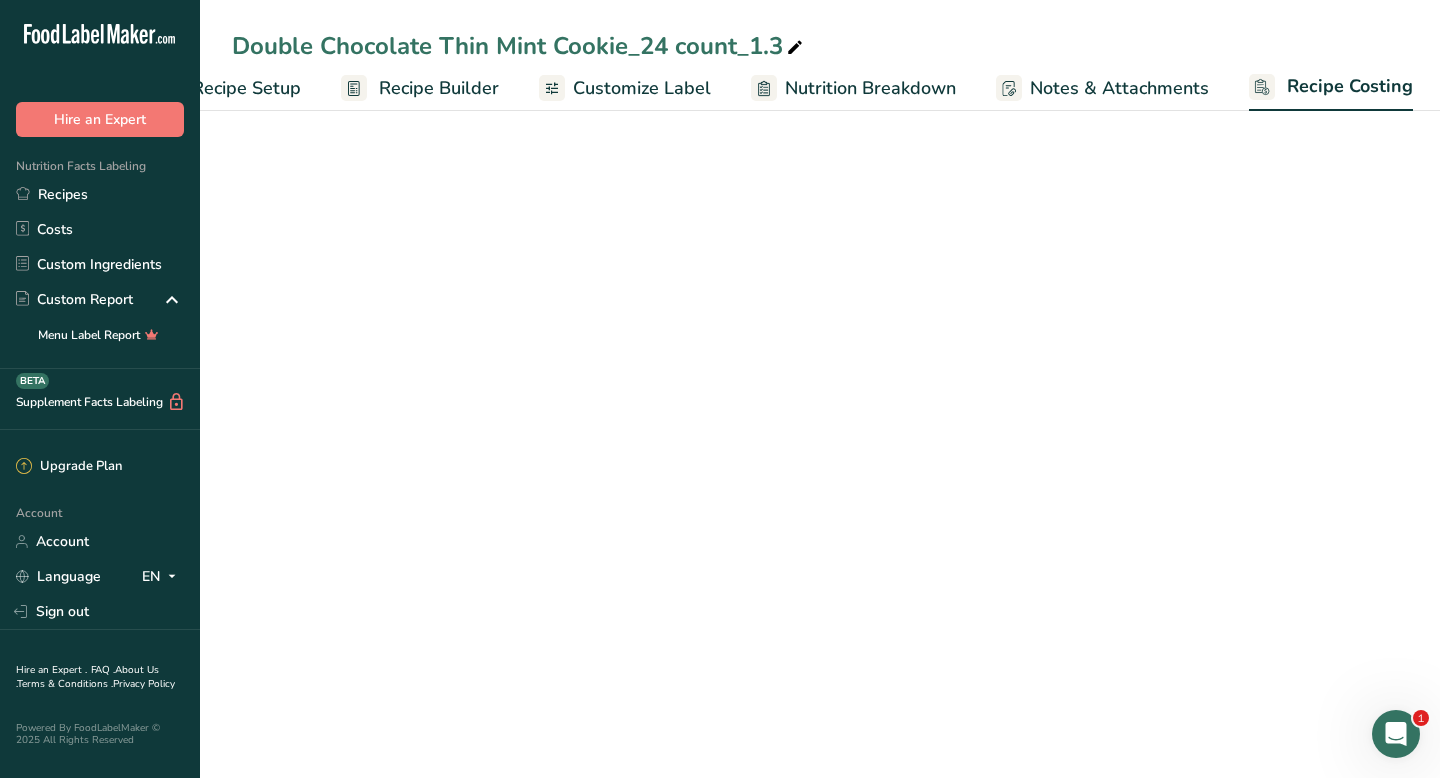 select on "12" 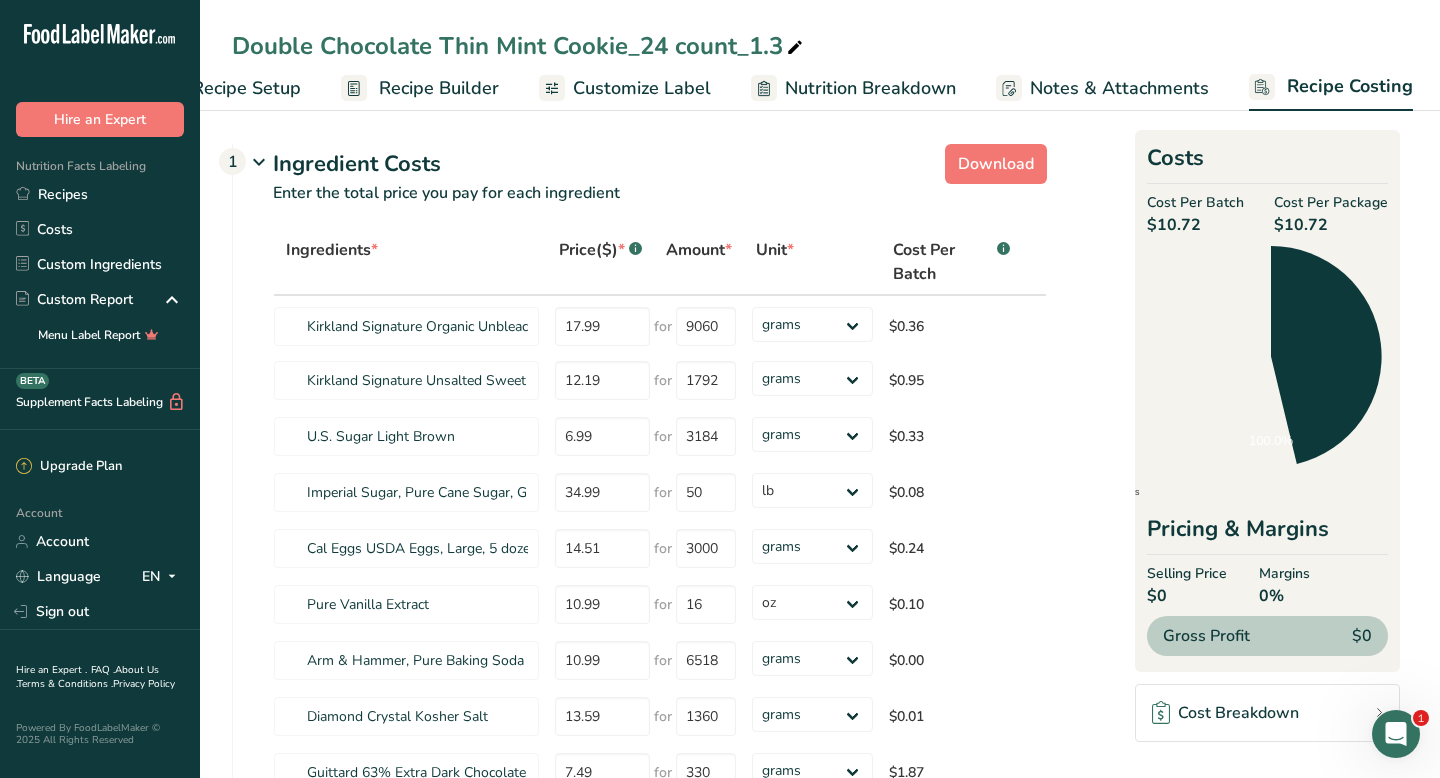 scroll, scrollTop: 0, scrollLeft: 81, axis: horizontal 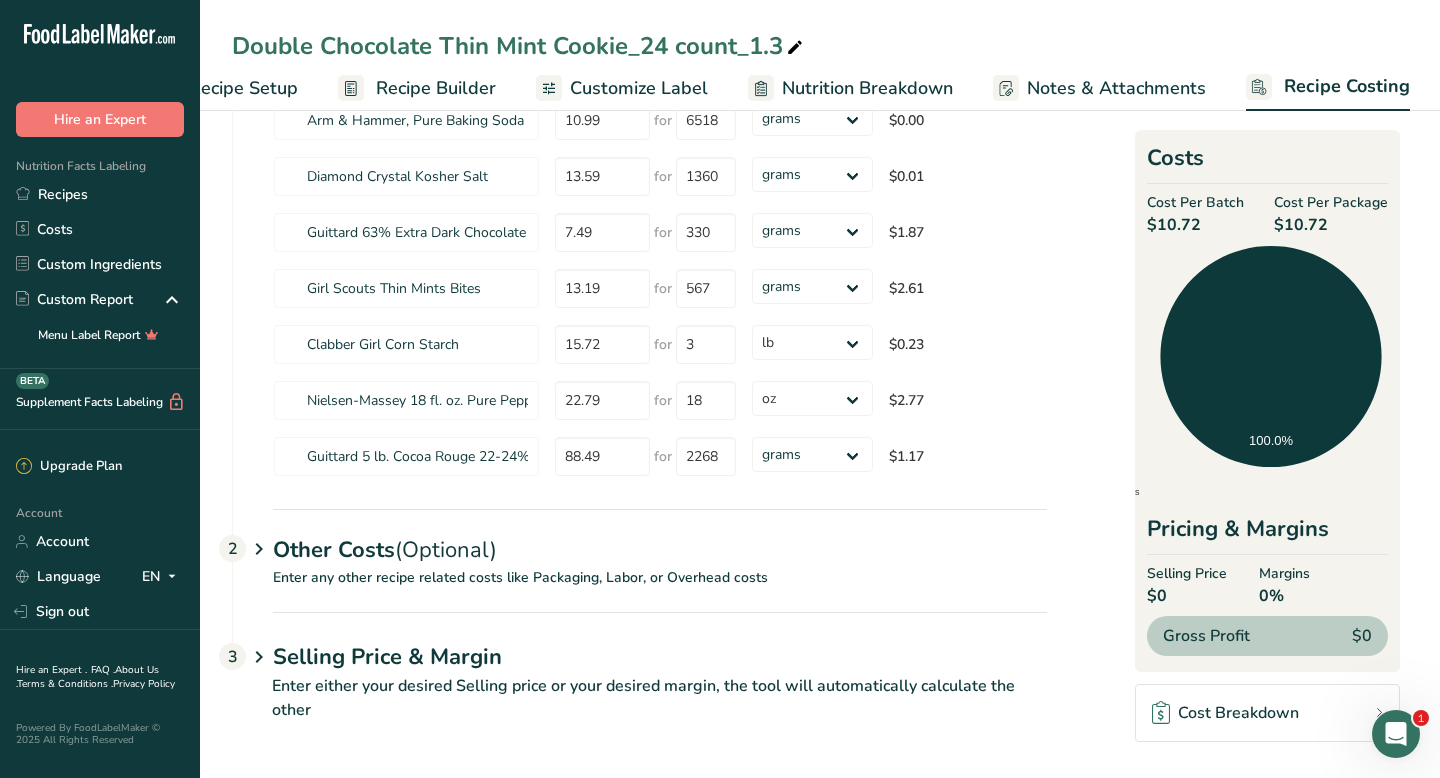 click on "Enter either your desired Selling price or your desired margin, the tool will automatically calculate the other" at bounding box center (639, 710) 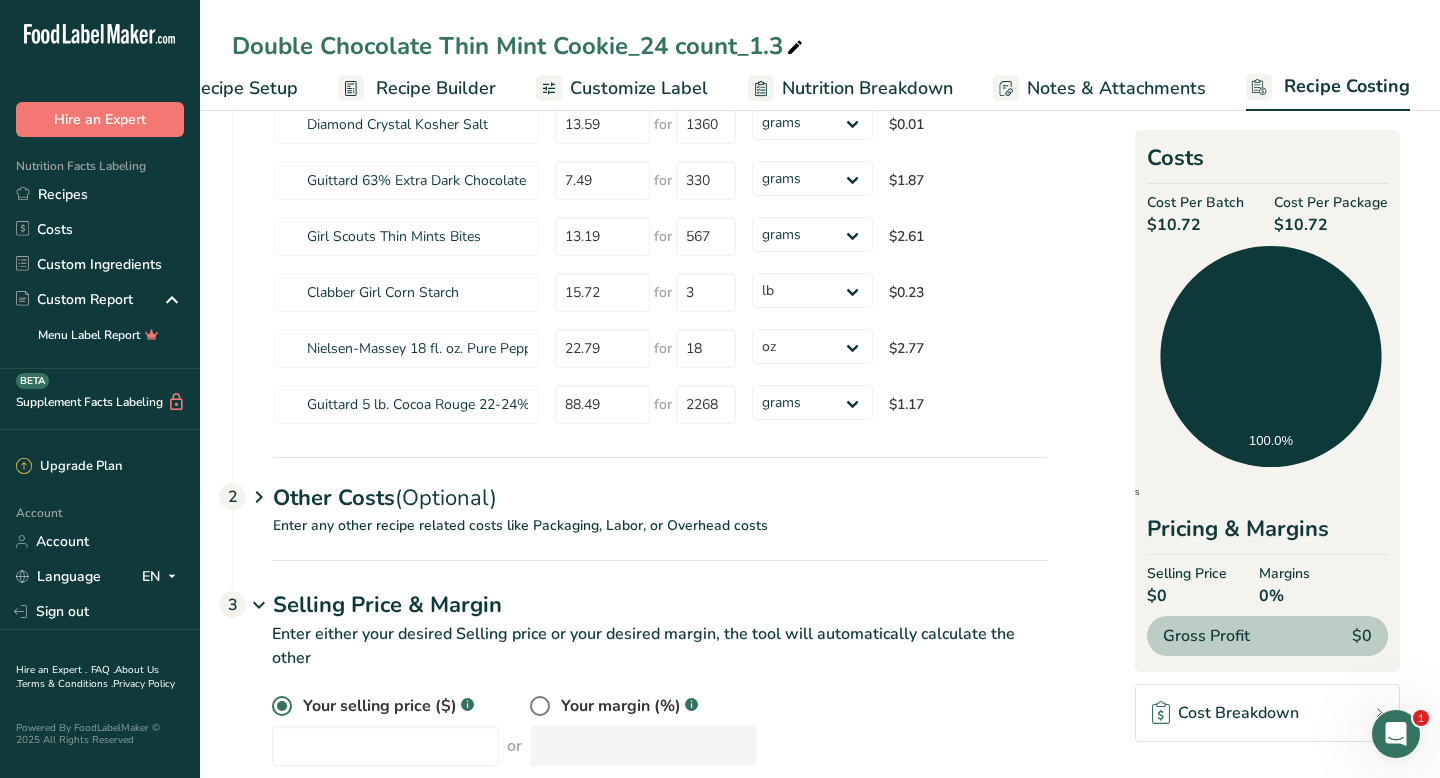 scroll, scrollTop: 636, scrollLeft: 0, axis: vertical 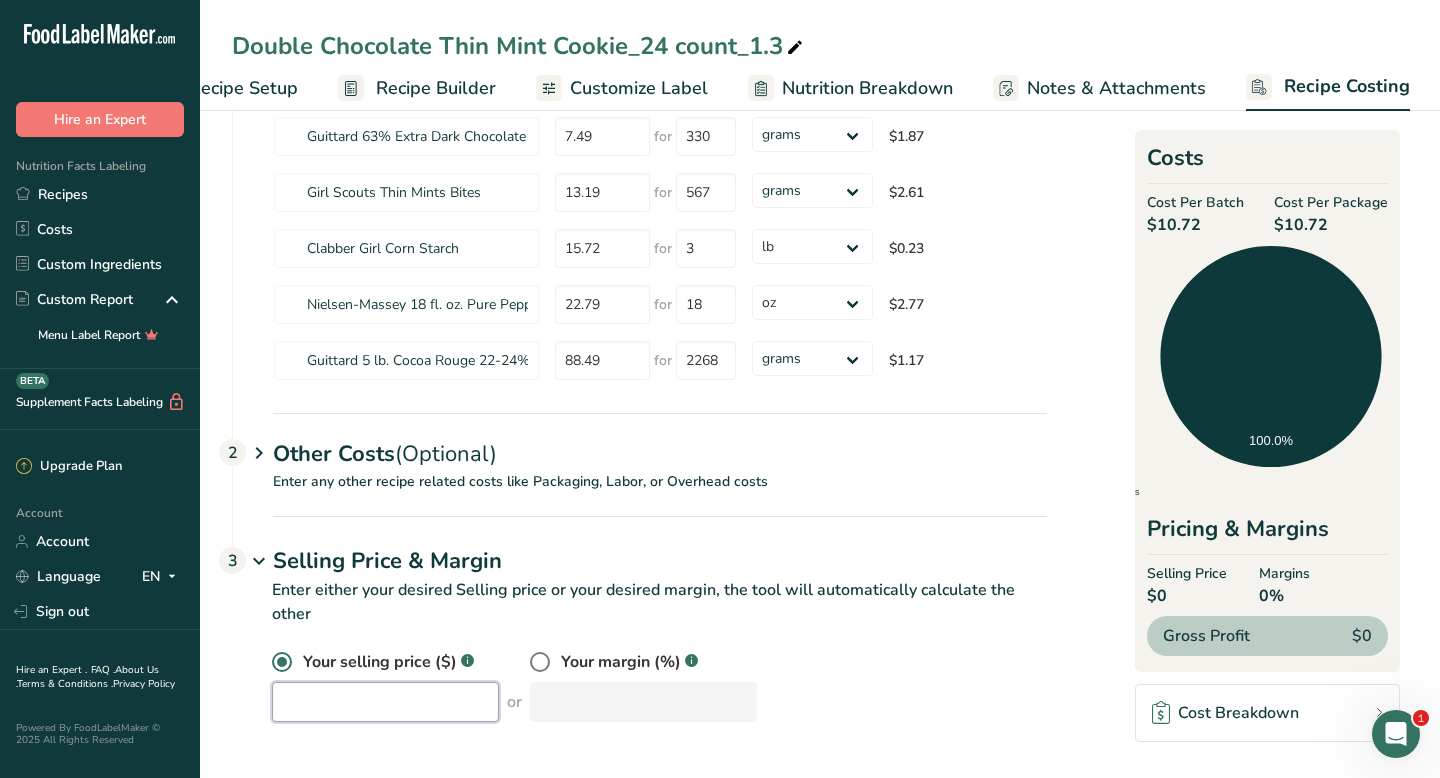 click at bounding box center (385, 702) 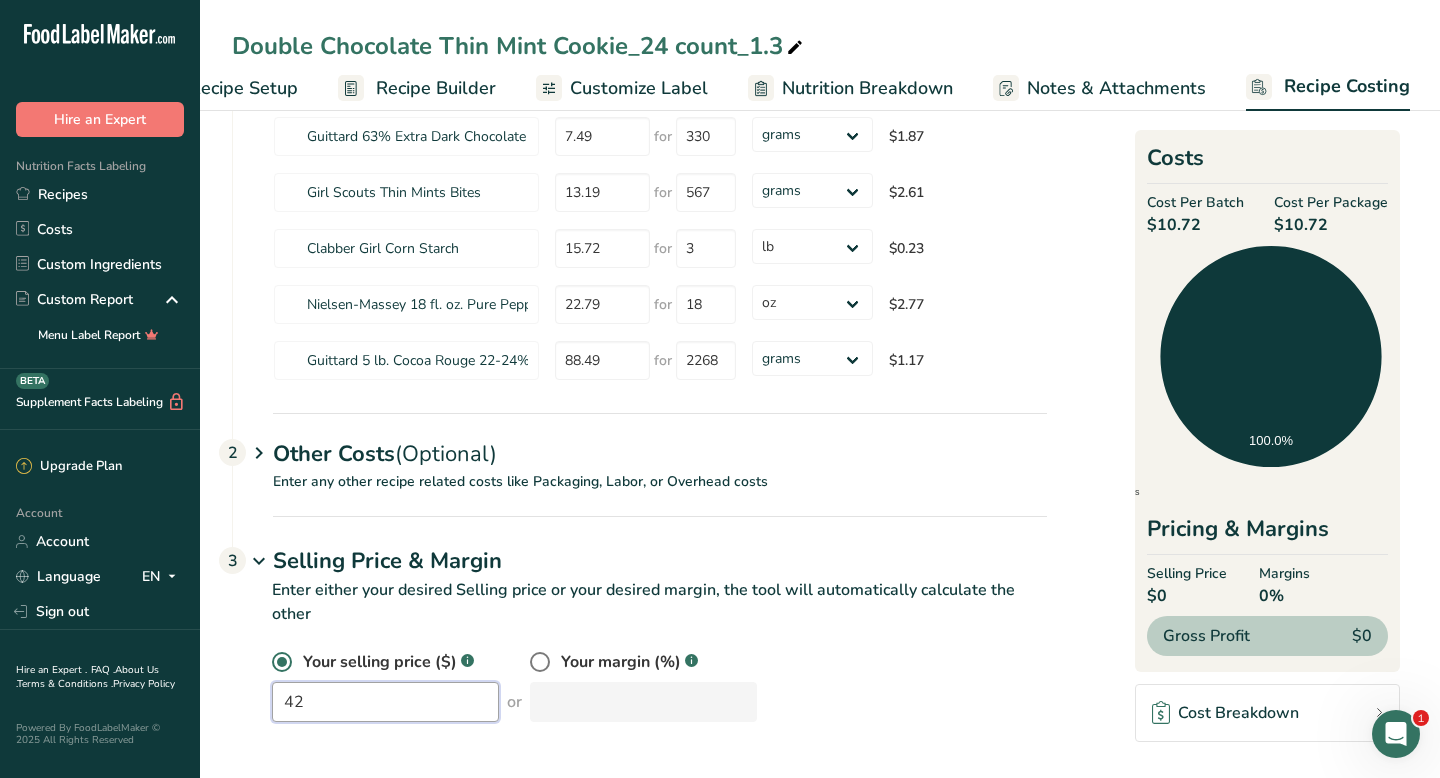 type on "42" 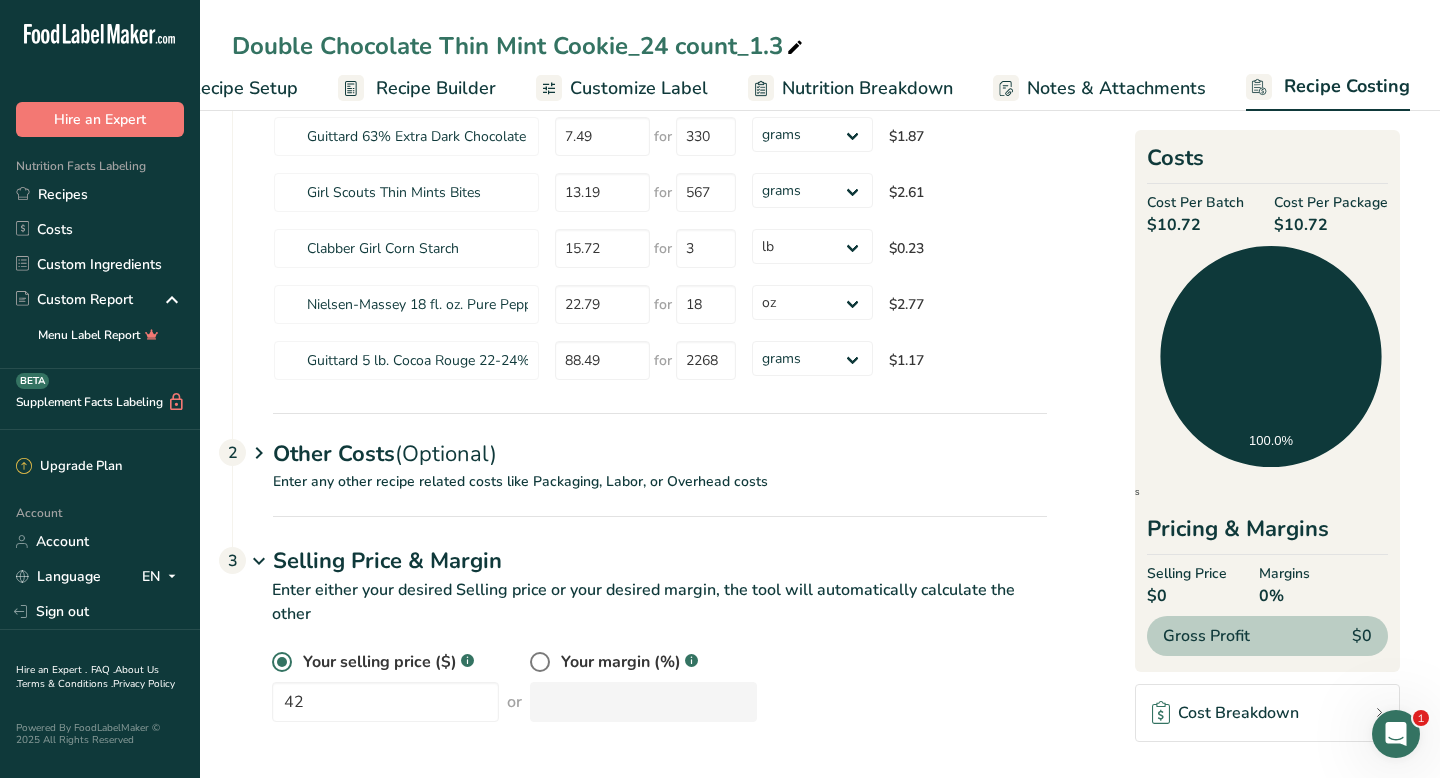 click on "Your selling price ($)
.a-a{fill:#347362;}.b-a{fill:#fff;}           42
or
Your margin (%)
.a-a{fill:#347362;}.b-a{fill:#fff;}" at bounding box center [659, 686] 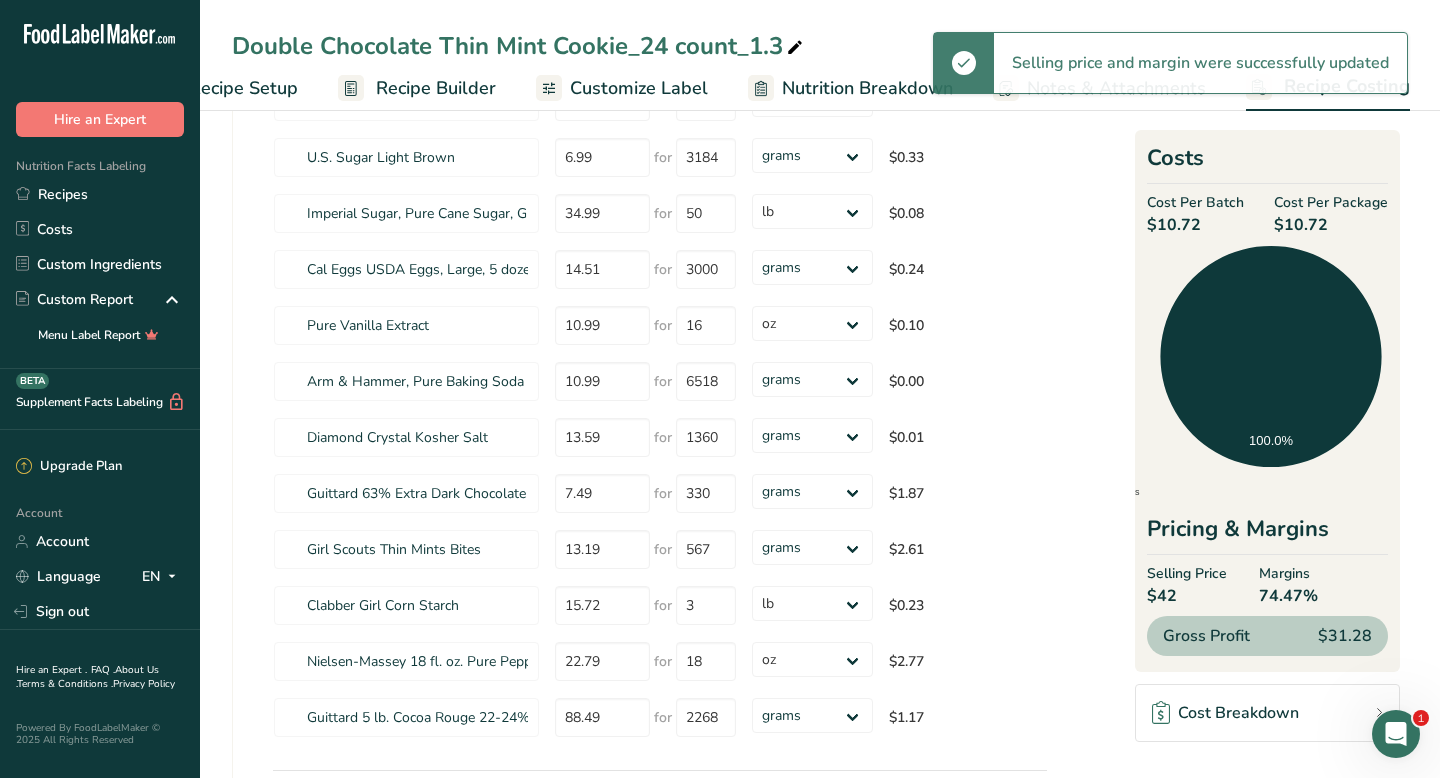 scroll, scrollTop: 0, scrollLeft: 0, axis: both 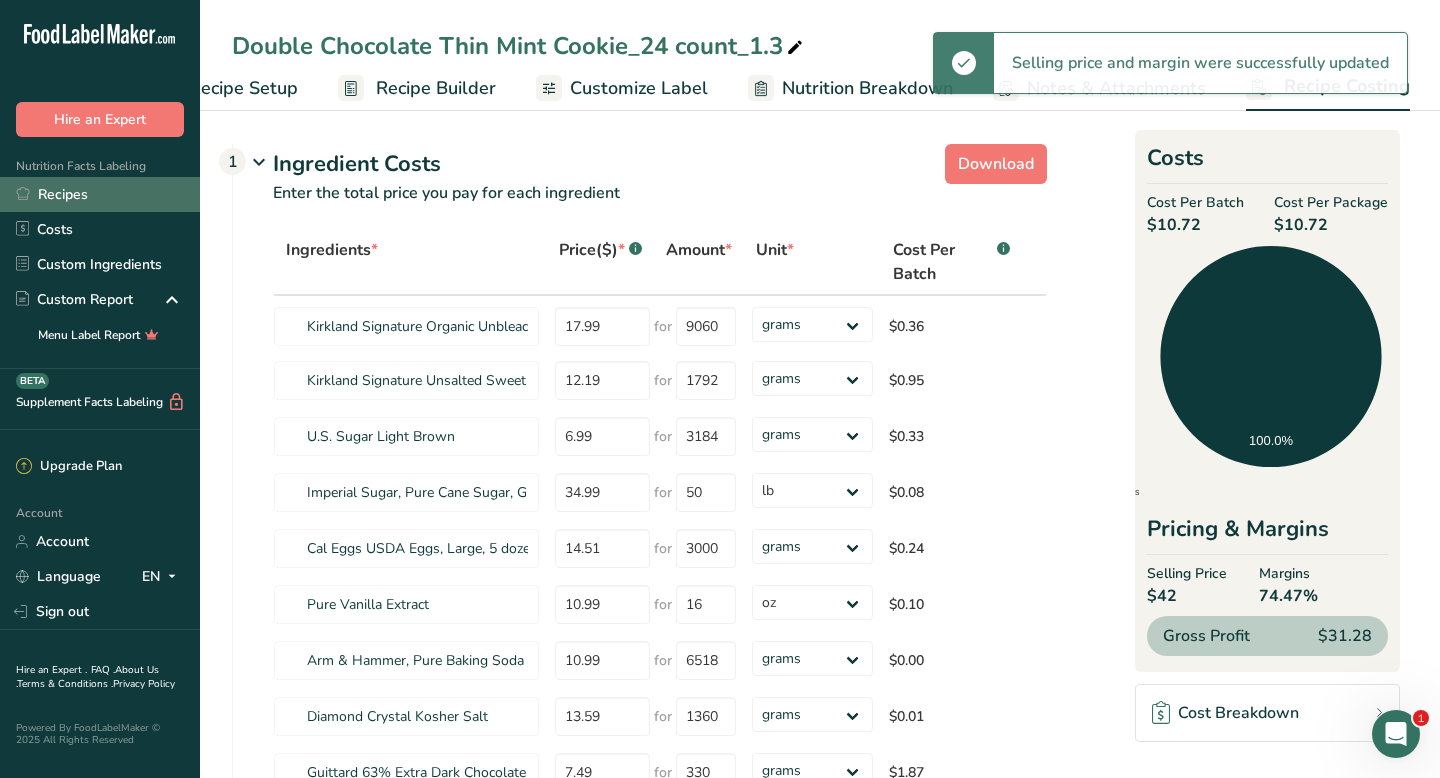 click on "Recipes" at bounding box center (100, 194) 